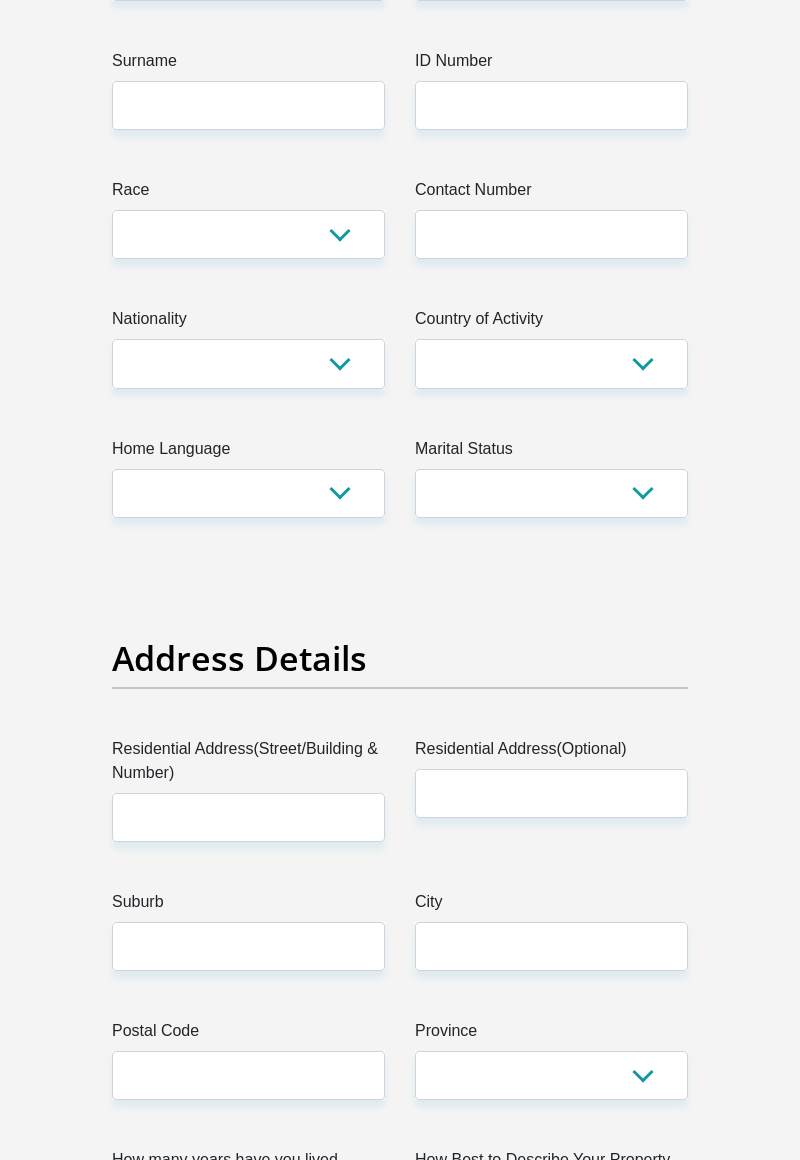 scroll, scrollTop: 0, scrollLeft: 0, axis: both 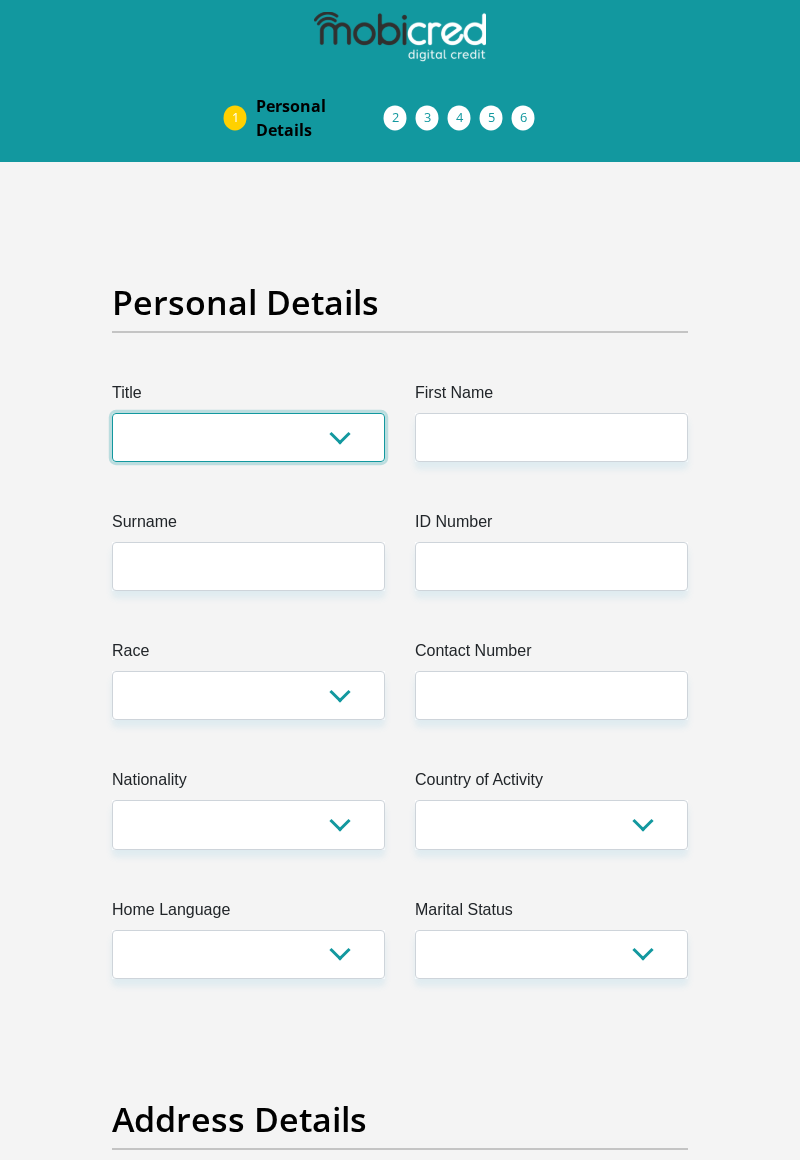 click on "Mr
Ms
Mrs
Dr
Other" at bounding box center (248, 437) 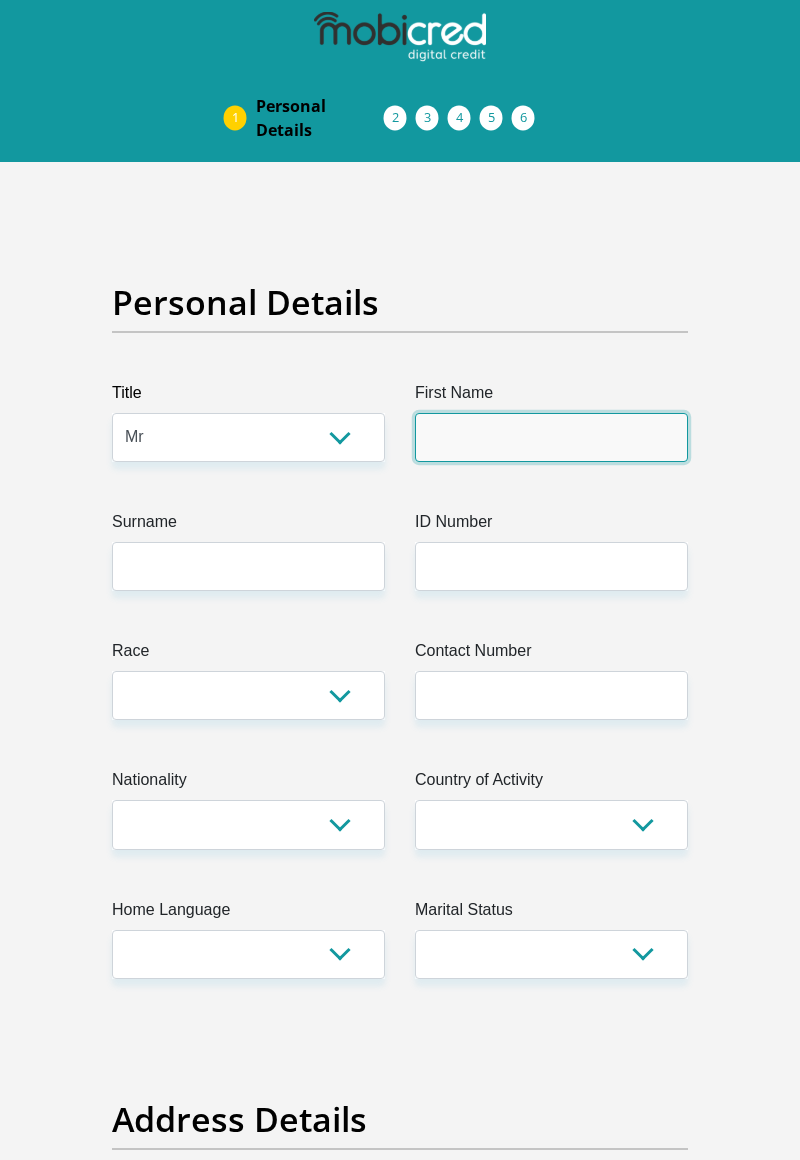 click on "First Name" at bounding box center [551, 437] 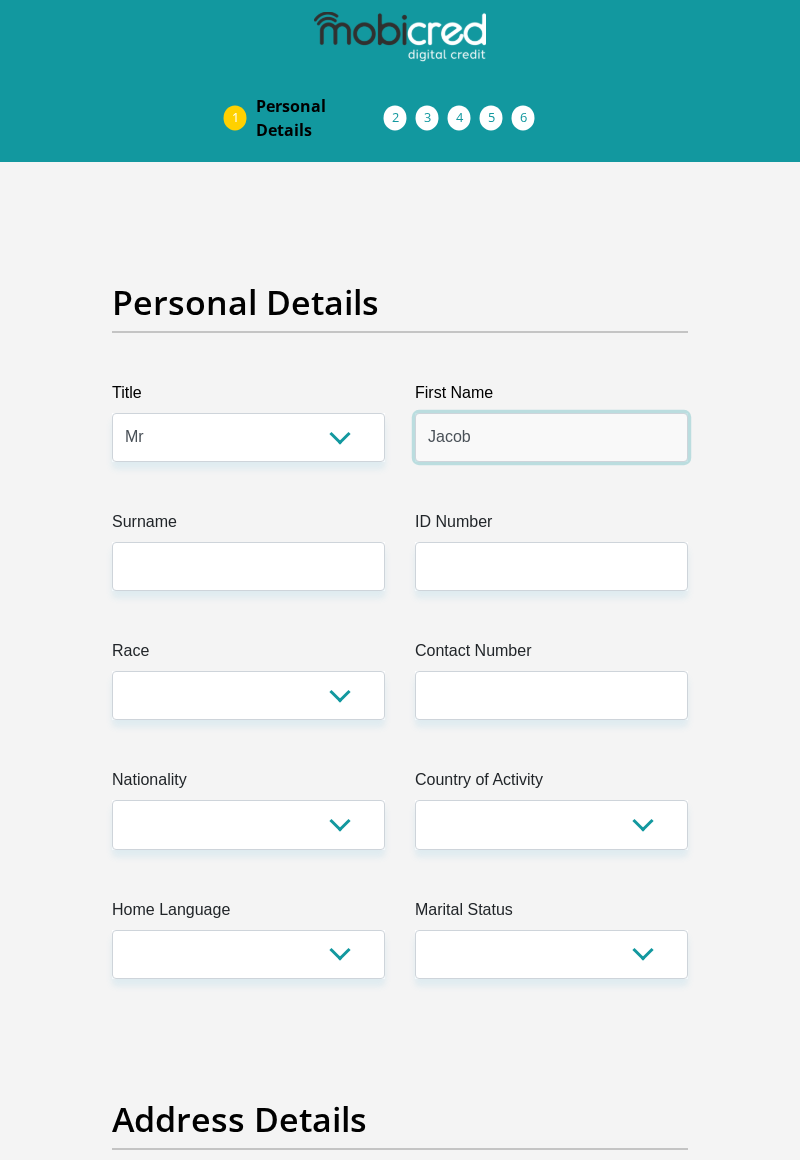 type on "Jacob" 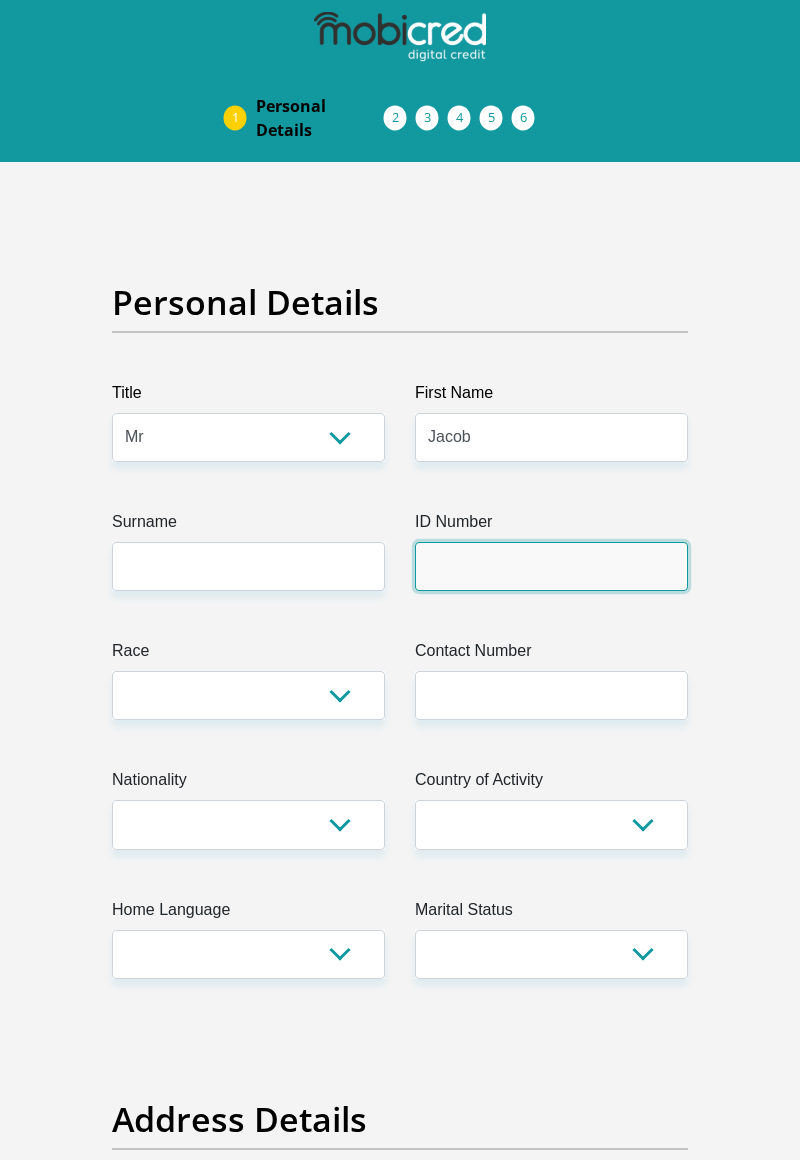 click on "ID Number" at bounding box center [551, 566] 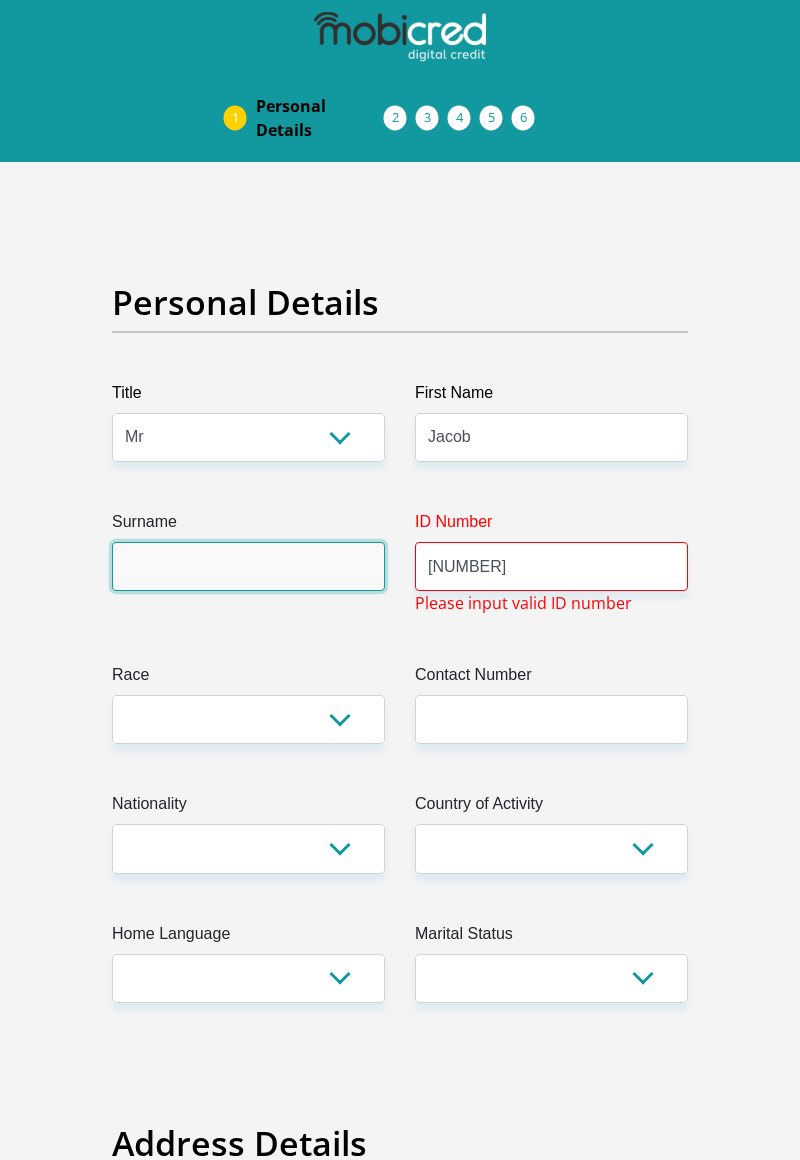click on "Surname" at bounding box center (248, 566) 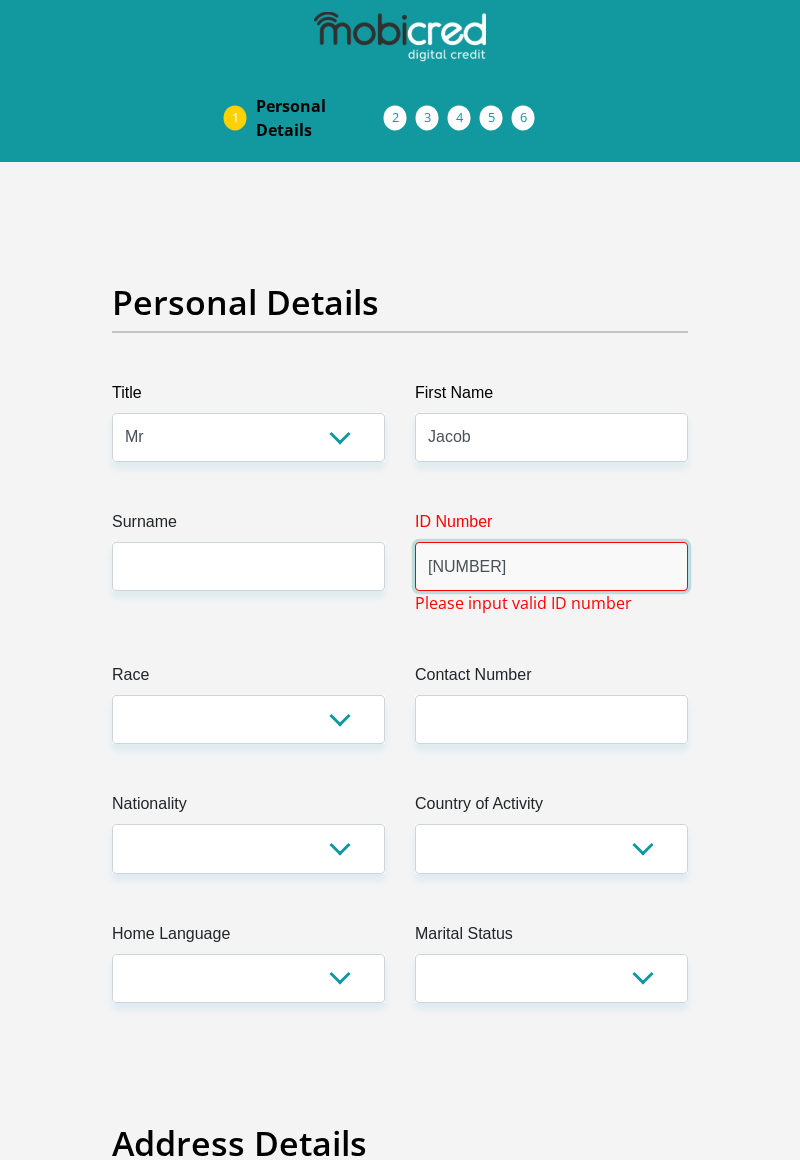 click on "83111175312084" at bounding box center [551, 566] 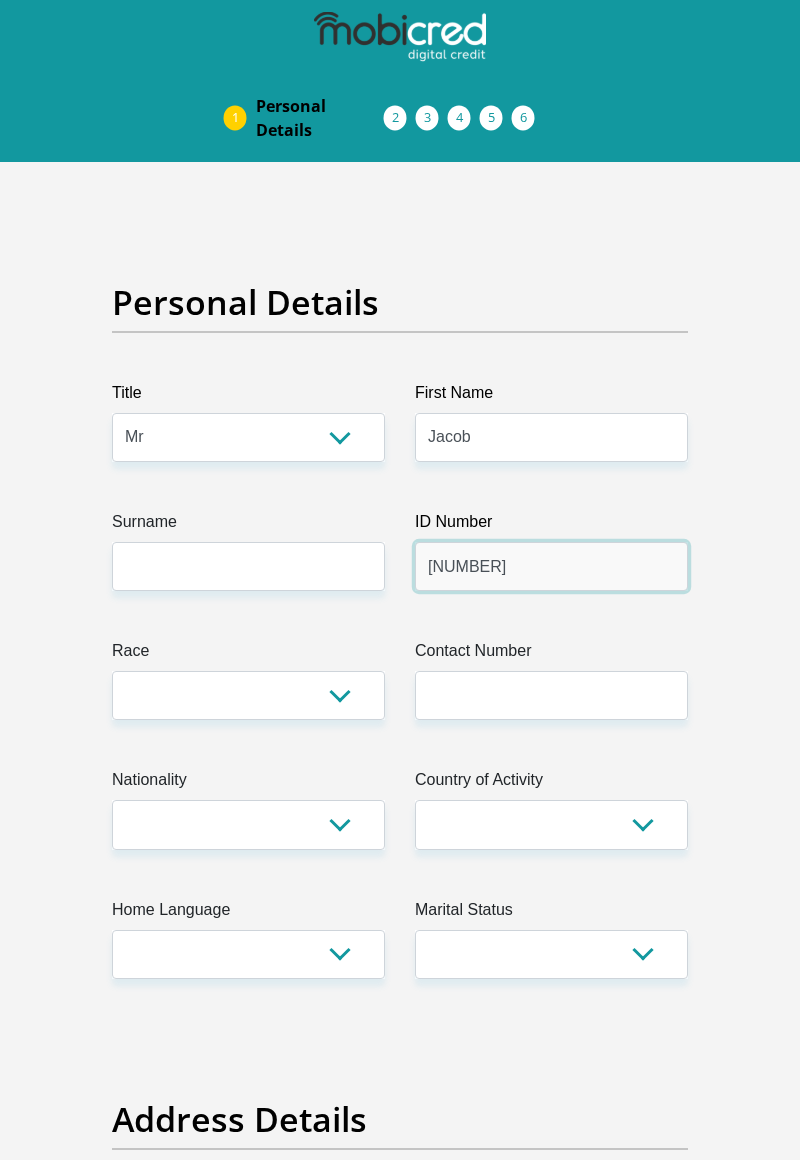 type on "8311175312084" 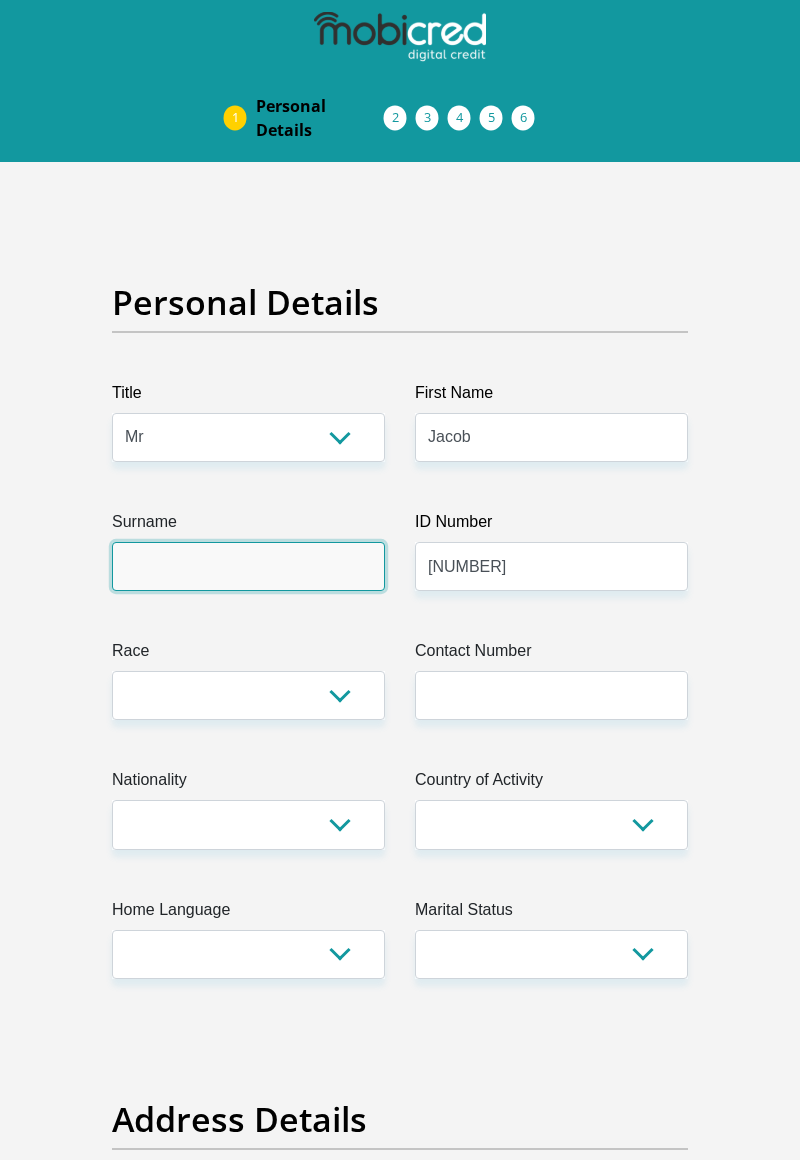 click on "Surname" at bounding box center [248, 566] 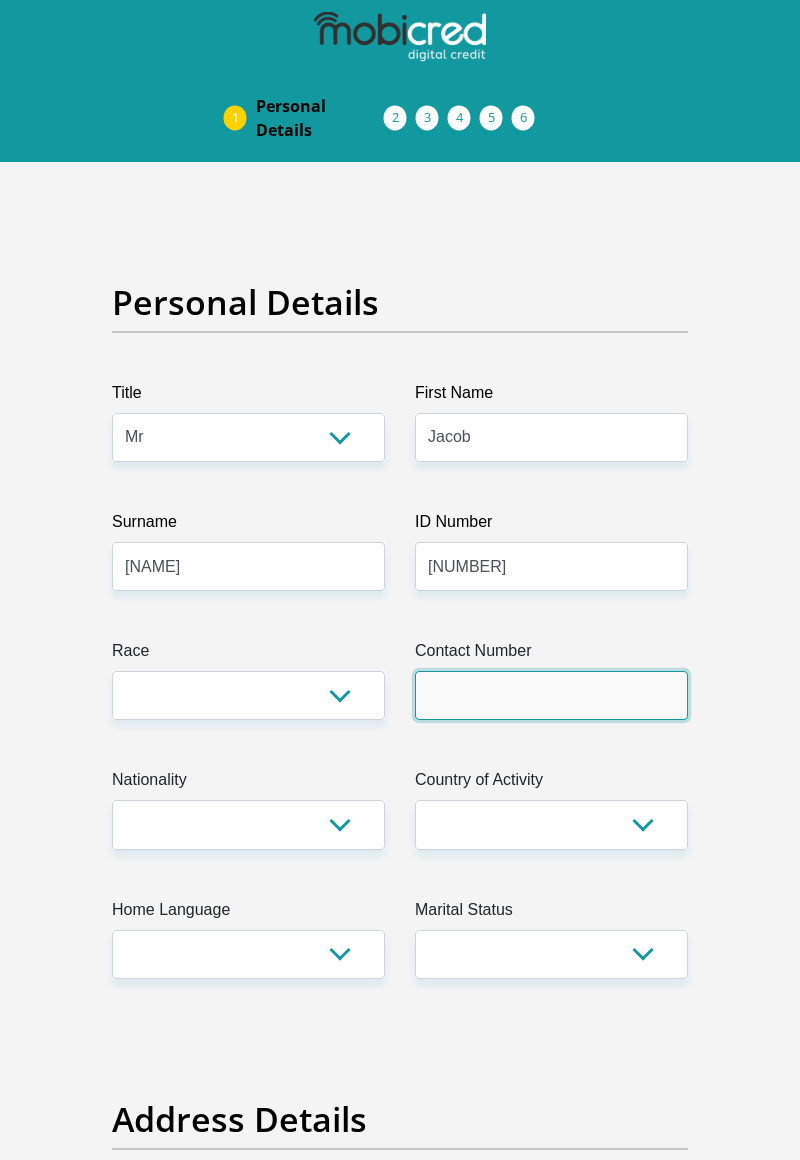 click on "Contact Number" at bounding box center [551, 695] 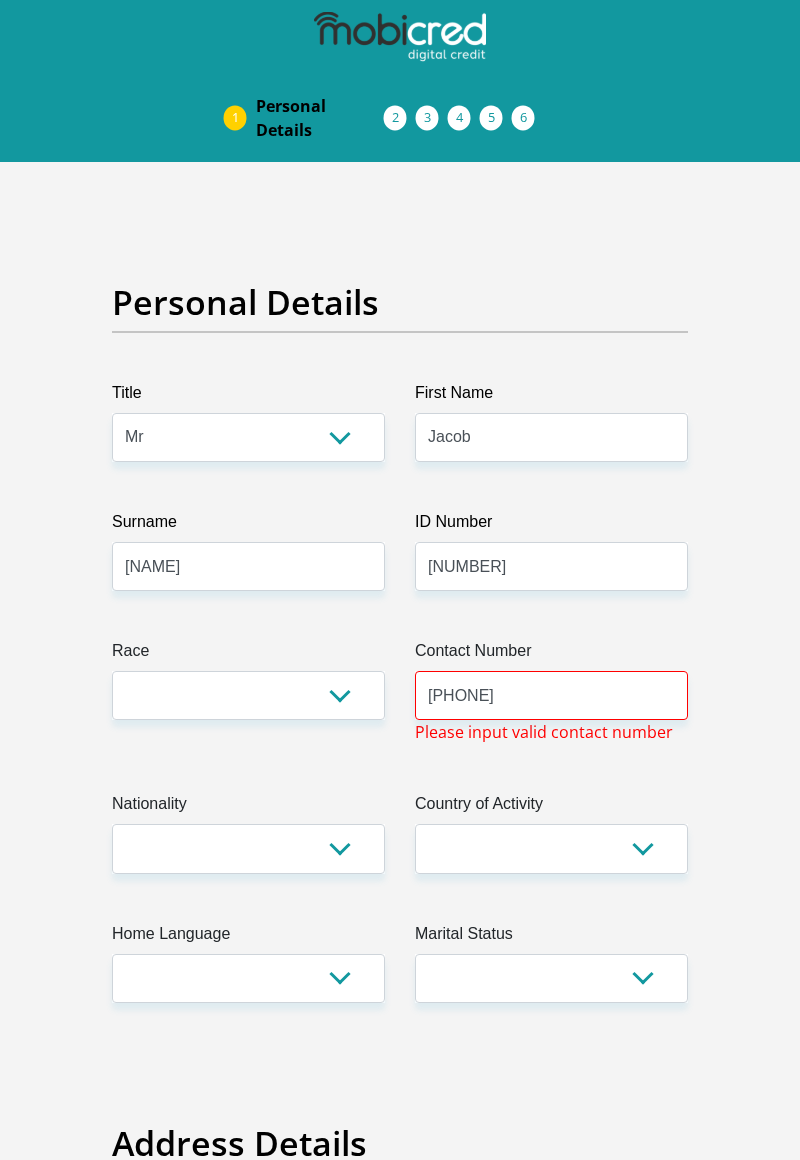 click on "Contact Number" at bounding box center (551, 655) 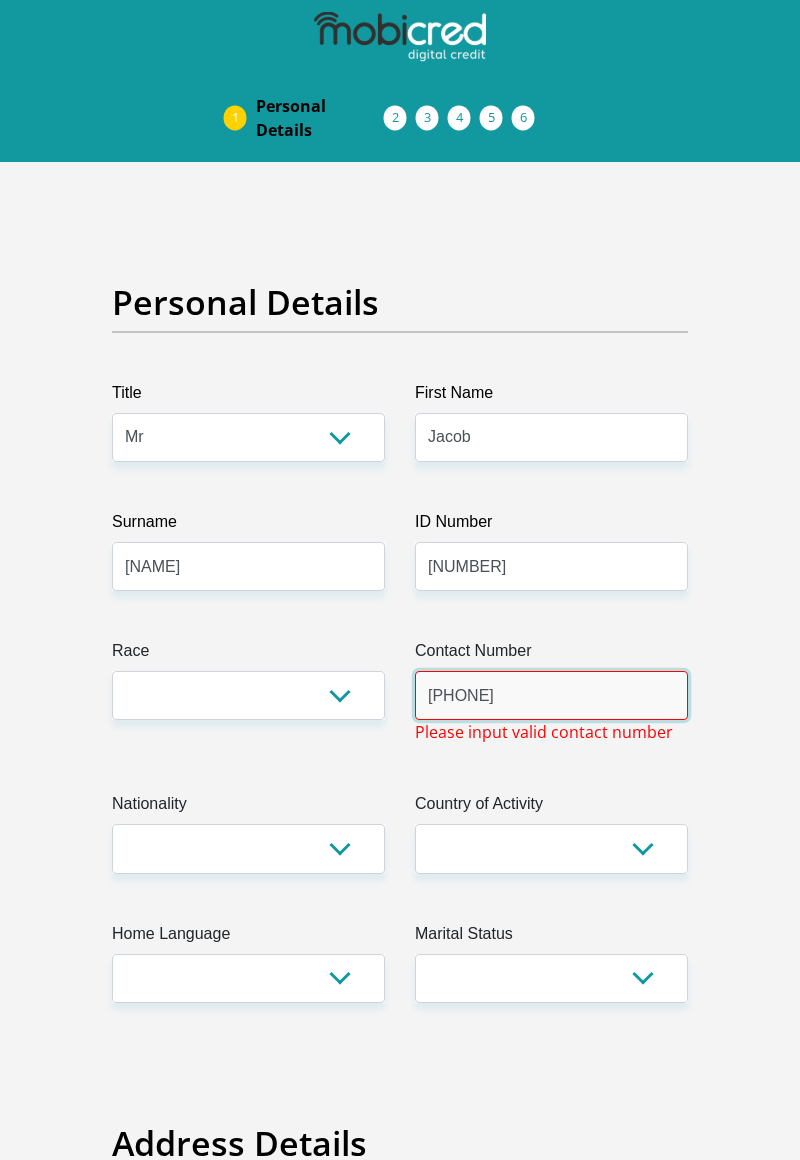 click on "079635" at bounding box center [551, 695] 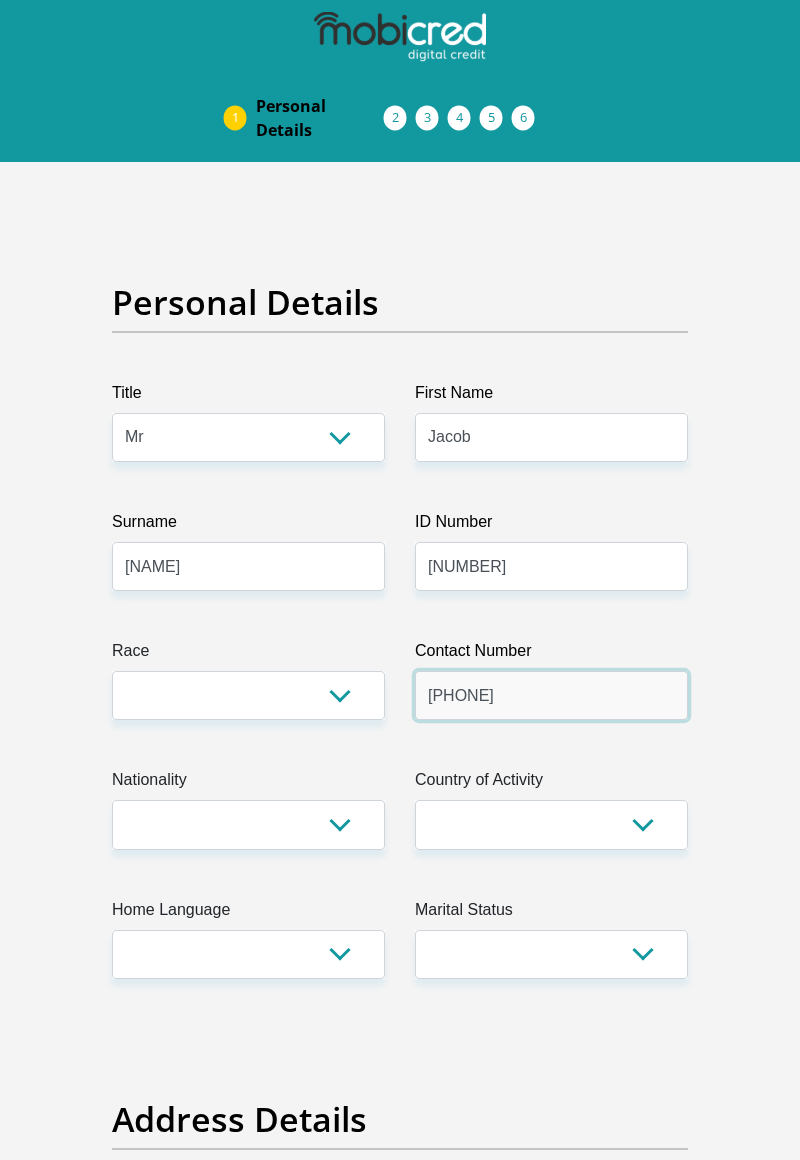 type on "0796355708" 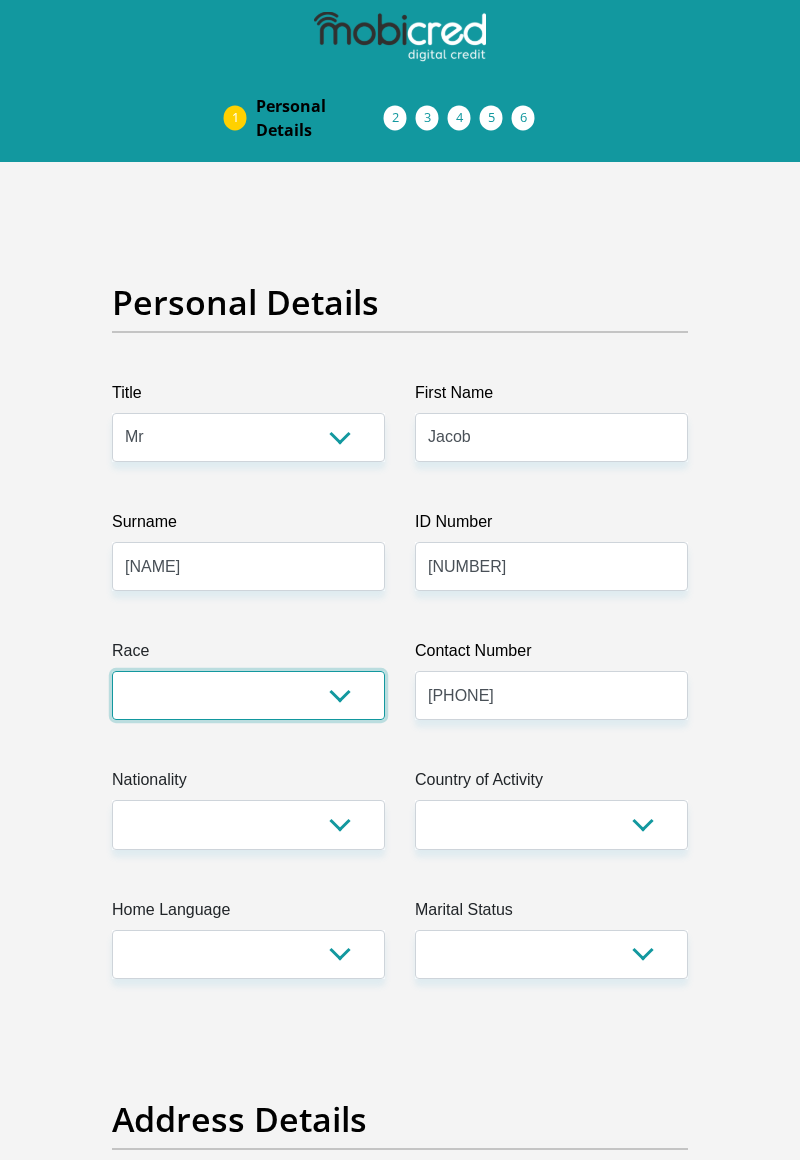 click on "Black
Coloured
Indian
White
Other" at bounding box center [248, 695] 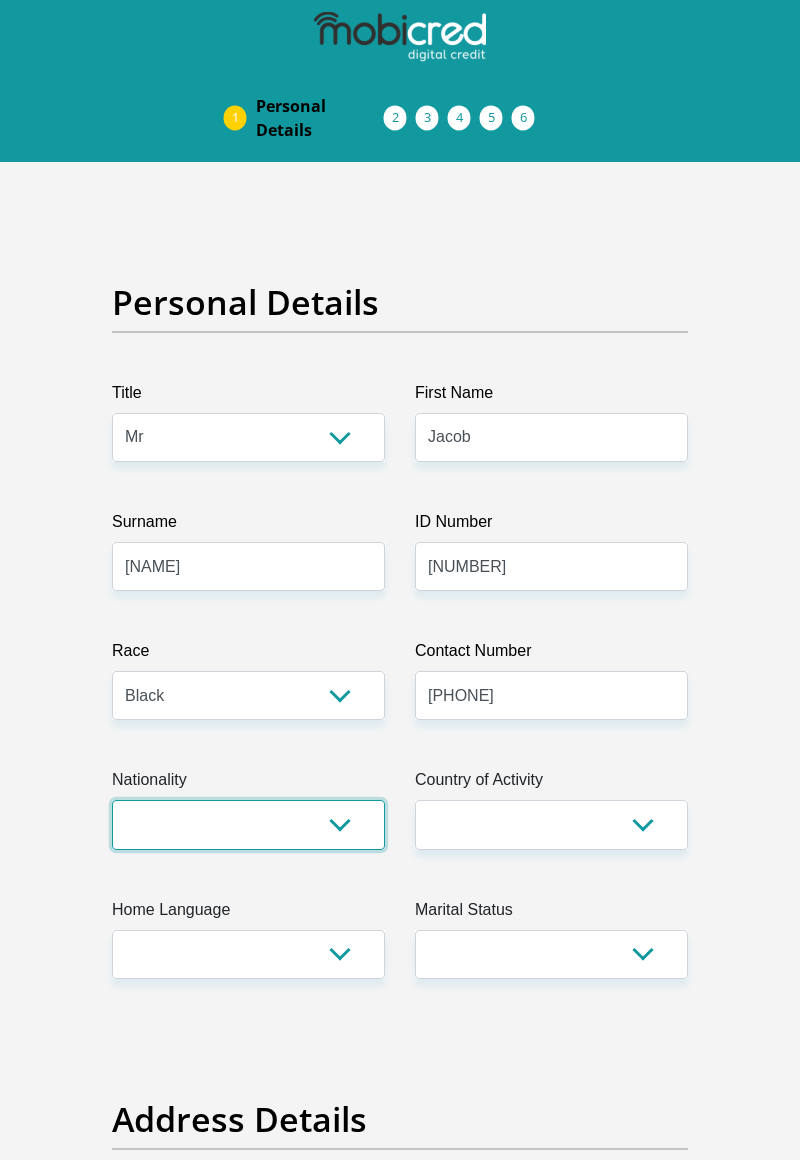 click on "South Africa
Afghanistan
Aland Islands
Albania
Algeria
America Samoa
American Virgin Islands
Andorra
Angola
Anguilla
Antarctica
Antigua and Barbuda
Argentina
Armenia
Aruba
Ascension Island
Australia
Austria
Azerbaijan
Bahamas
Bahrain
Bangladesh
Barbados
Chad" at bounding box center (248, 824) 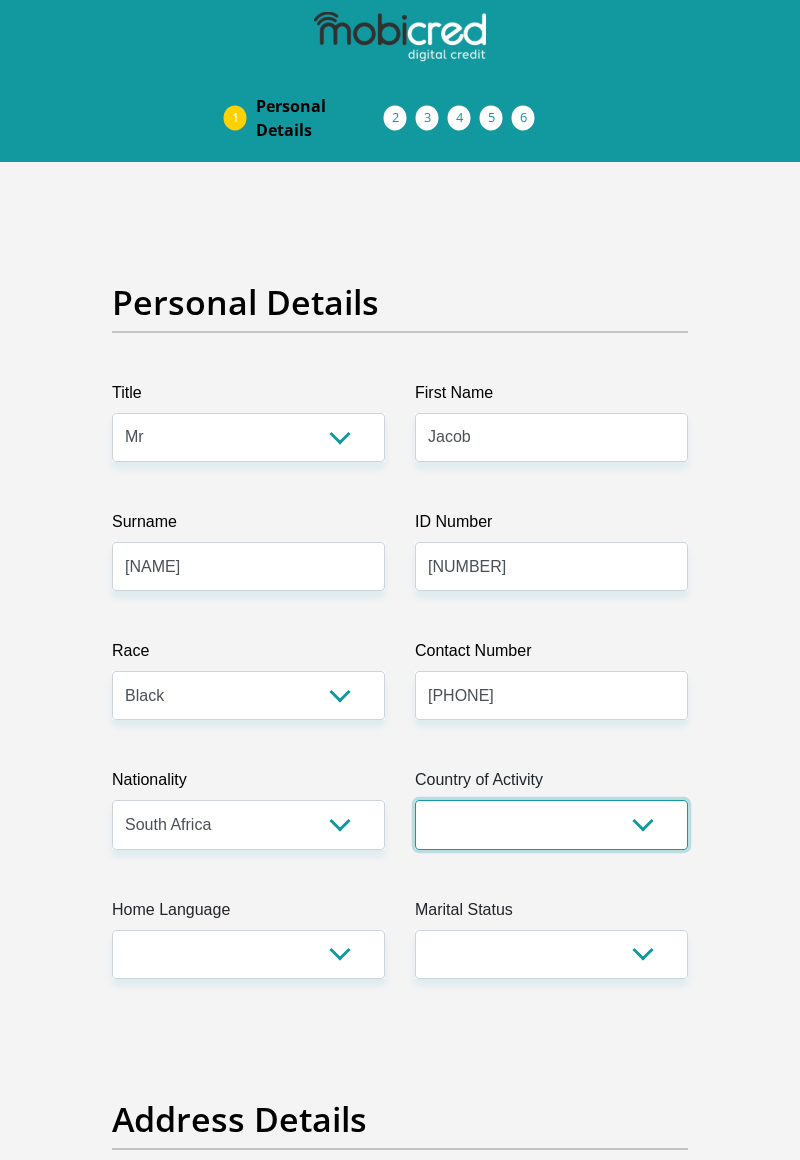 click on "South Africa
Afghanistan
Aland Islands
Albania
Algeria
America Samoa
American Virgin Islands
Andorra
Angola
Anguilla
Antarctica
Antigua and Barbuda
Argentina
Armenia
Aruba
Ascension Island
Australia
Austria
Azerbaijan
Chad" at bounding box center [551, 824] 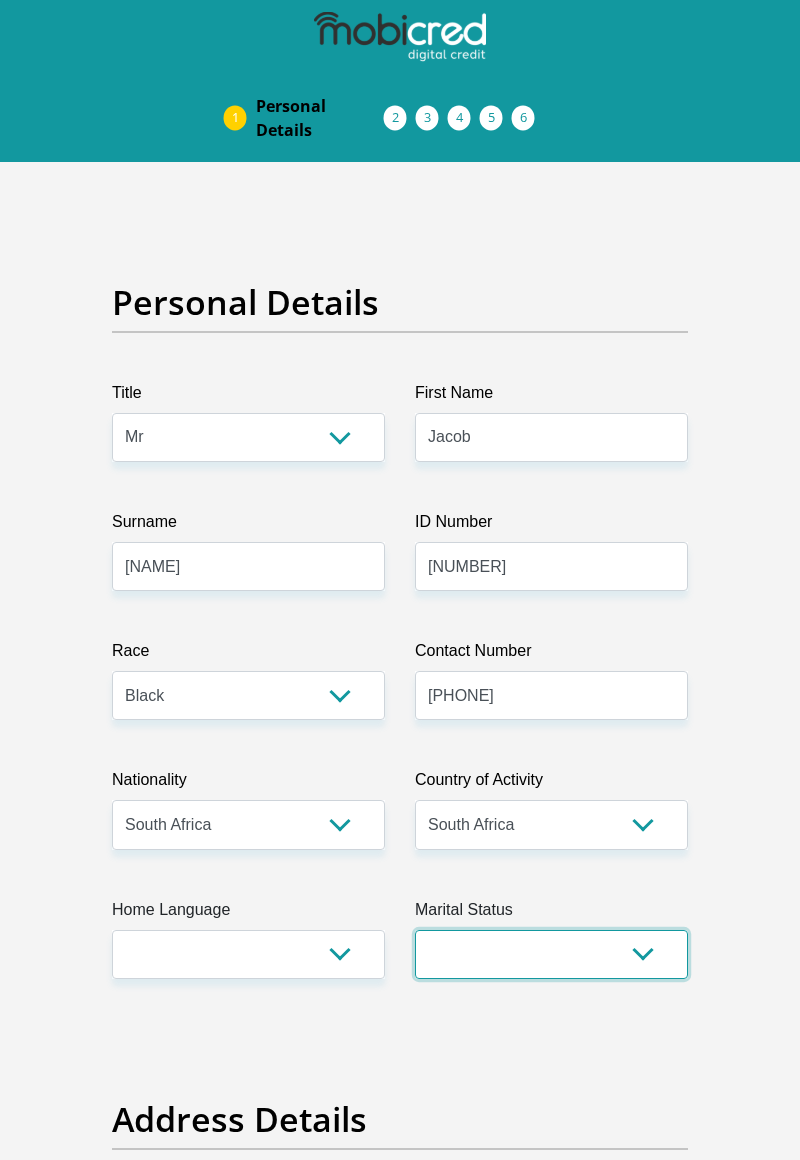 click on "Married ANC
Single
Divorced
Widowed
Married COP or Customary Law" at bounding box center (551, 954) 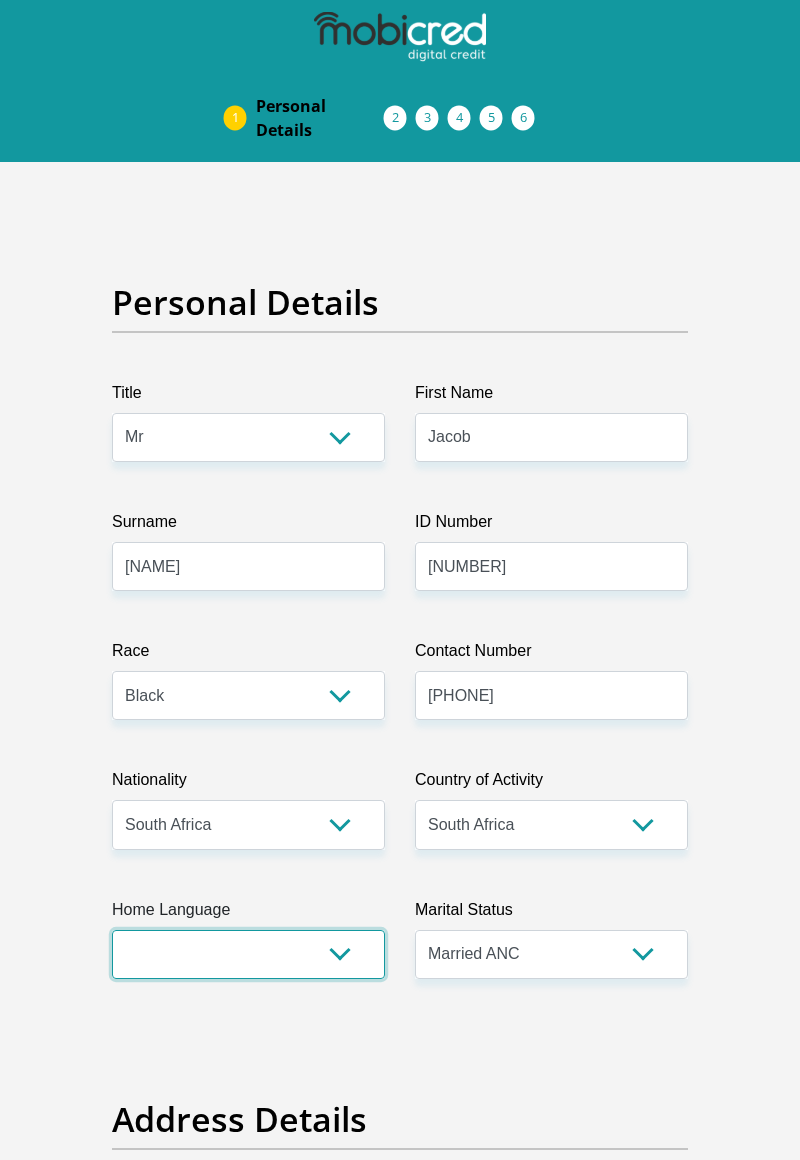 click on "Afrikaans
English
Sepedi
South Ndebele
Southern Sotho
Swati
Tsonga
Tswana
Venda
Xhosa
Zulu
Other" at bounding box center (248, 954) 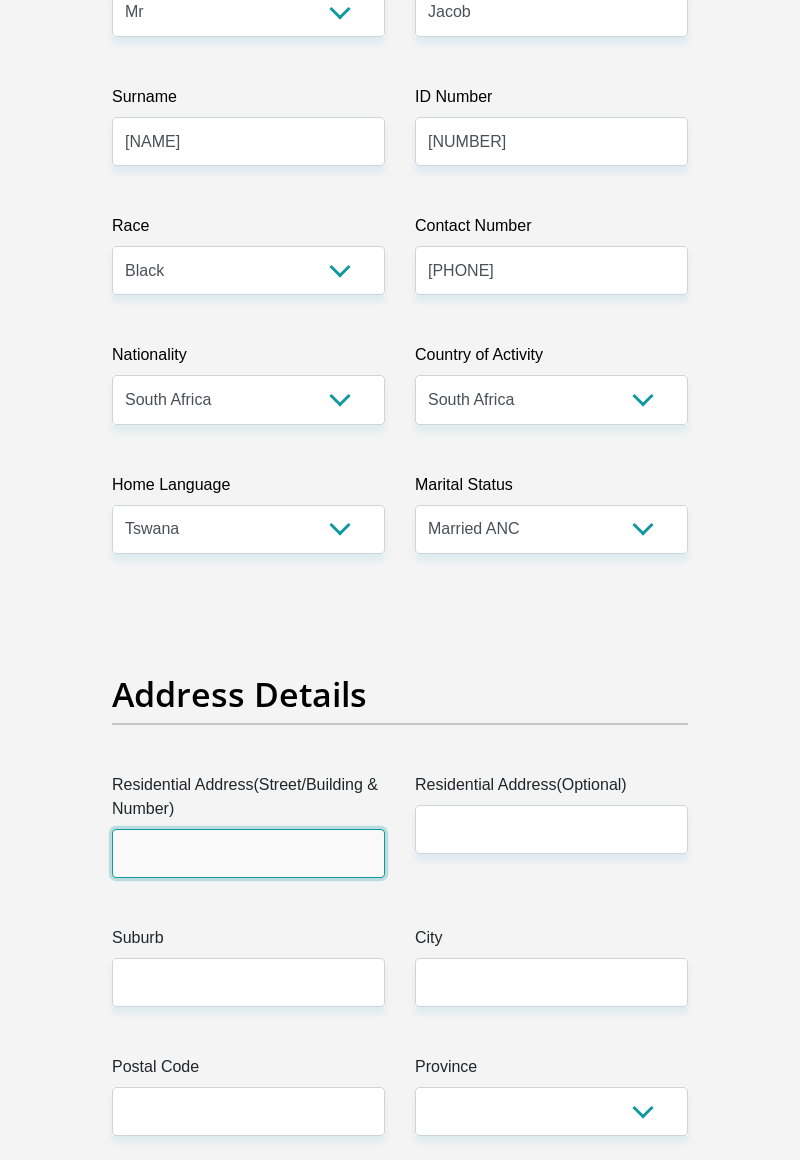 click on "Residential Address(Street/Building & Number)" at bounding box center (248, 853) 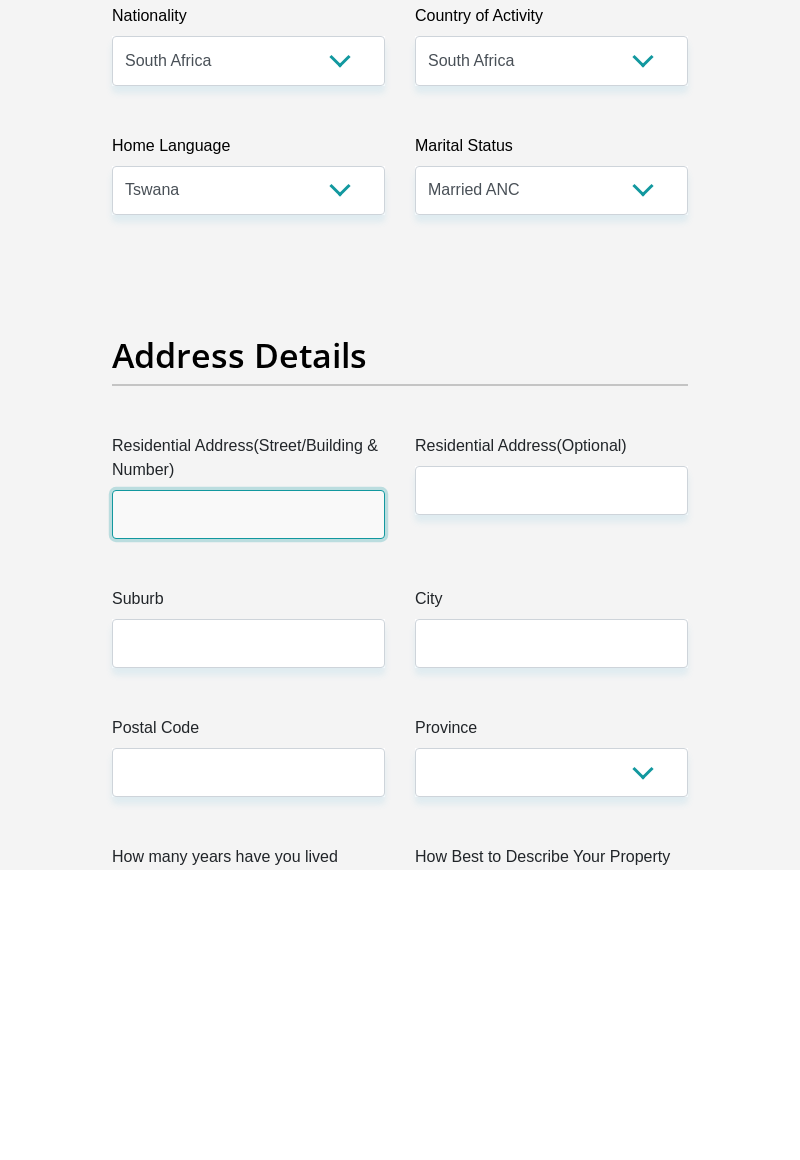 scroll, scrollTop: 487, scrollLeft: 0, axis: vertical 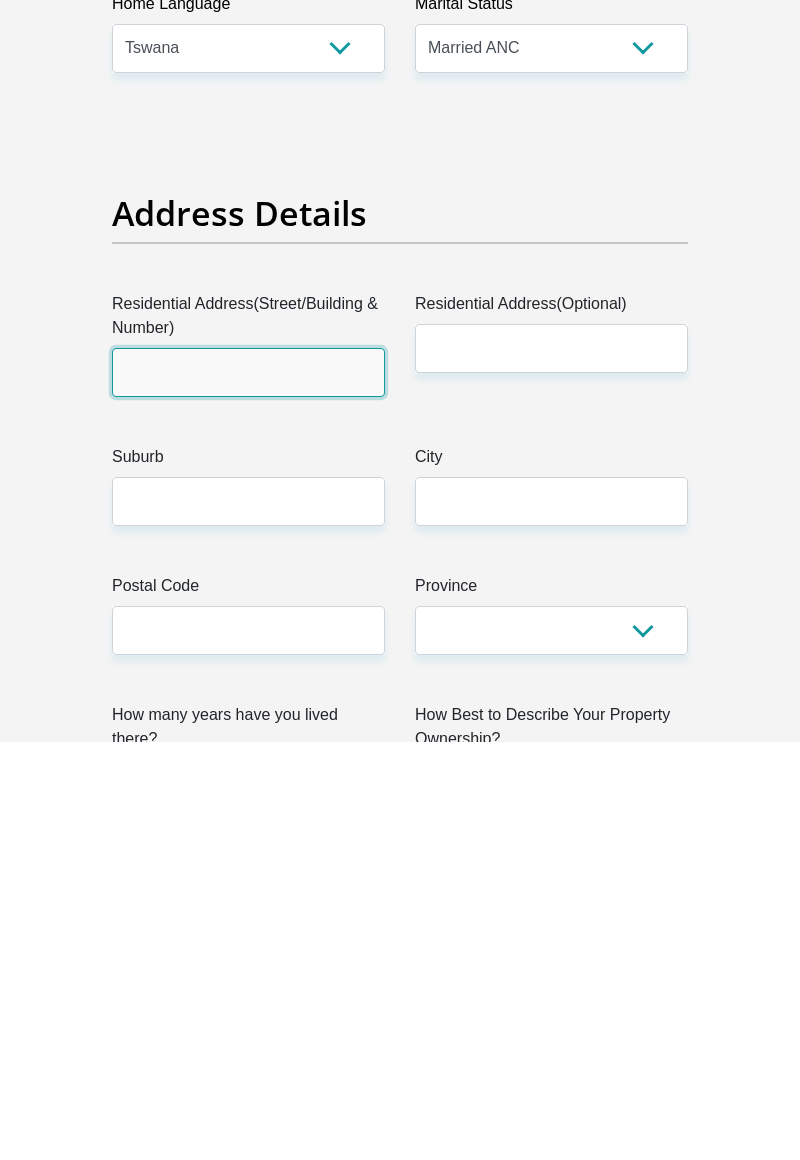 type on "1350/47" 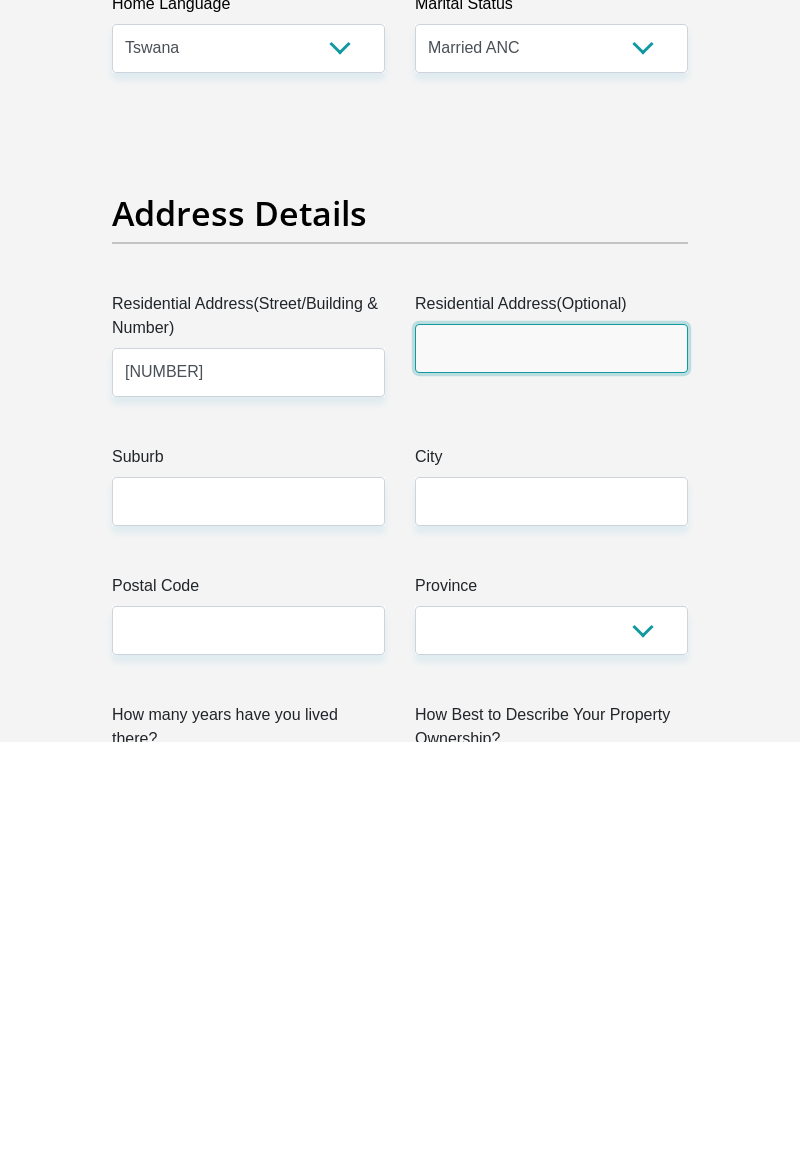 type on "Lephoi Street,  Unit4" 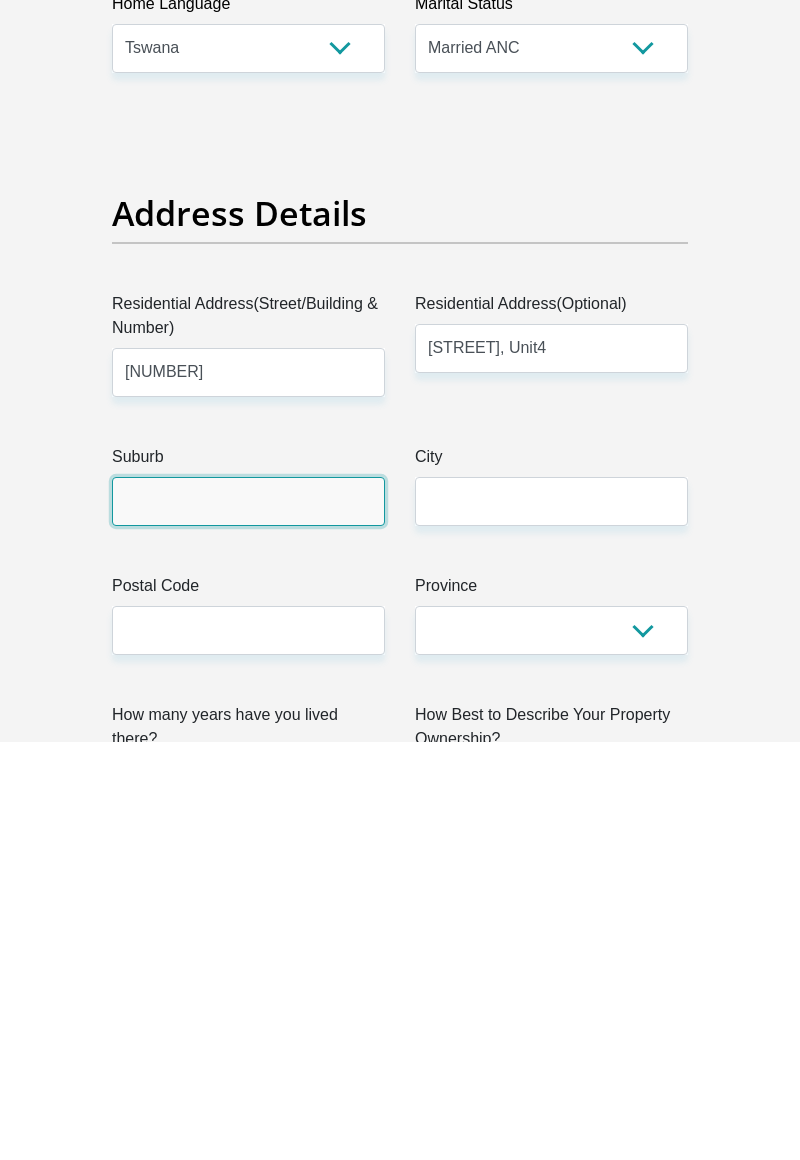 type on "Mogwase" 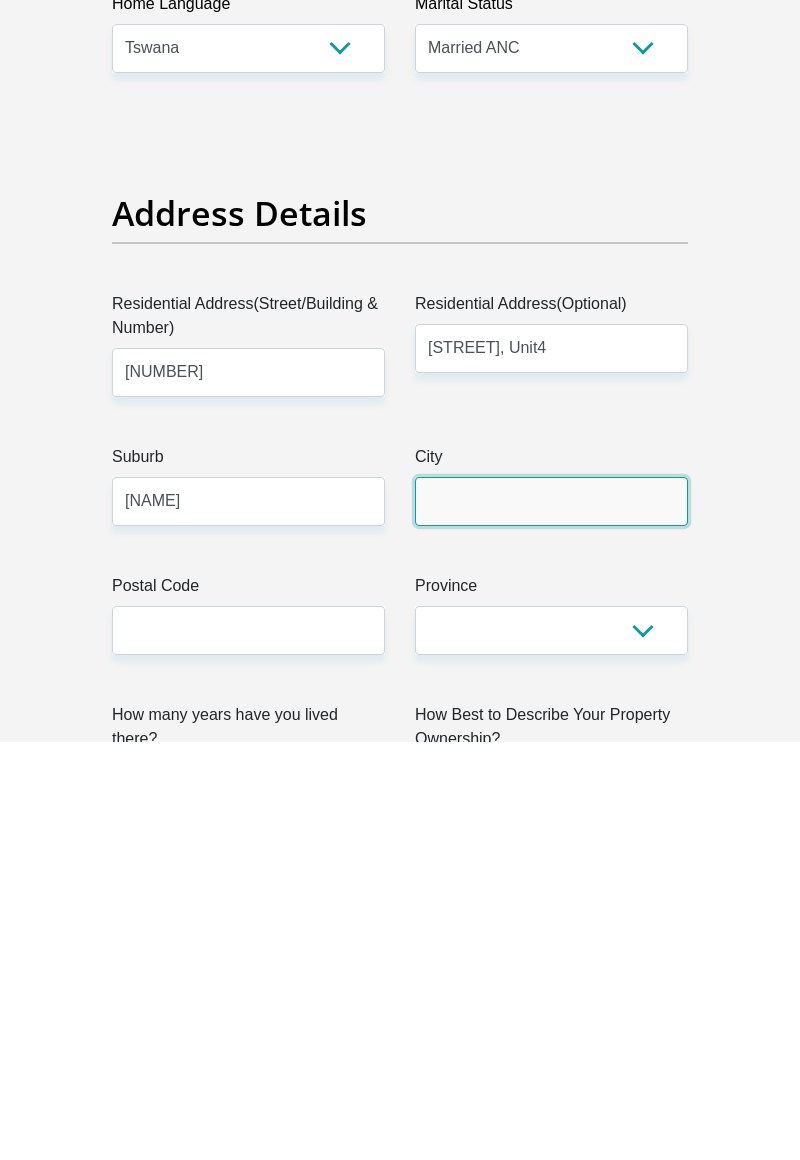 type on "Mogwase" 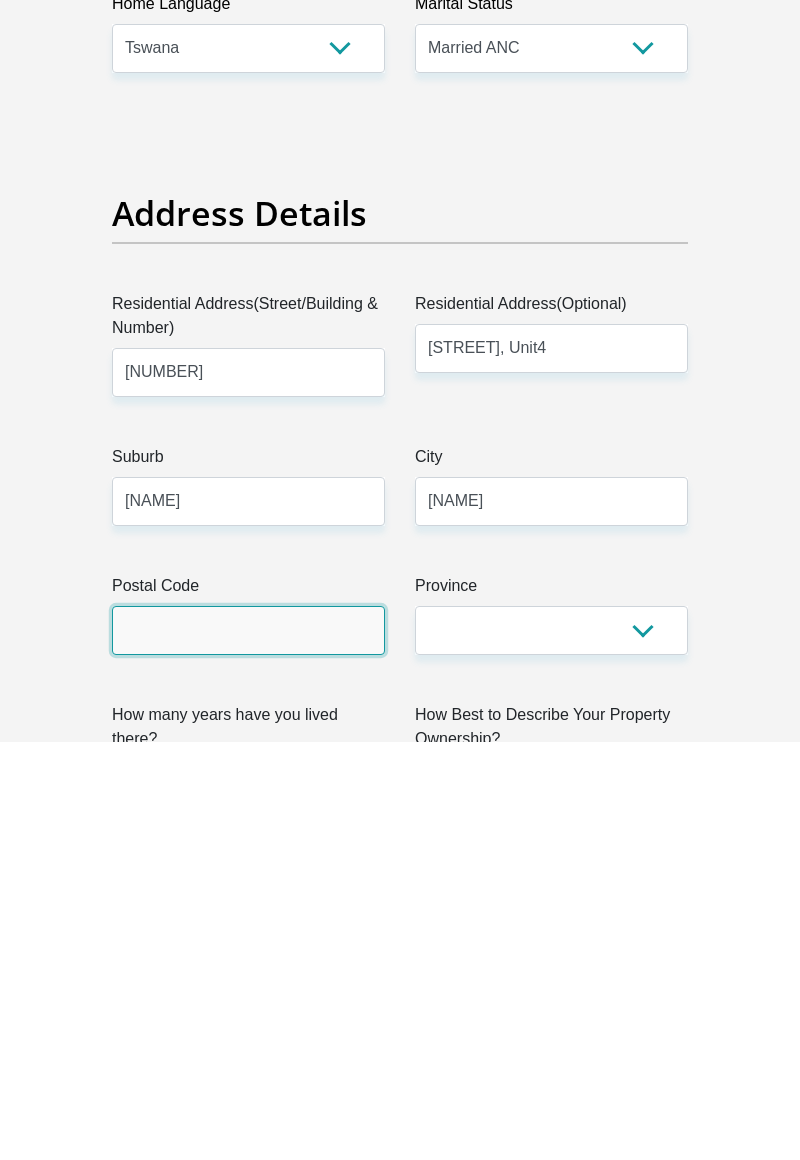 type on "0314" 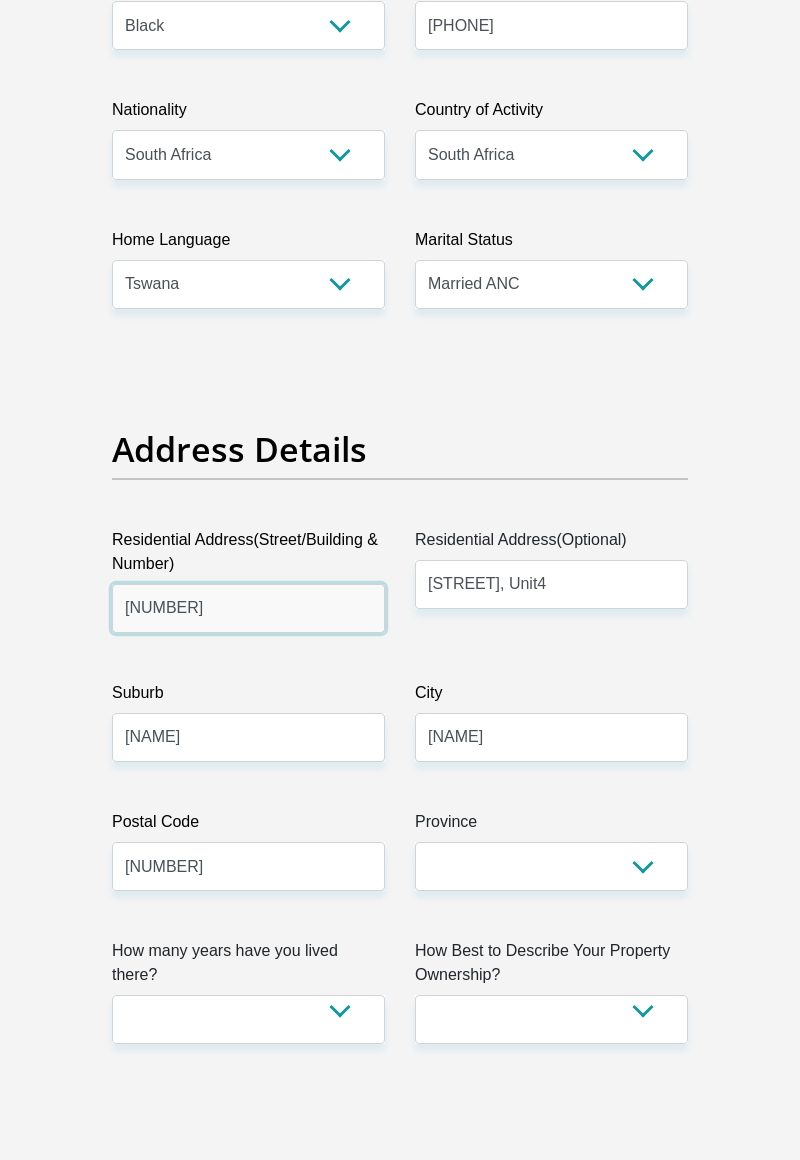scroll, scrollTop: 677, scrollLeft: 0, axis: vertical 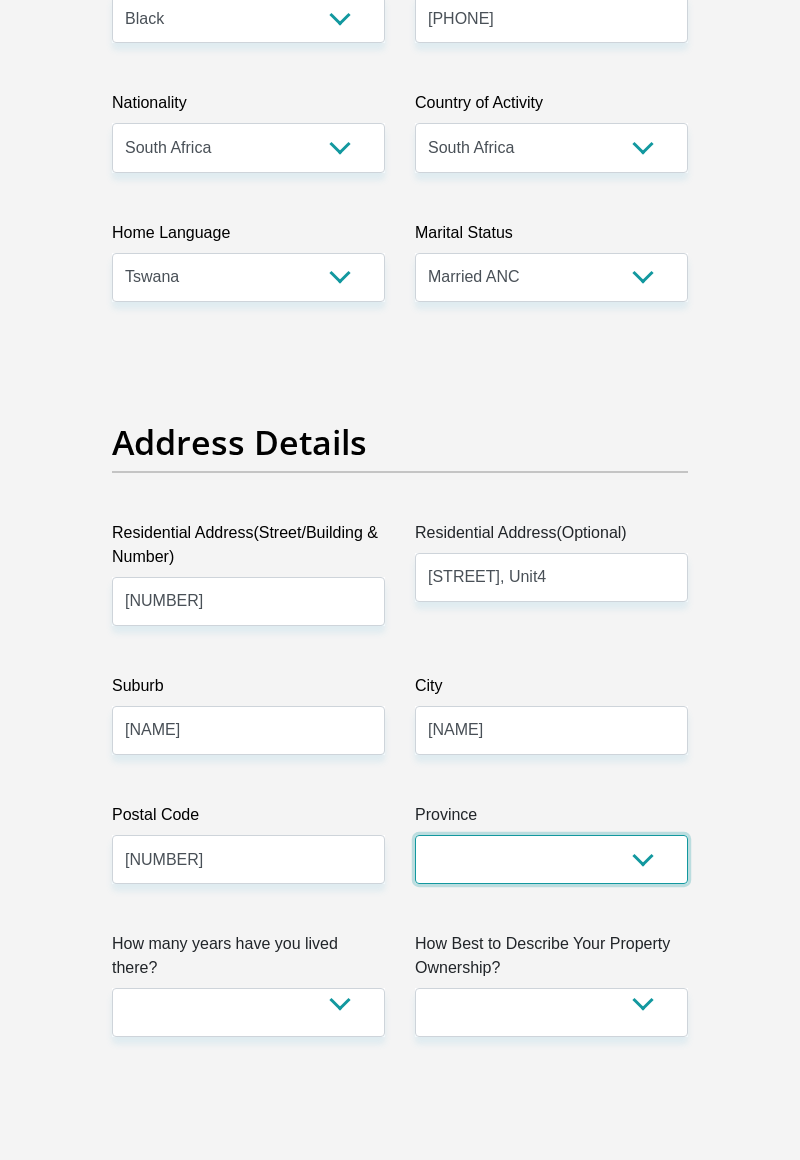 click on "Eastern Cape
Free State
Gauteng
KwaZulu-Natal
Limpopo
Mpumalanga
Northern Cape
North West
Western Cape" at bounding box center (551, 859) 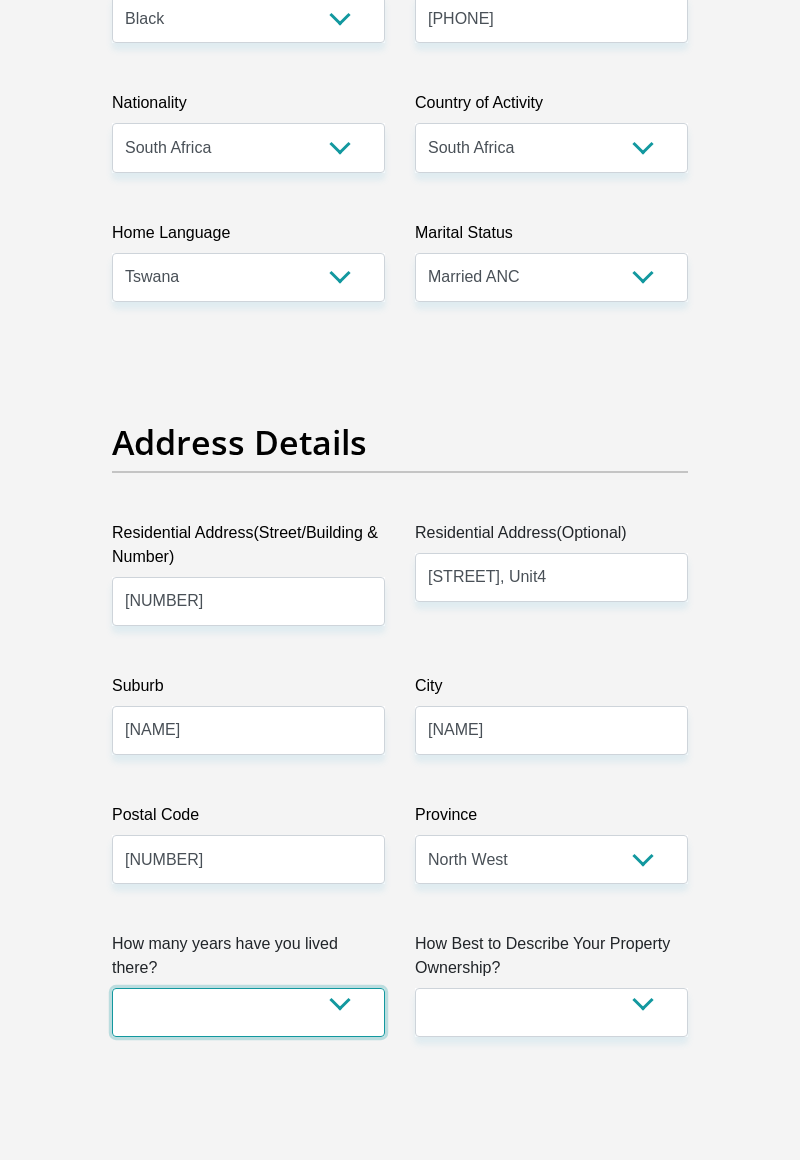 click on "less than 1 year
1-3 years
3-5 years
5+ years" at bounding box center [248, 1012] 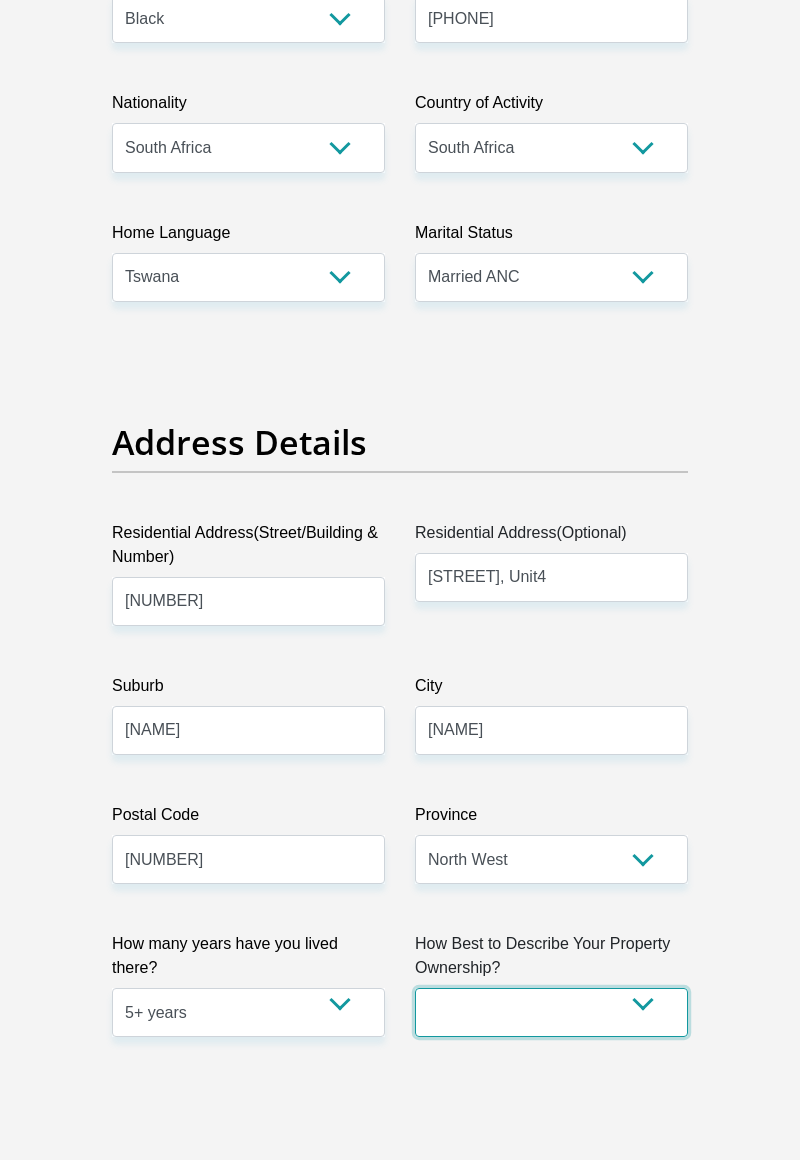 click on "Owned
Rented
Family Owned
Company Dwelling" at bounding box center (551, 1012) 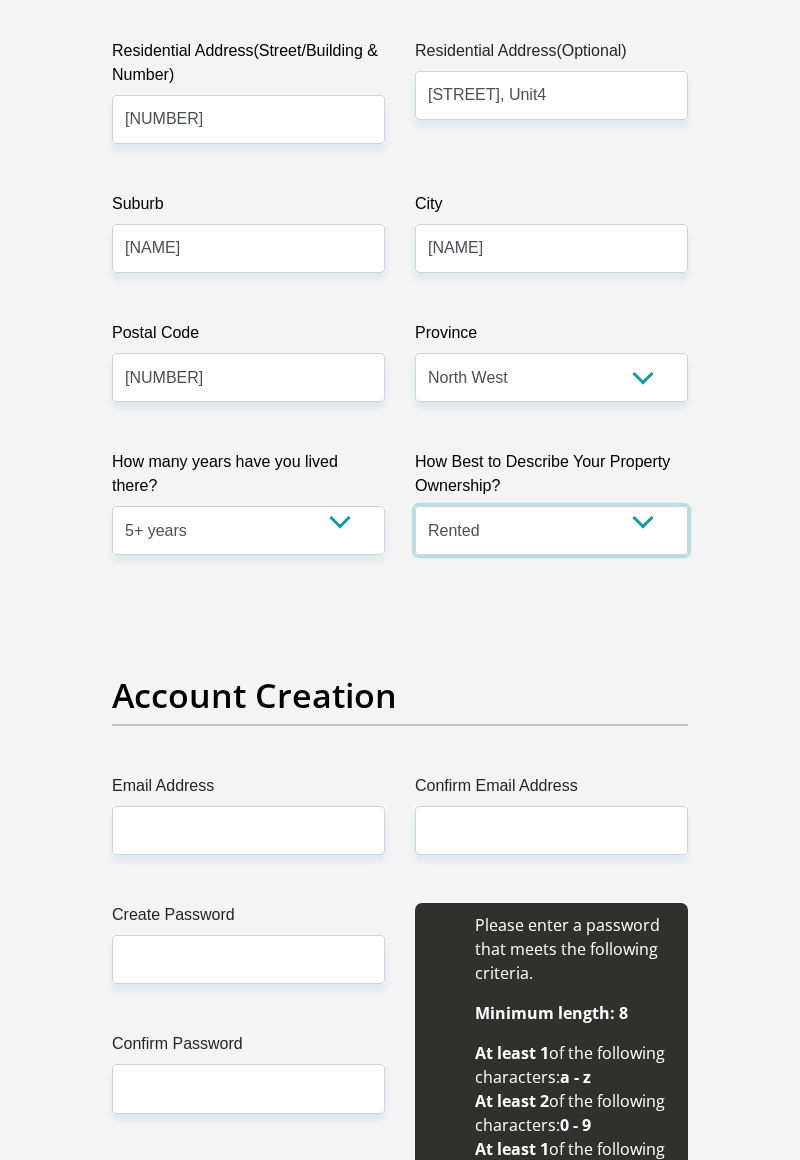 scroll, scrollTop: 1161, scrollLeft: 0, axis: vertical 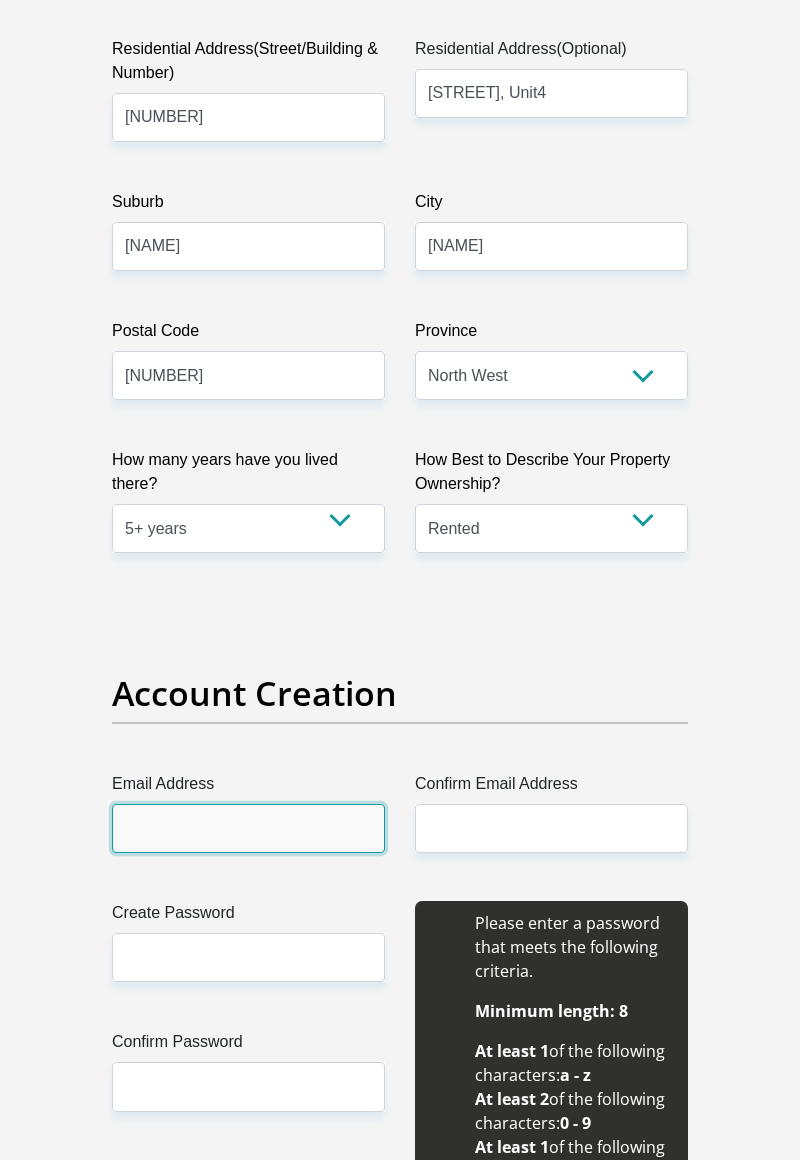 click on "Email Address" at bounding box center (248, 828) 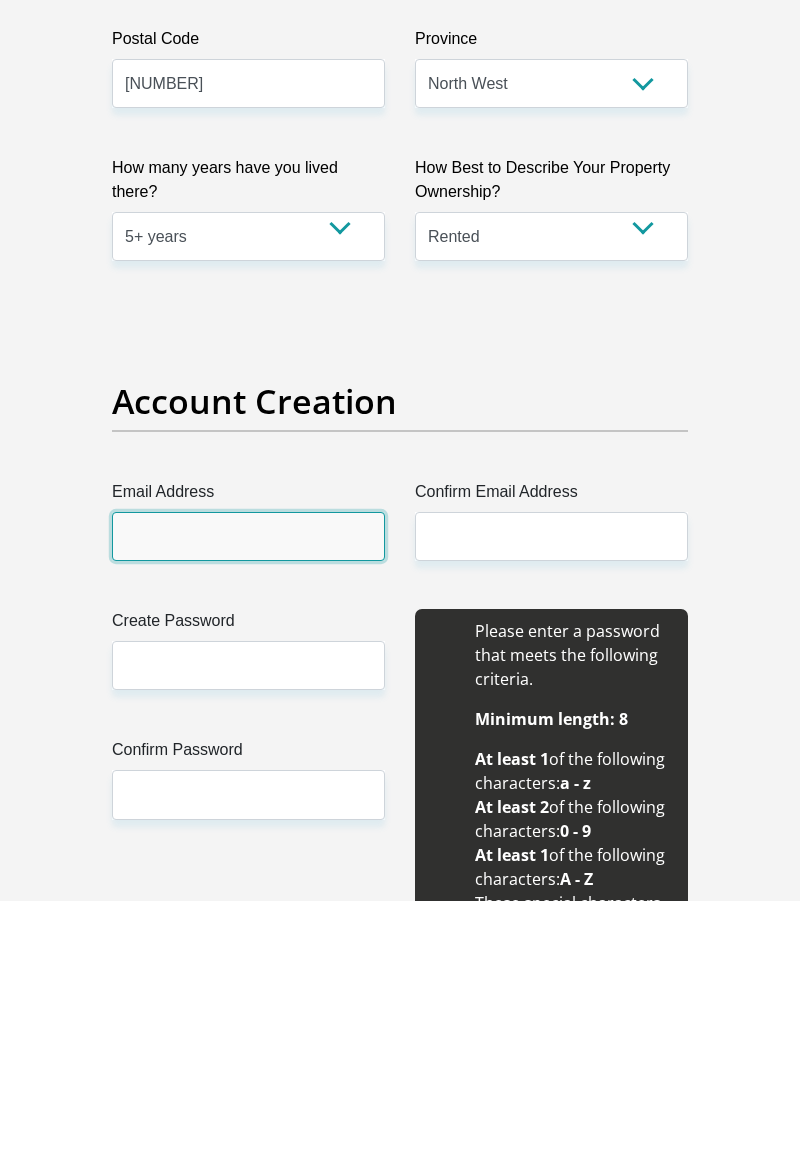 scroll, scrollTop: 1193, scrollLeft: 0, axis: vertical 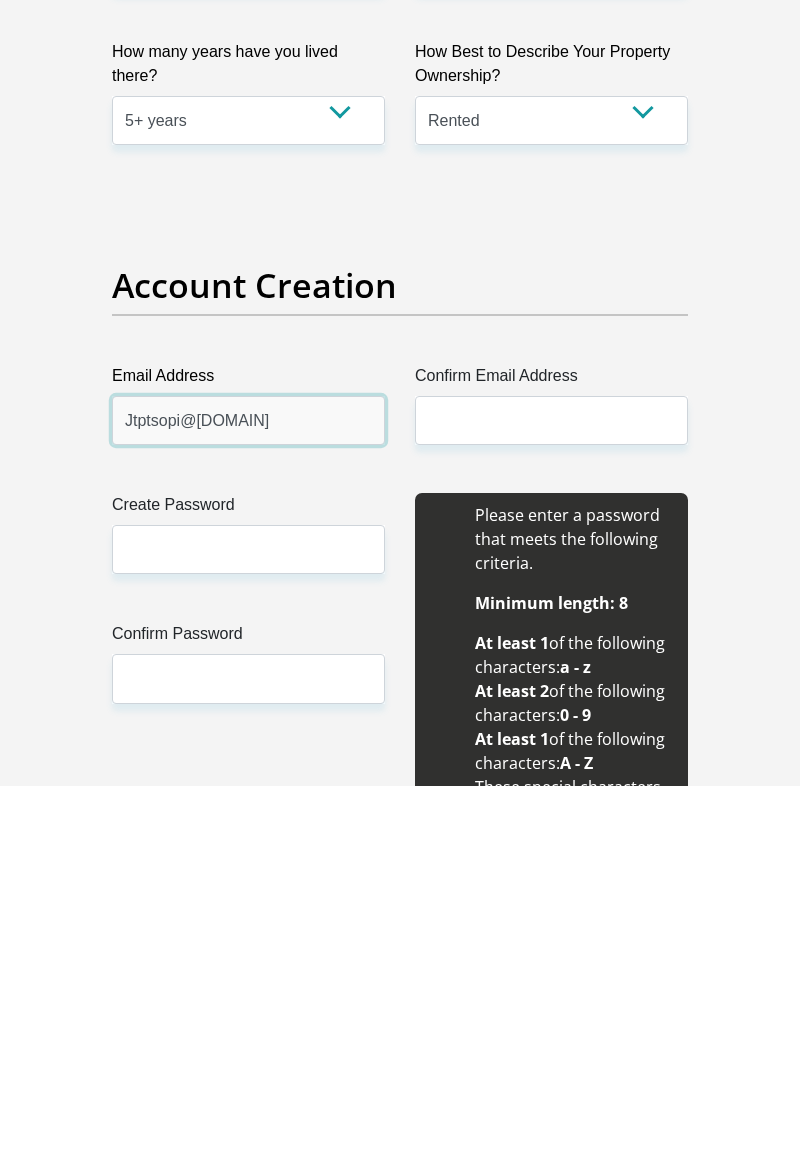 type on "Jtptsopi@gmail.com" 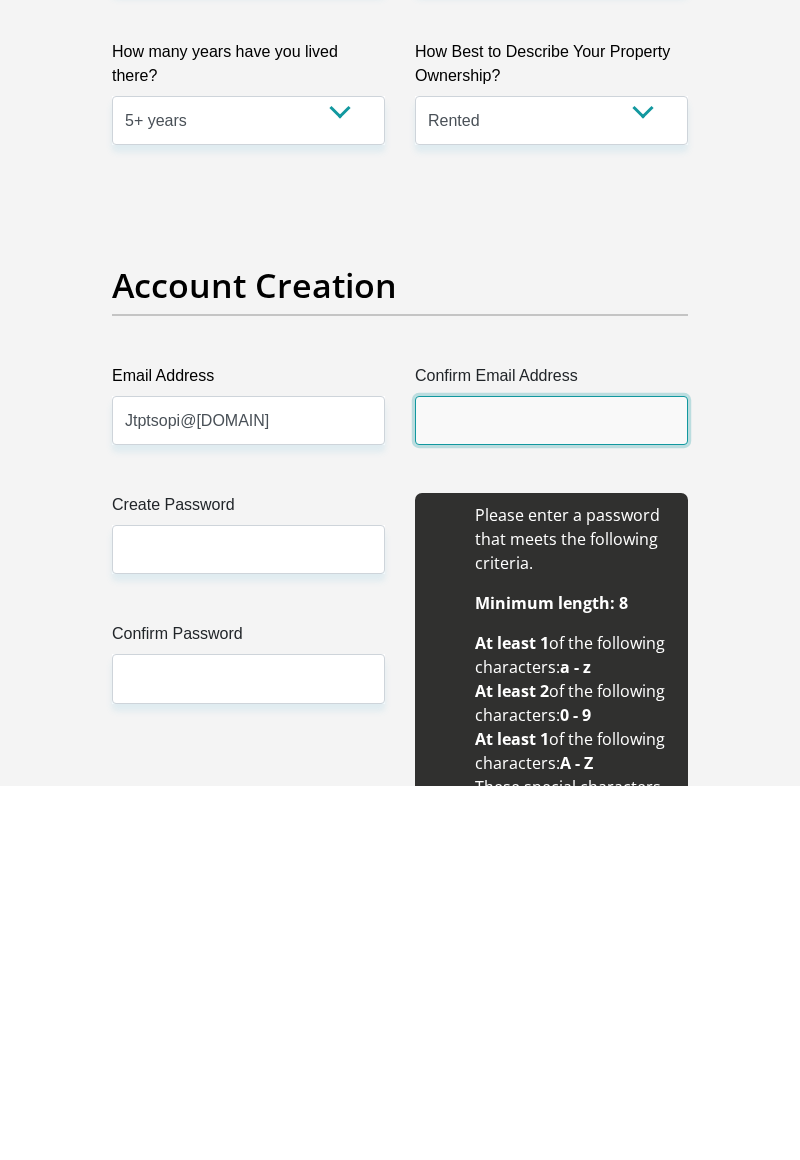 click on "Confirm Email Address" at bounding box center [551, 795] 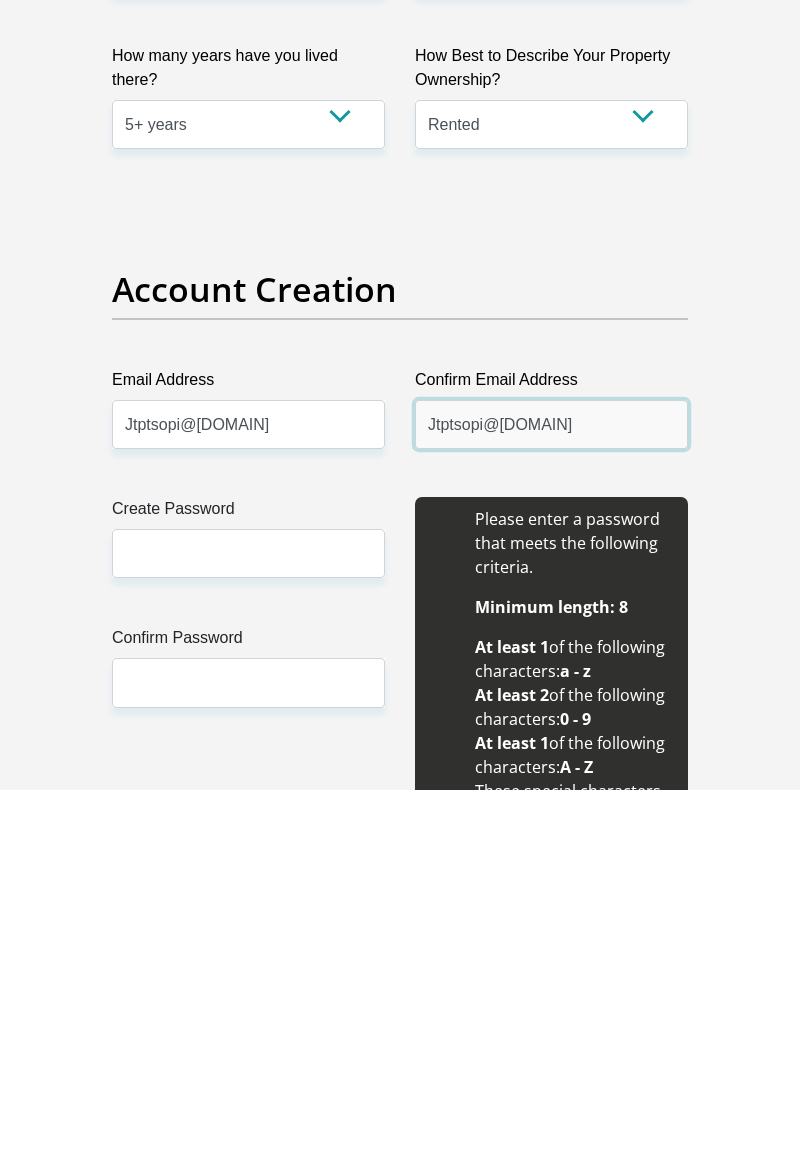 type on "Jtptsopi@gmail.com" 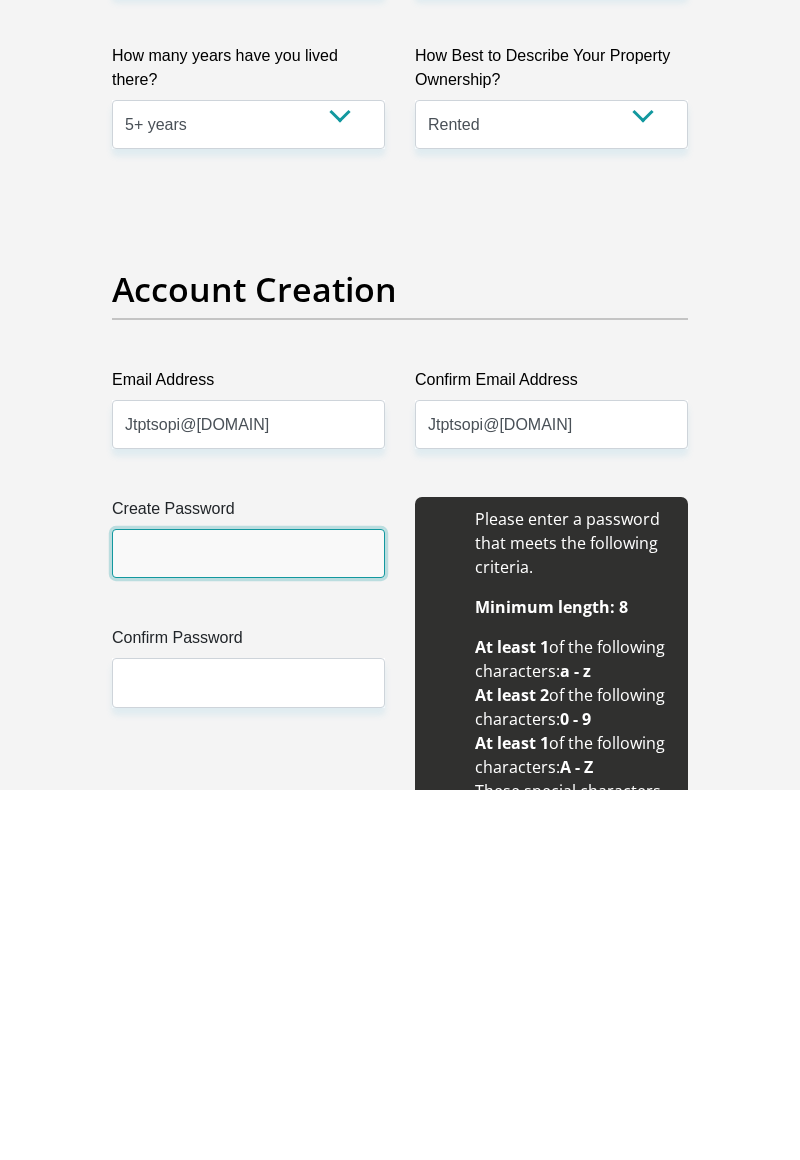 click on "Create Password" at bounding box center [248, 924] 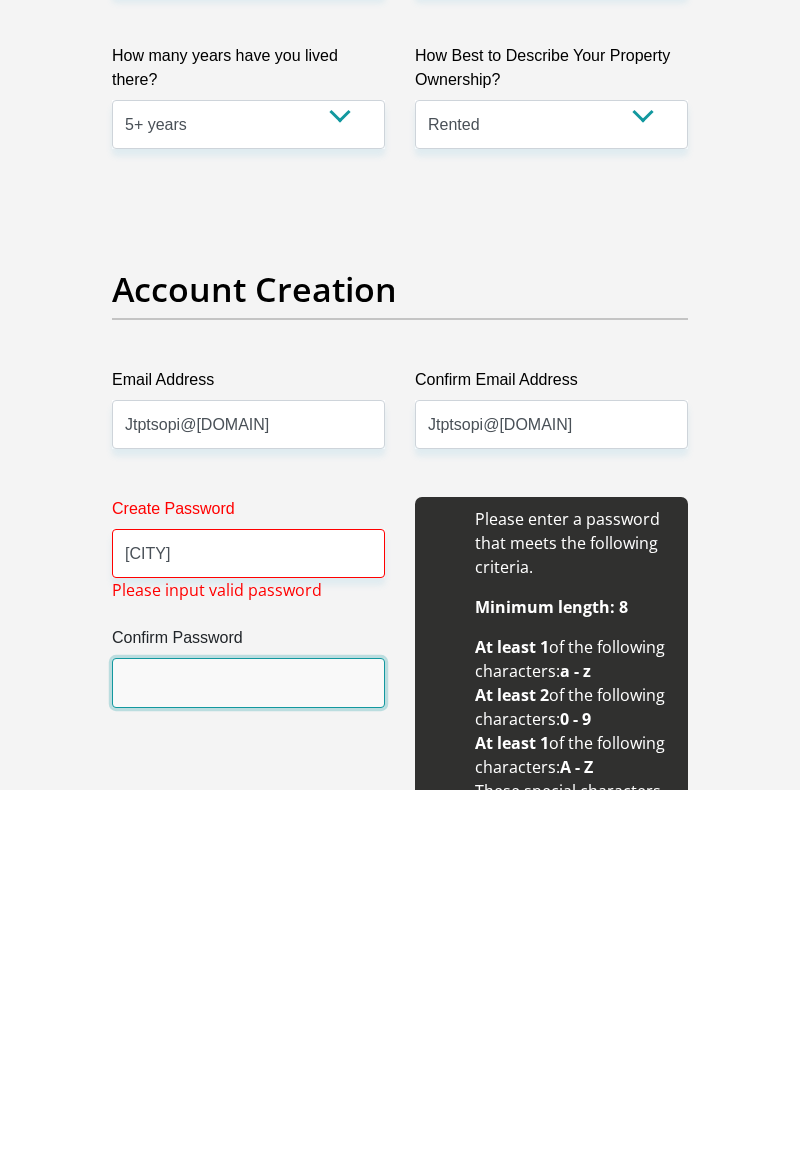 click on "Confirm Password" at bounding box center [248, 1053] 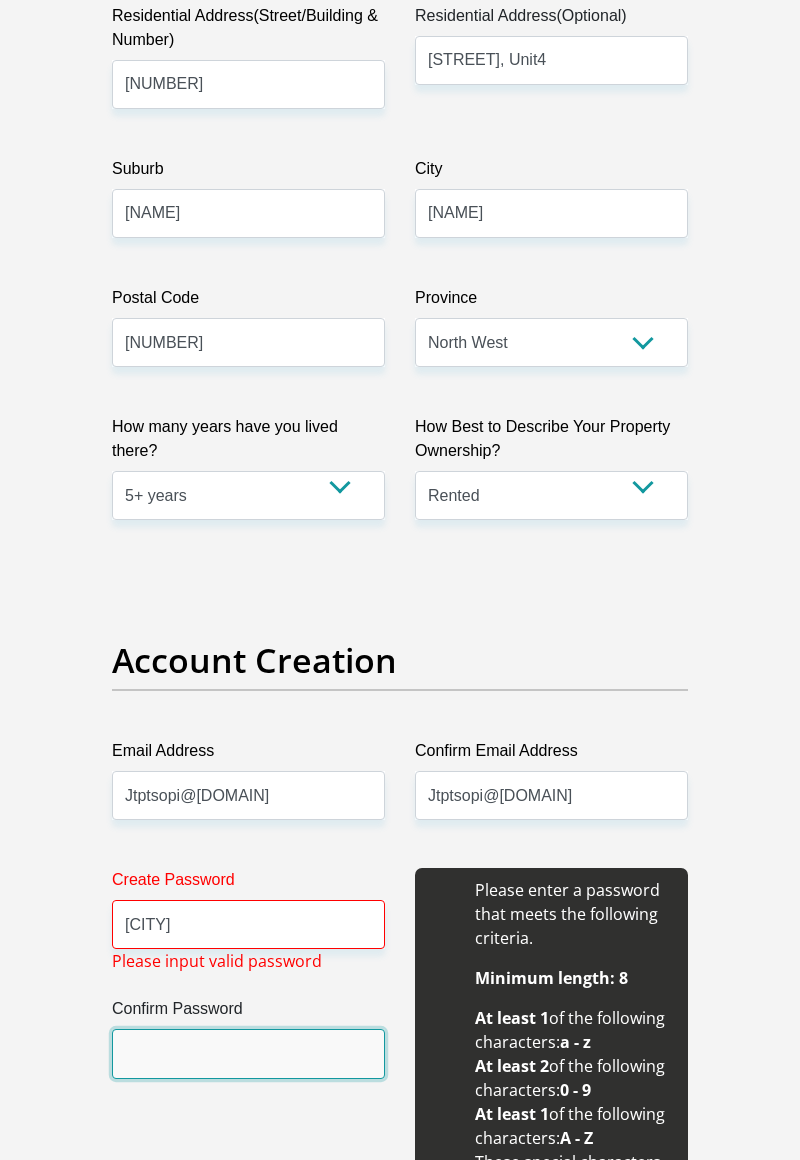 click on "Confirm Password" at bounding box center [248, 1053] 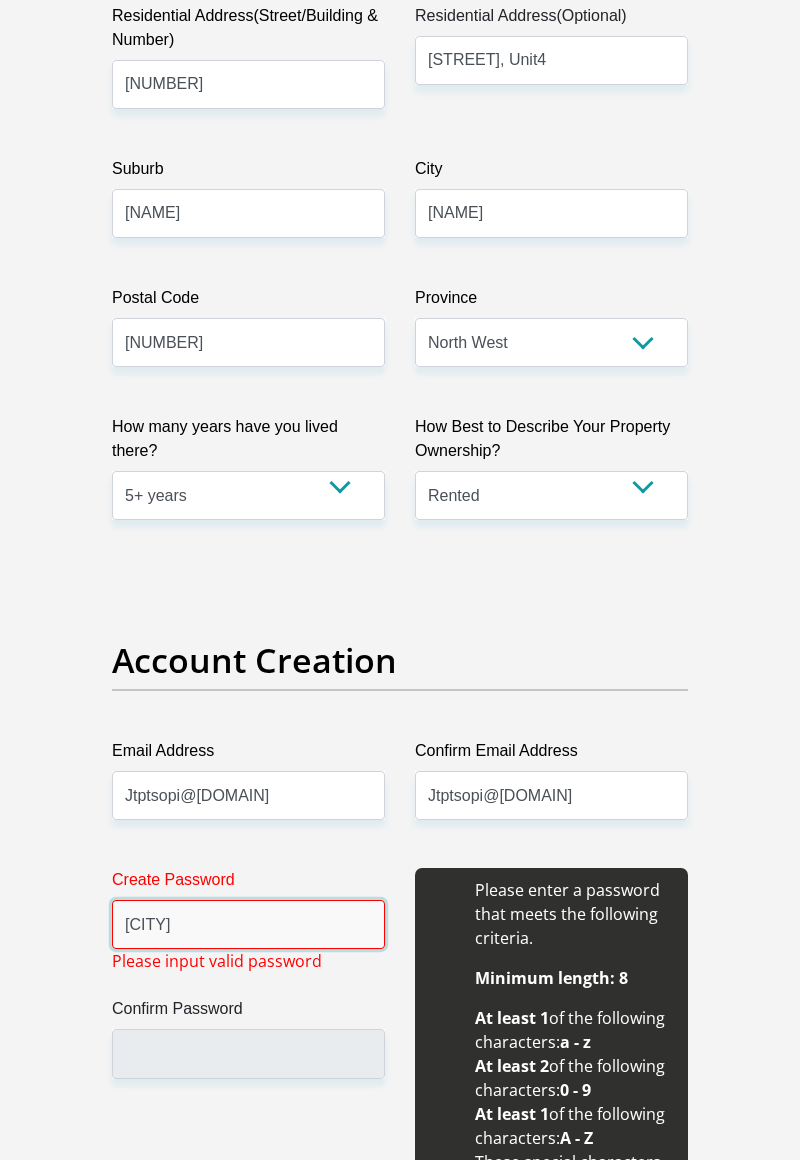 click on "ATLANTA" at bounding box center (248, 924) 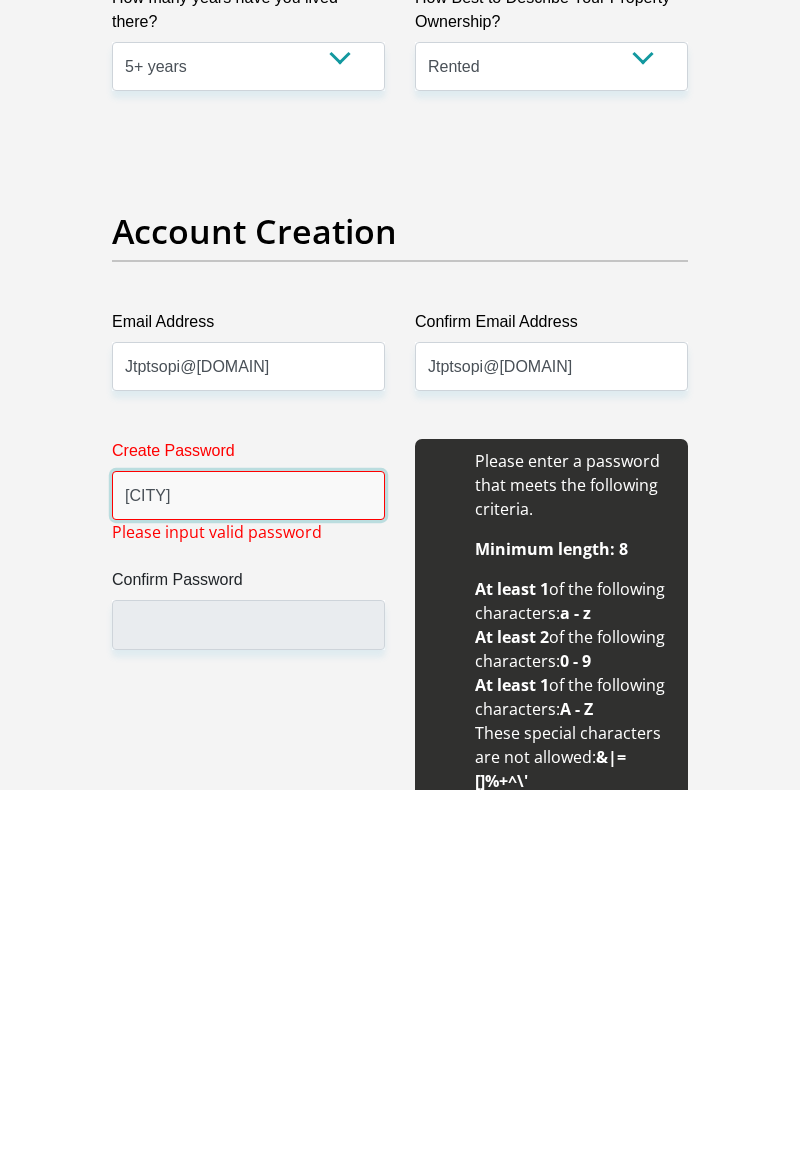 scroll, scrollTop: 1351, scrollLeft: 0, axis: vertical 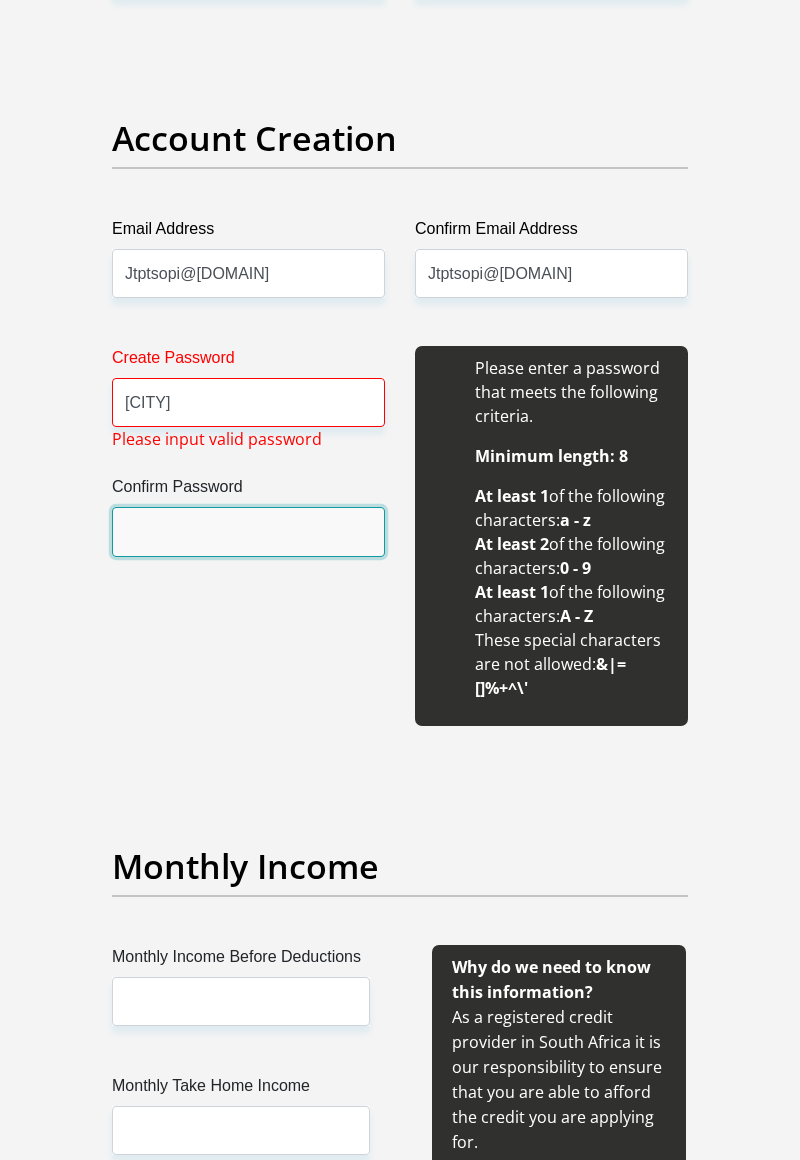 click on "Confirm Password" at bounding box center [248, 531] 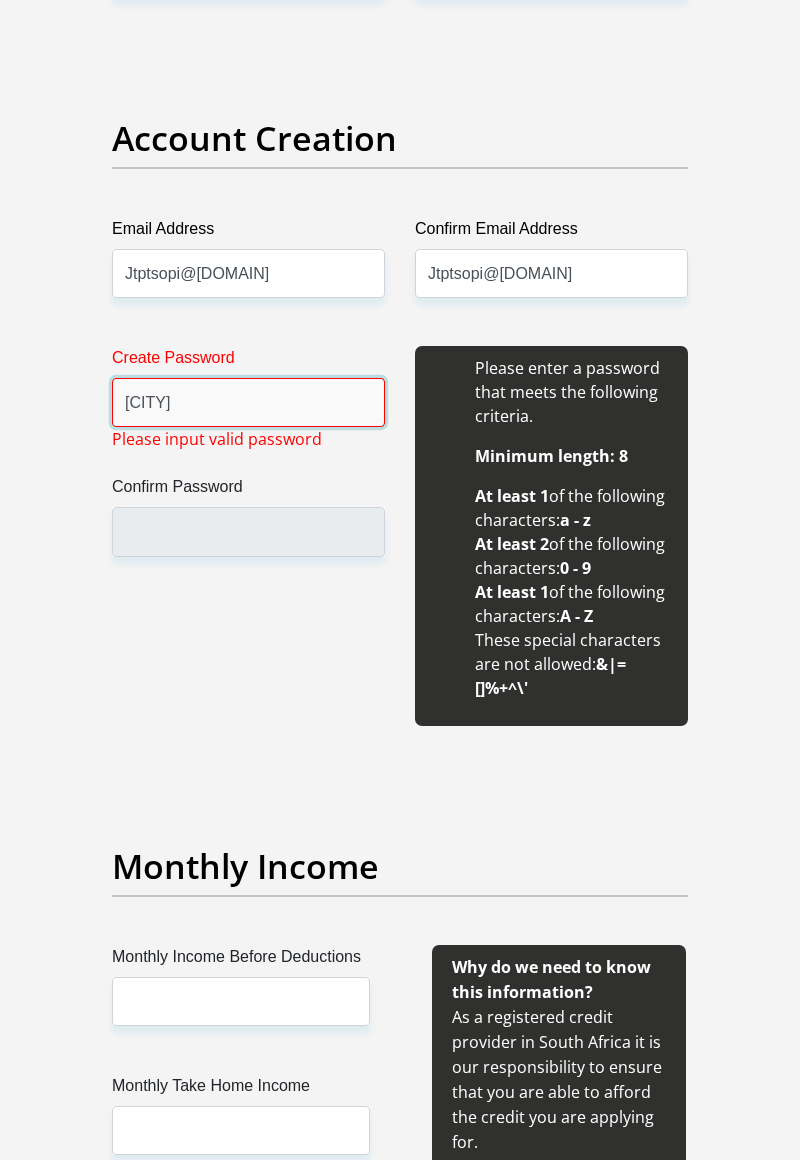 click on "ATLANTA" at bounding box center [248, 402] 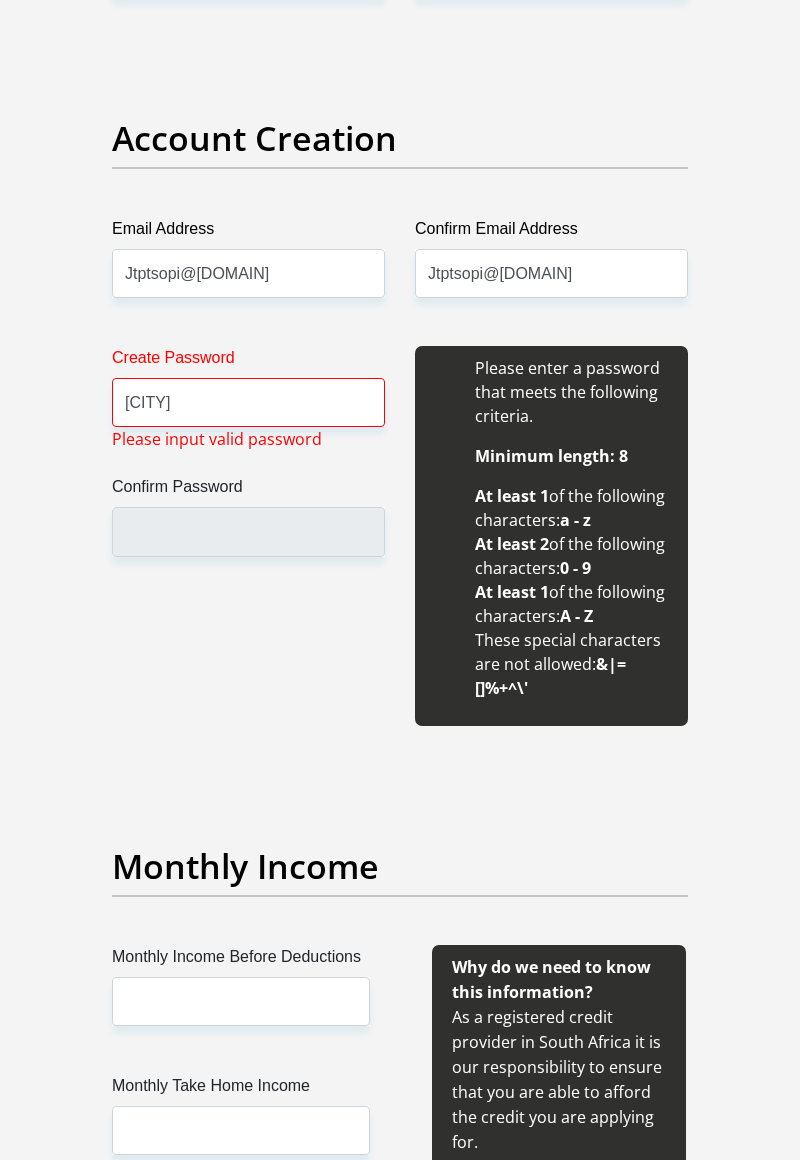 click on "Personal Details
Title
Mr
Ms
Mrs
Dr
Other
First Name
Jacob
Surname
Moloatsi
ID Number
8311175312084
Please input valid ID number
Race
Black
Coloured
Indian
White
Other
Contact Number
0796355708
Please input valid contact number" at bounding box center (400, 2309) 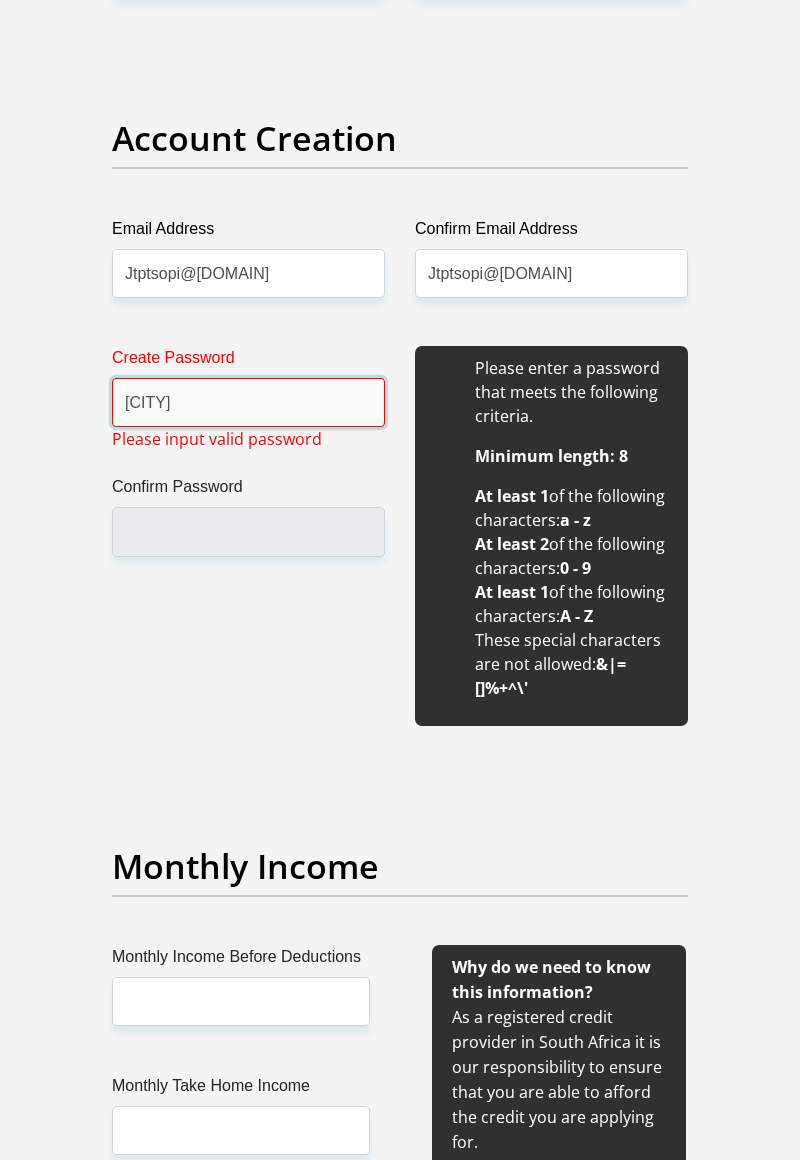 click on "ATLANTA" at bounding box center [248, 402] 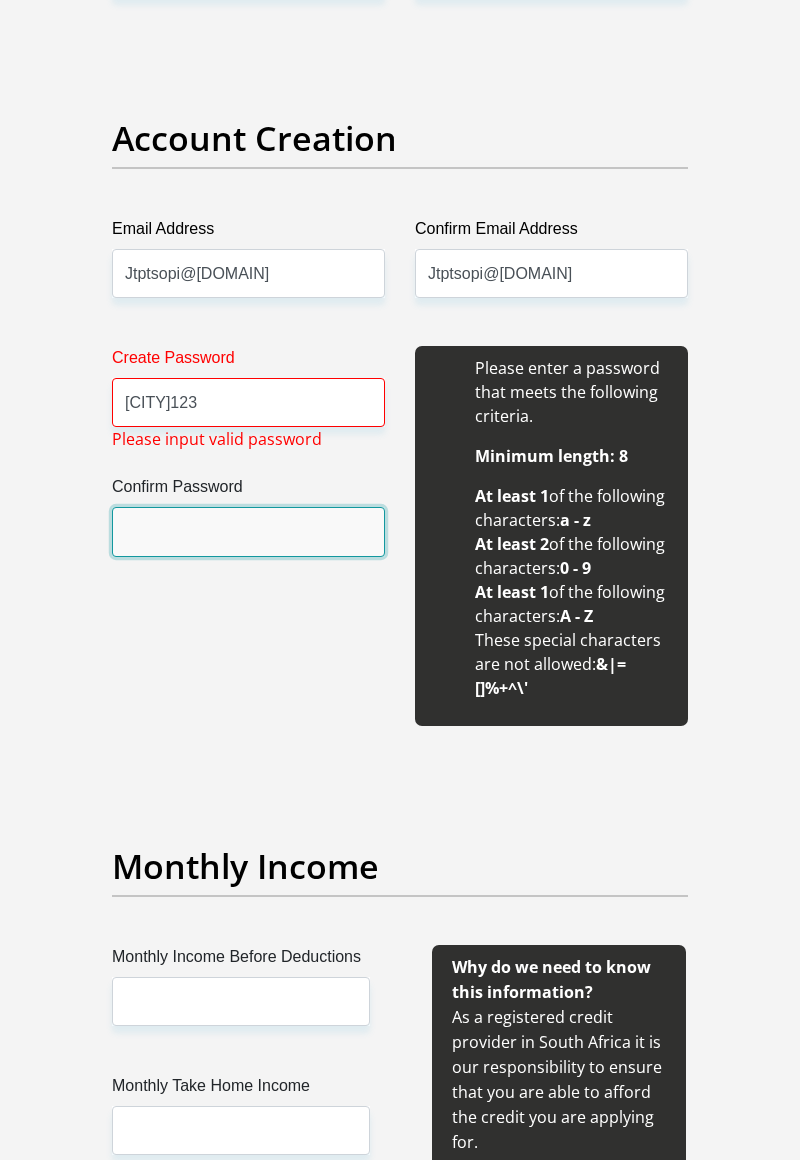 click on "Confirm Password" at bounding box center [248, 531] 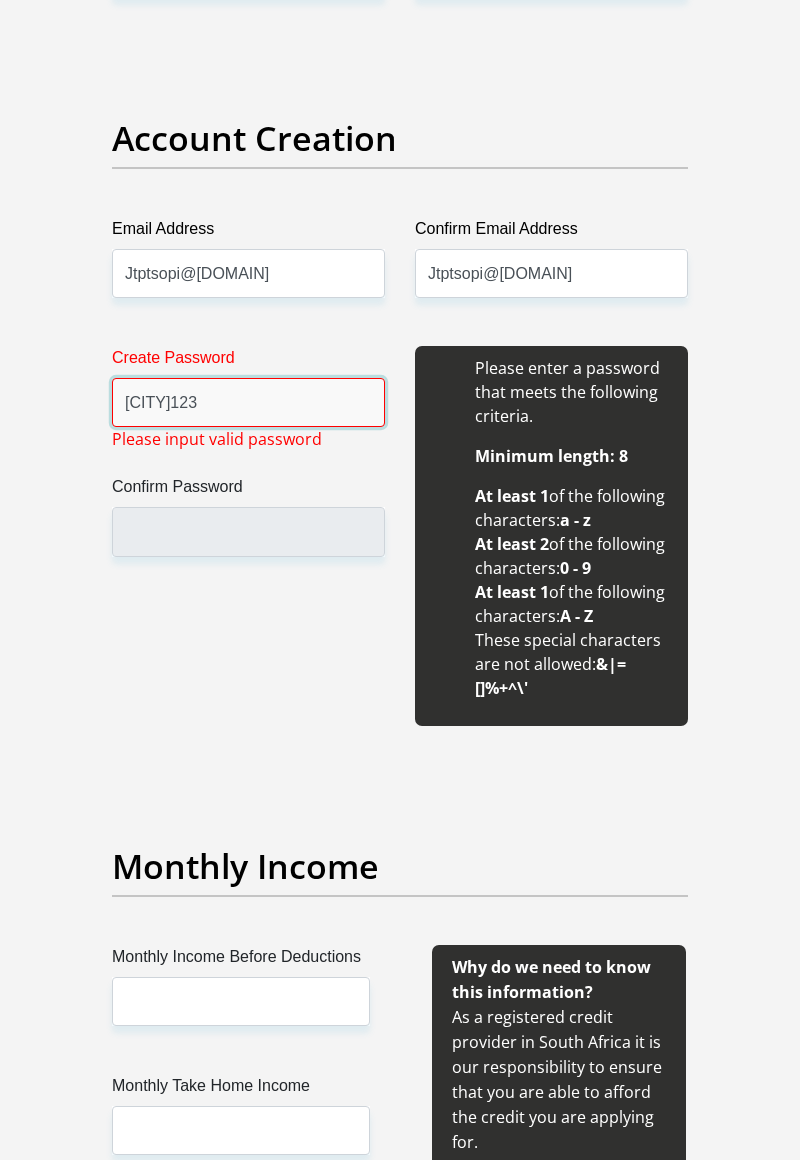 click on "ATLANTA123" at bounding box center (248, 402) 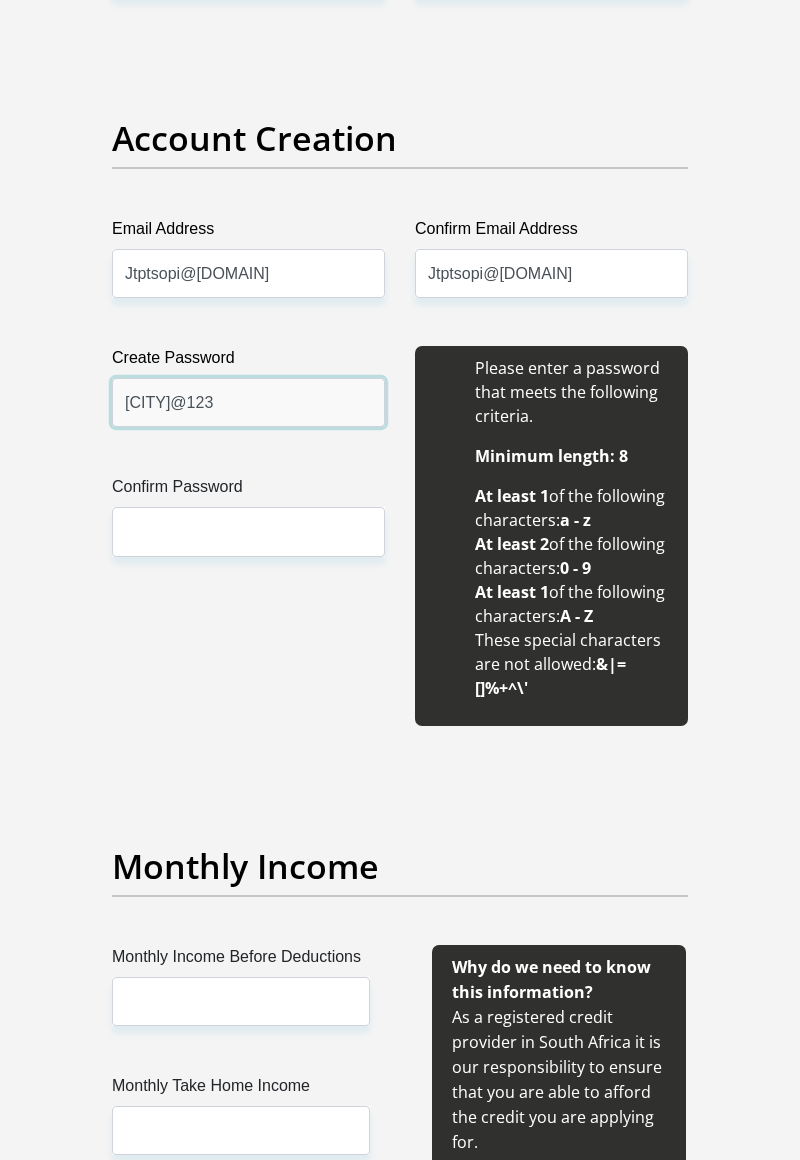 type on "Atlanta@123" 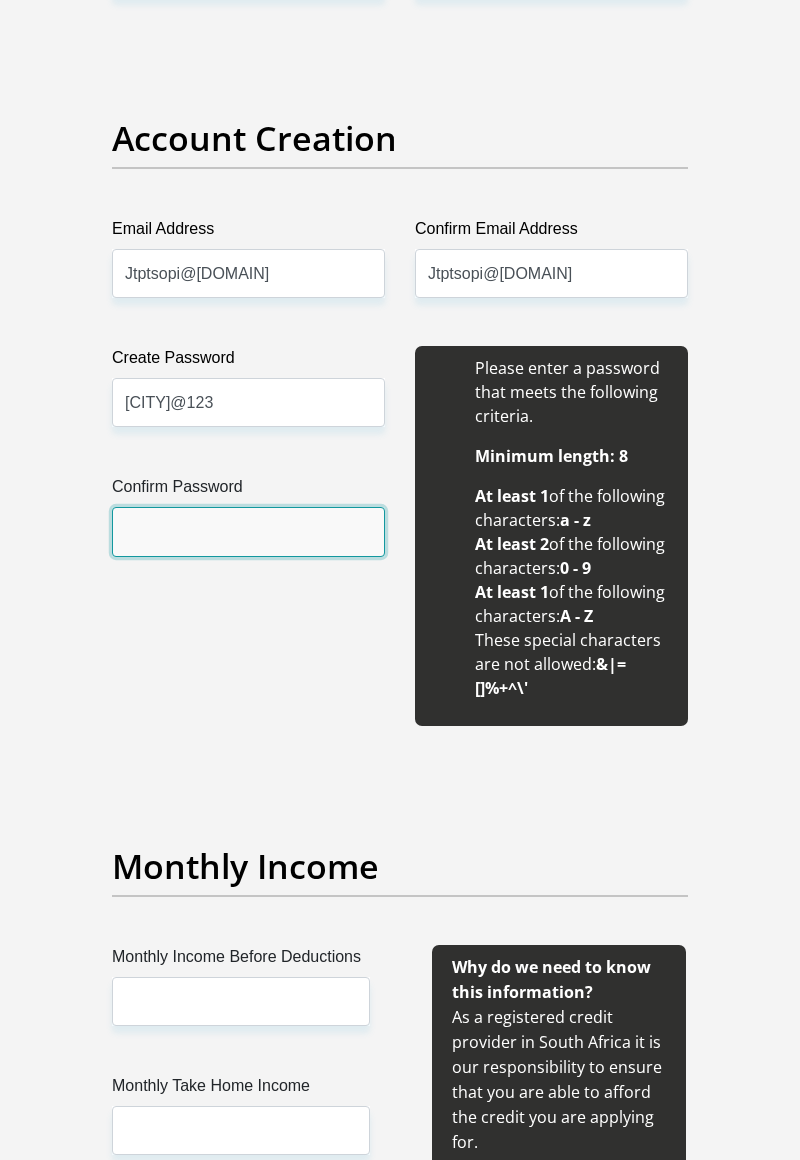 click on "Confirm Password" at bounding box center [248, 531] 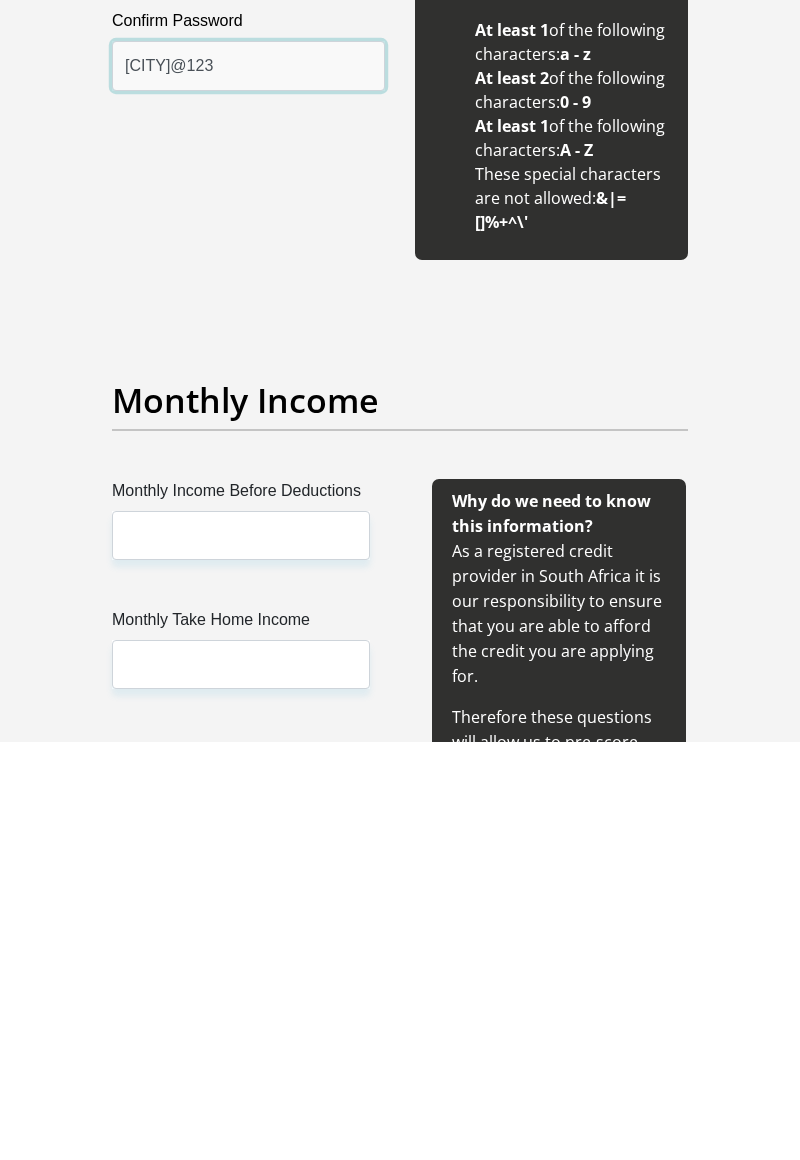 scroll, scrollTop: 1765, scrollLeft: 0, axis: vertical 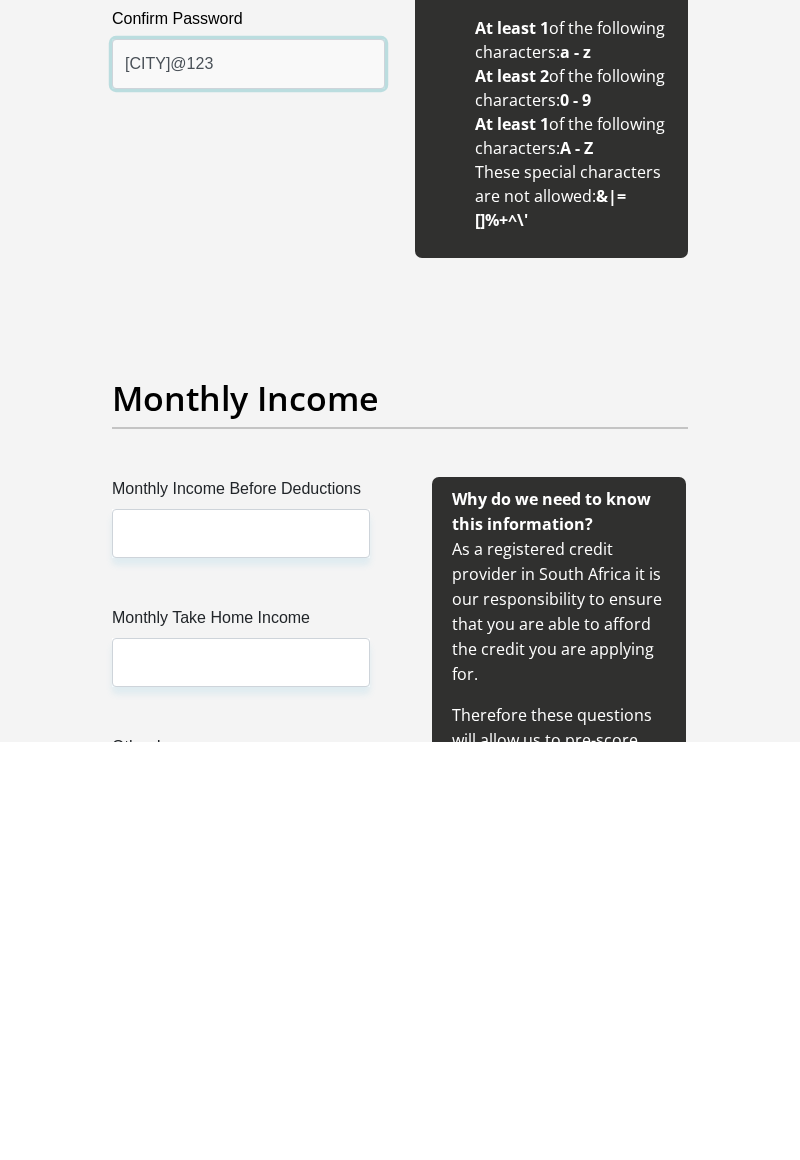 type on "Atlanta@123" 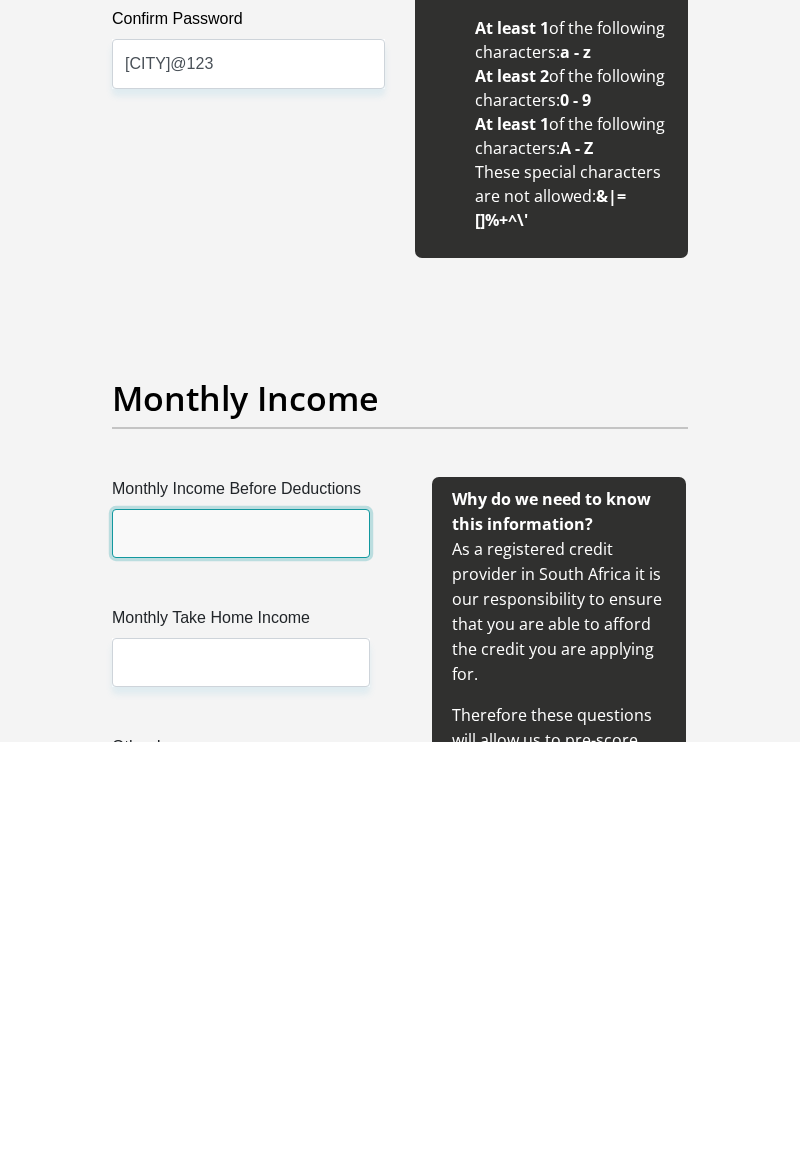 click on "Monthly Income Before Deductions" at bounding box center (241, 952) 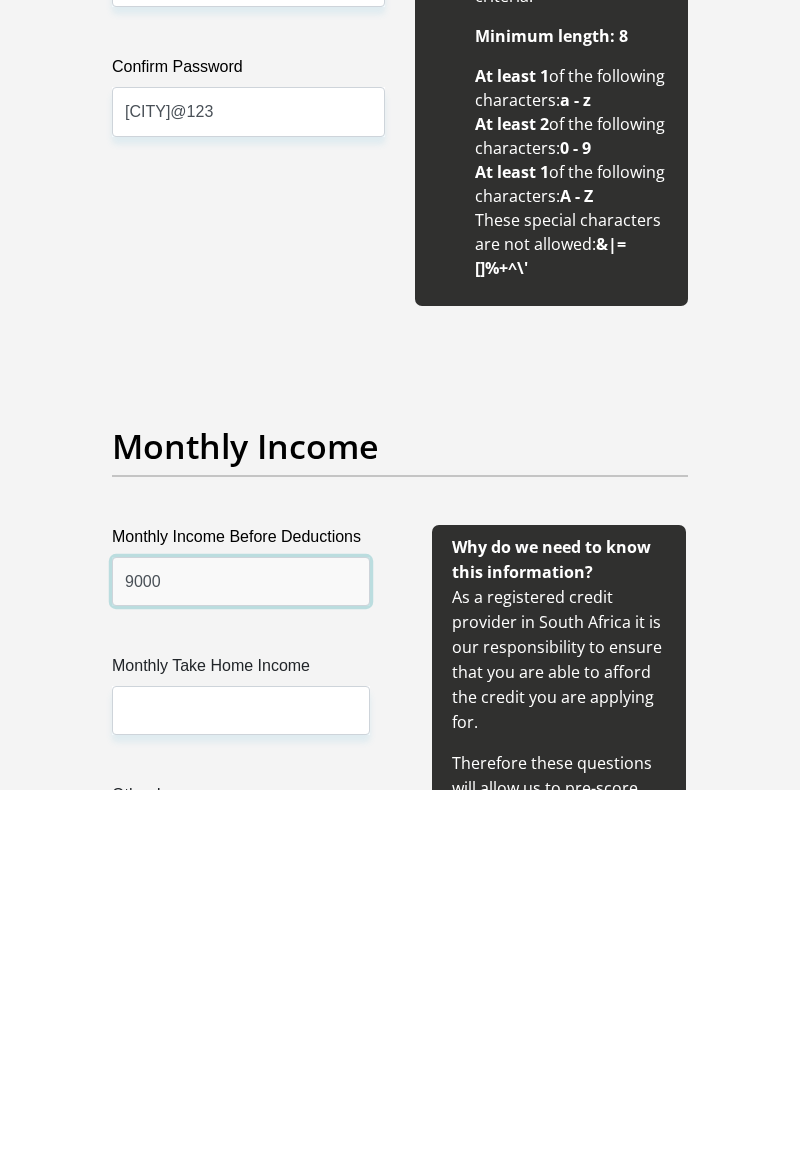type on "9000" 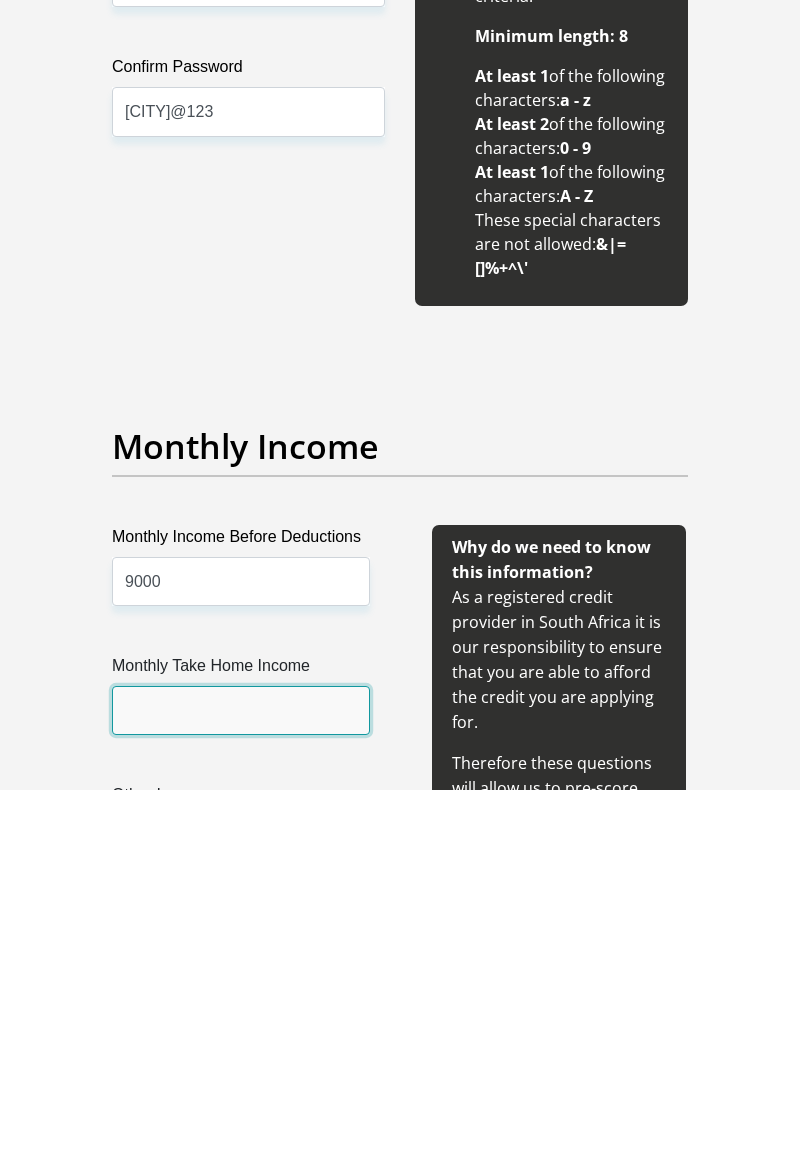 click on "Monthly Take Home Income" at bounding box center (241, 1081) 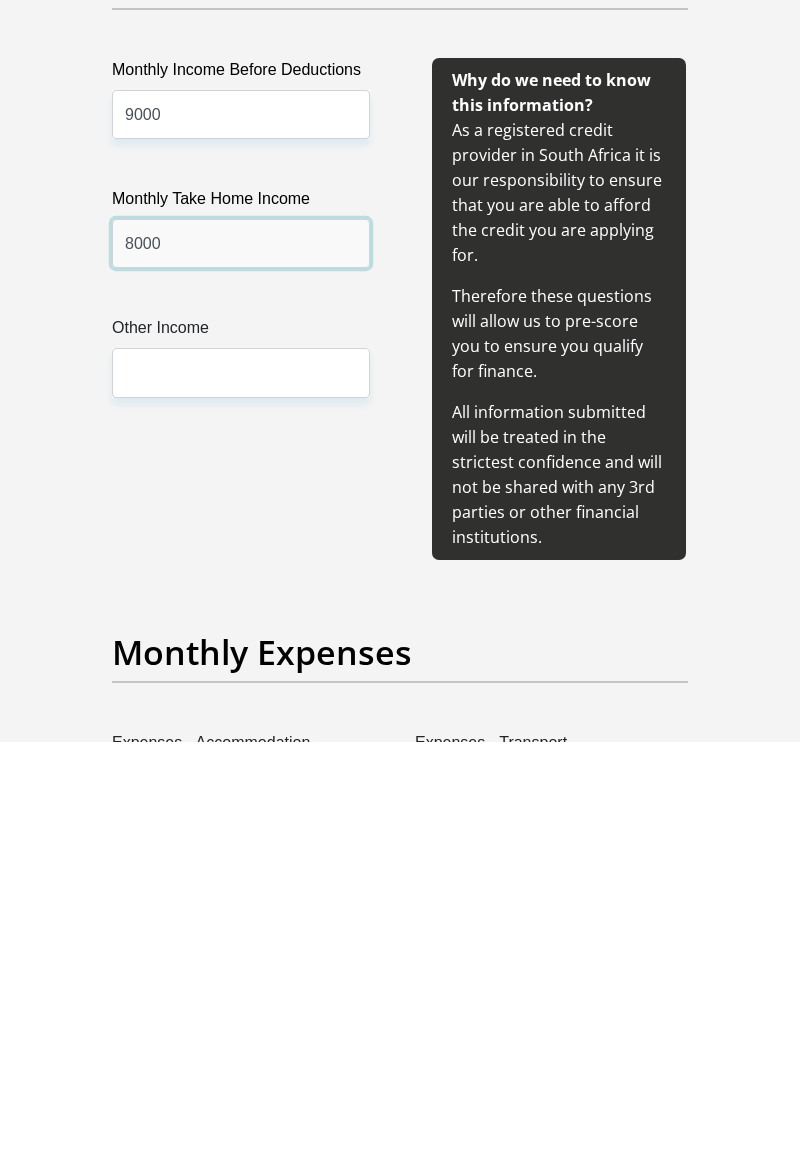 scroll, scrollTop: 2186, scrollLeft: 0, axis: vertical 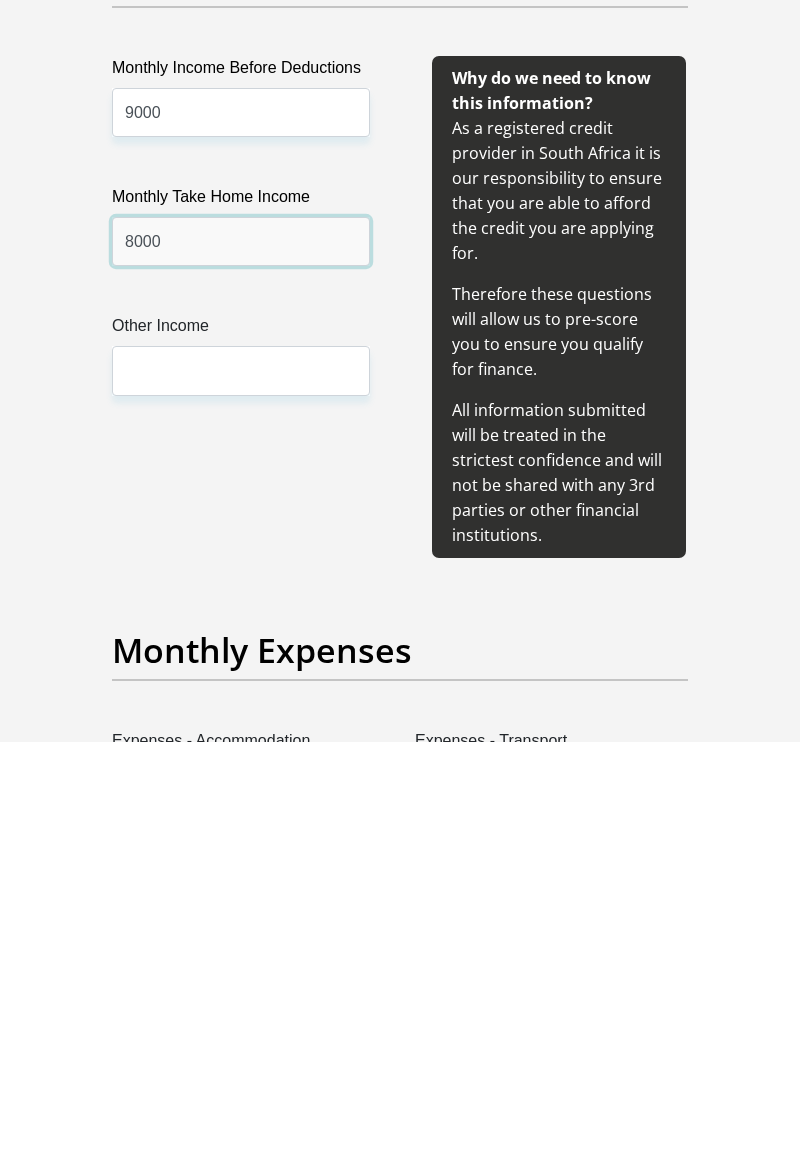 type on "8000" 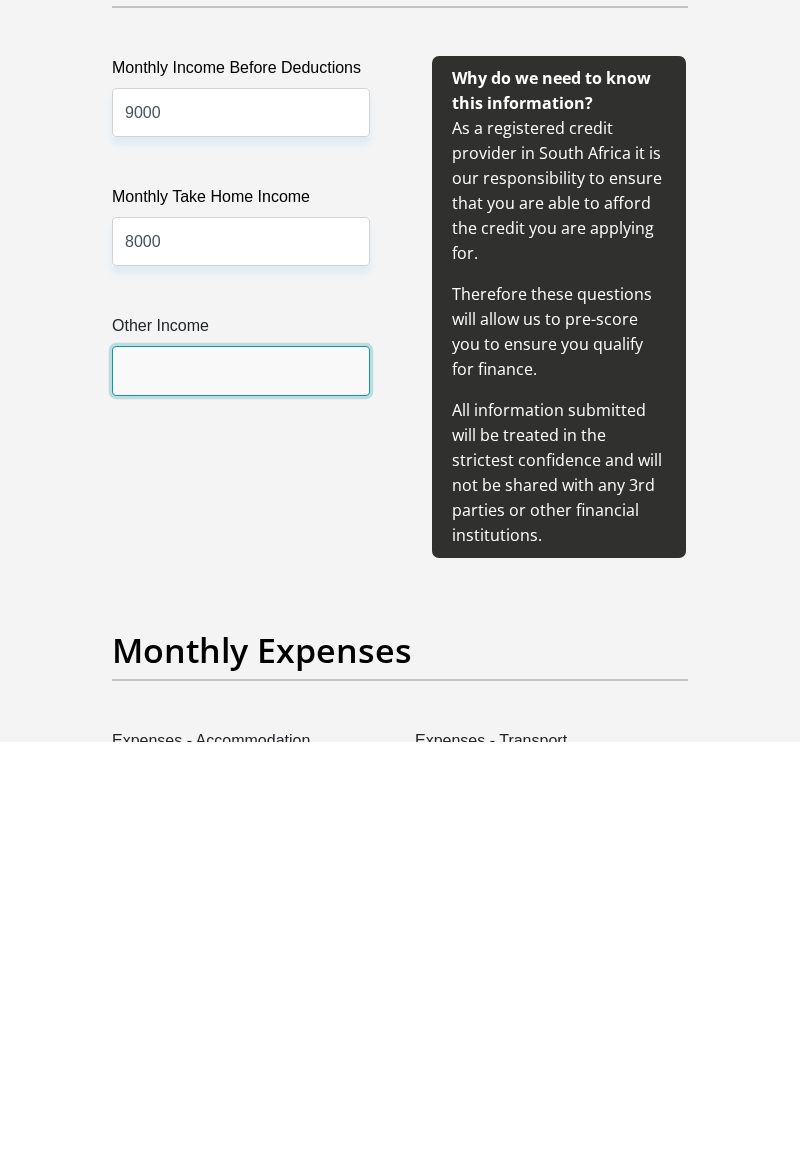 click on "Other Income" at bounding box center (241, 789) 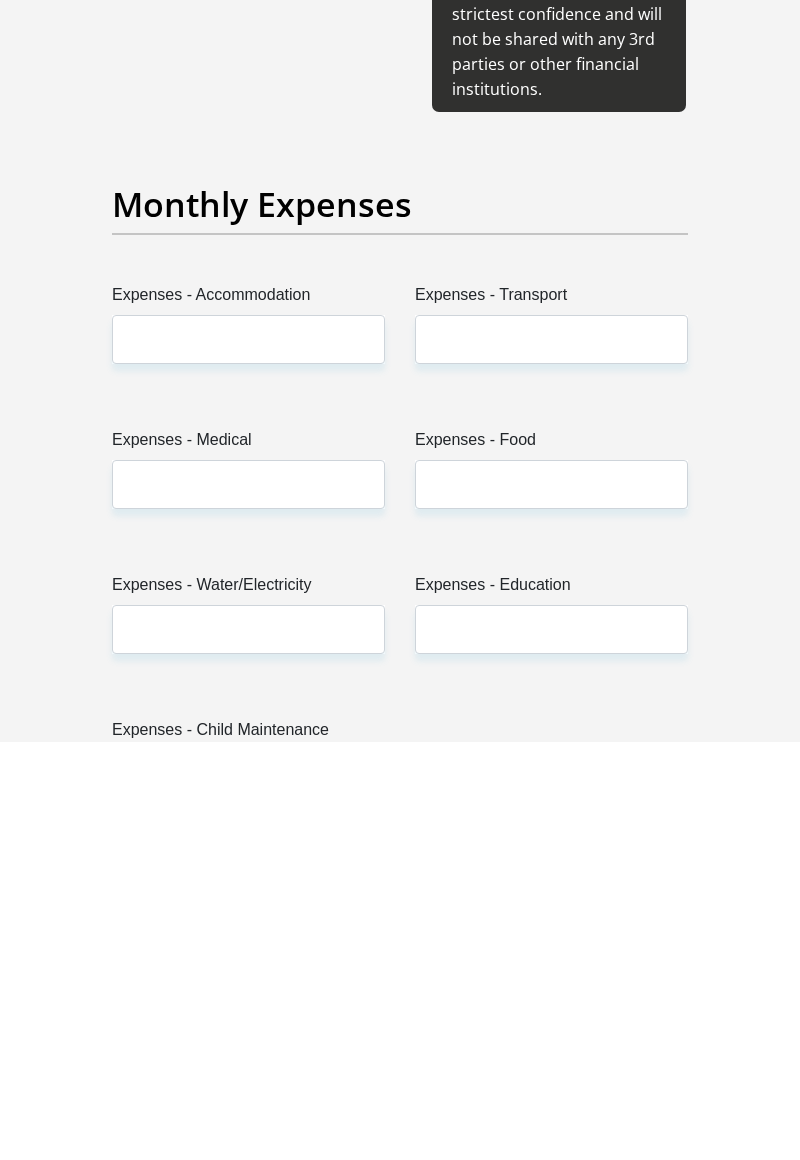 scroll, scrollTop: 2634, scrollLeft: 0, axis: vertical 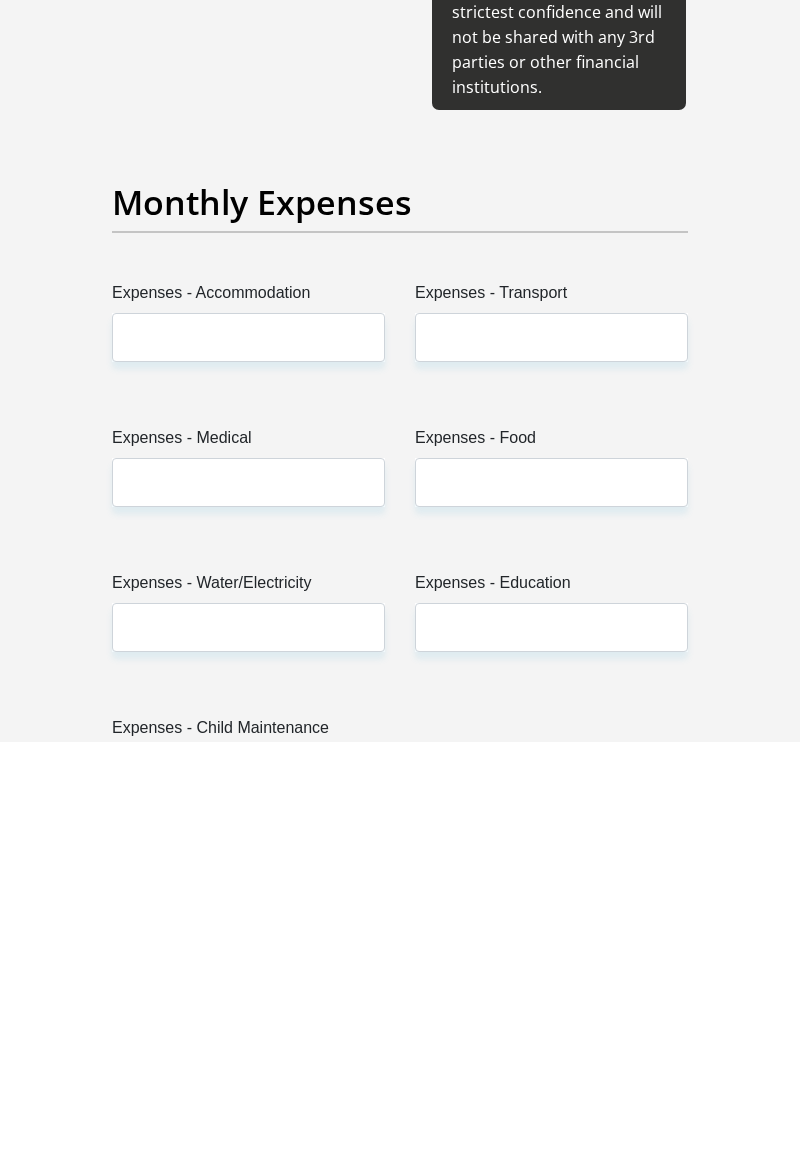 type on "0" 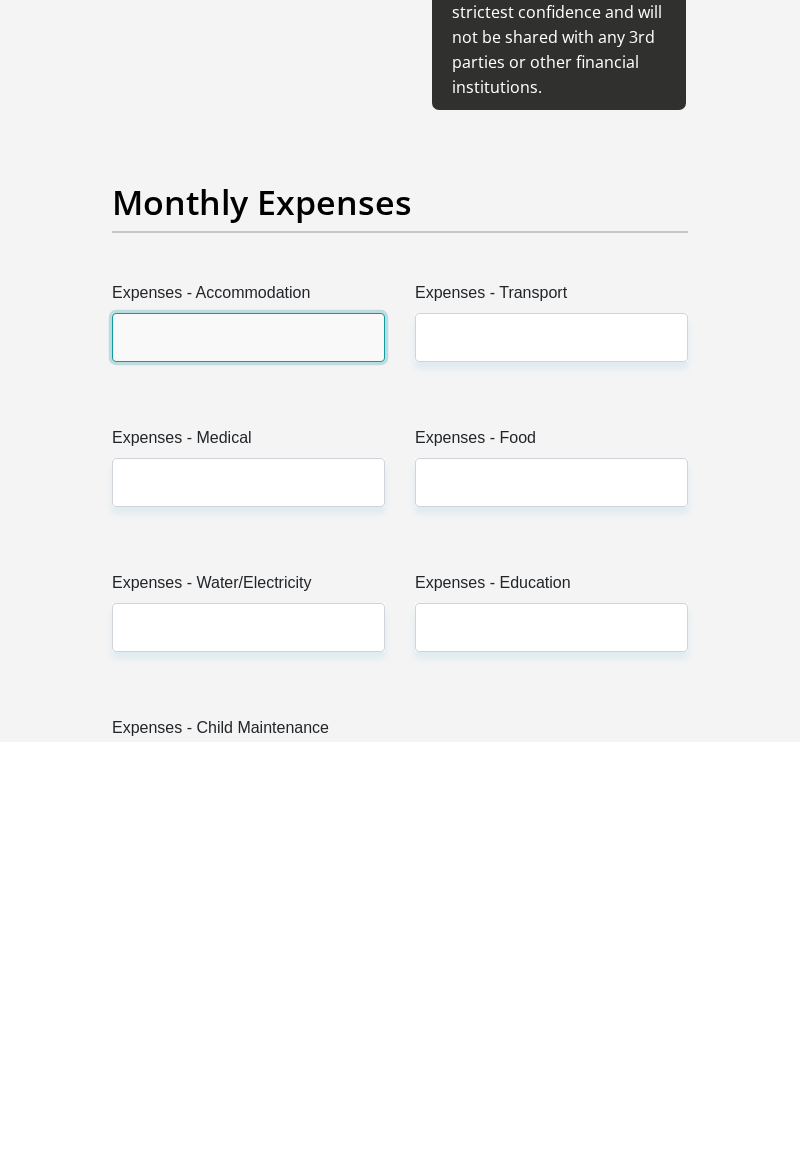 click on "Expenses - Accommodation" at bounding box center [248, 756] 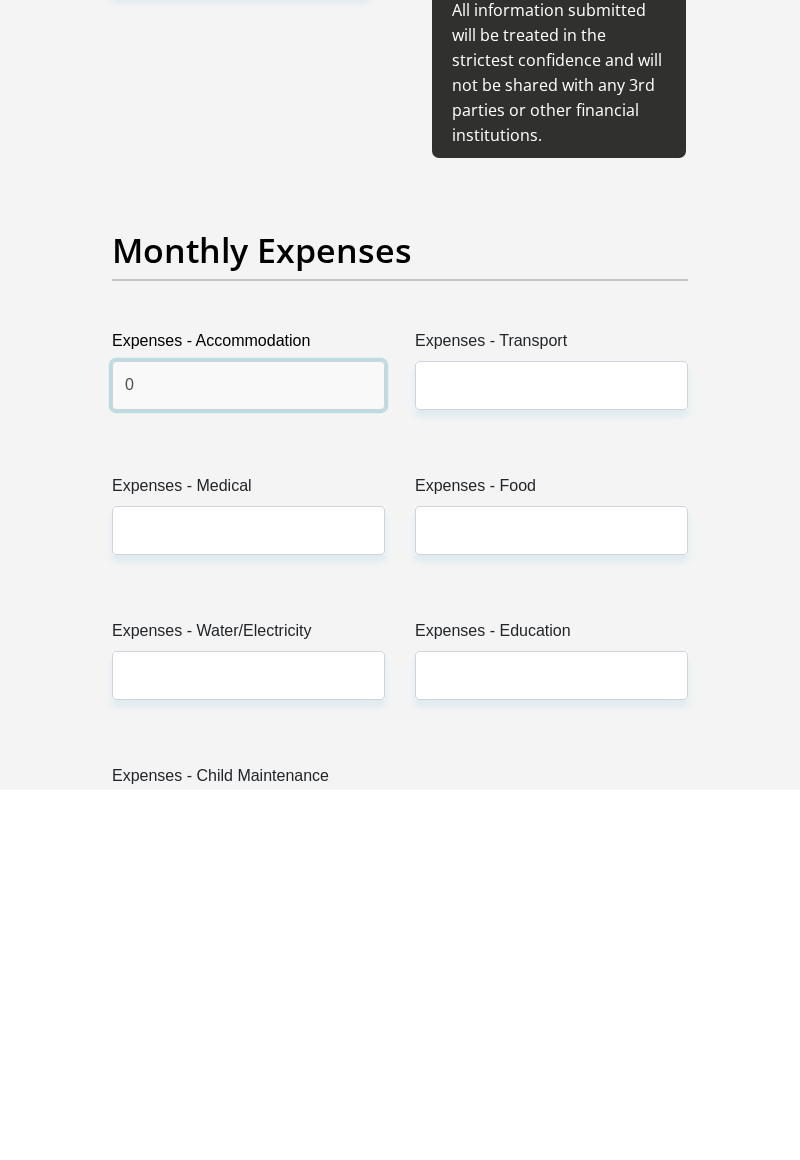 type on "0" 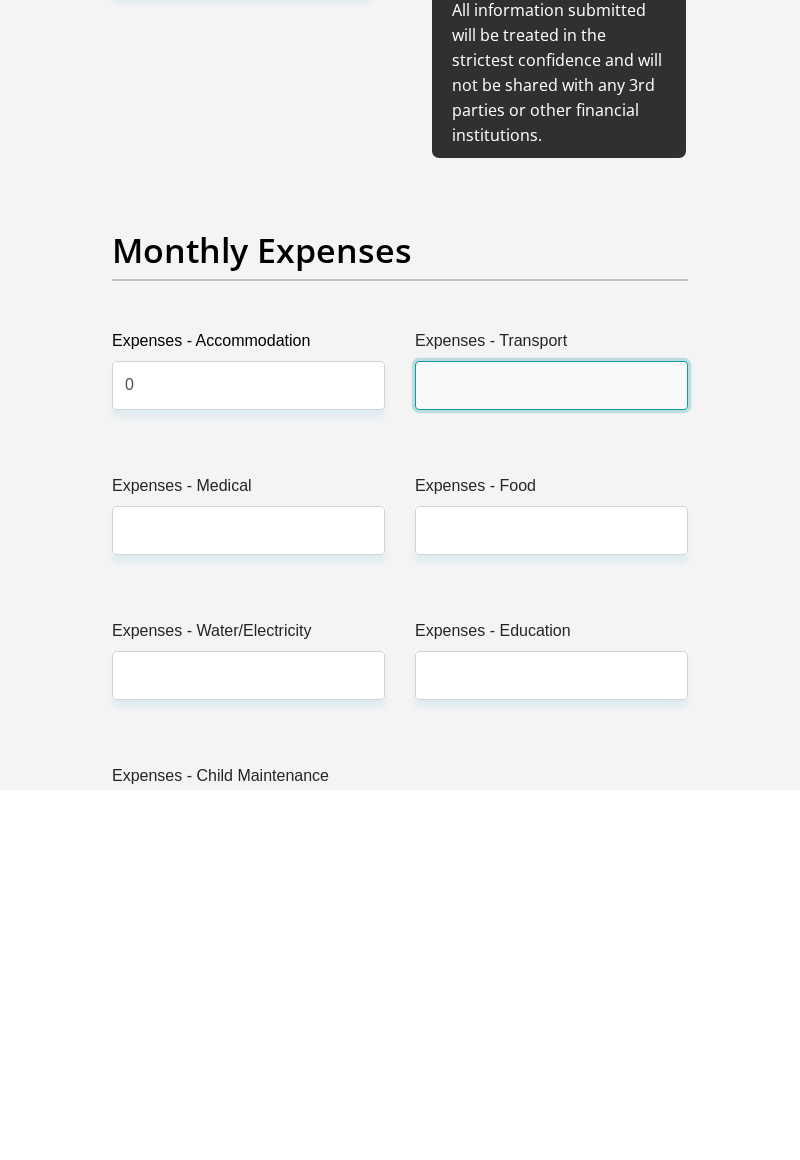 click on "Expenses - Transport" at bounding box center [551, 756] 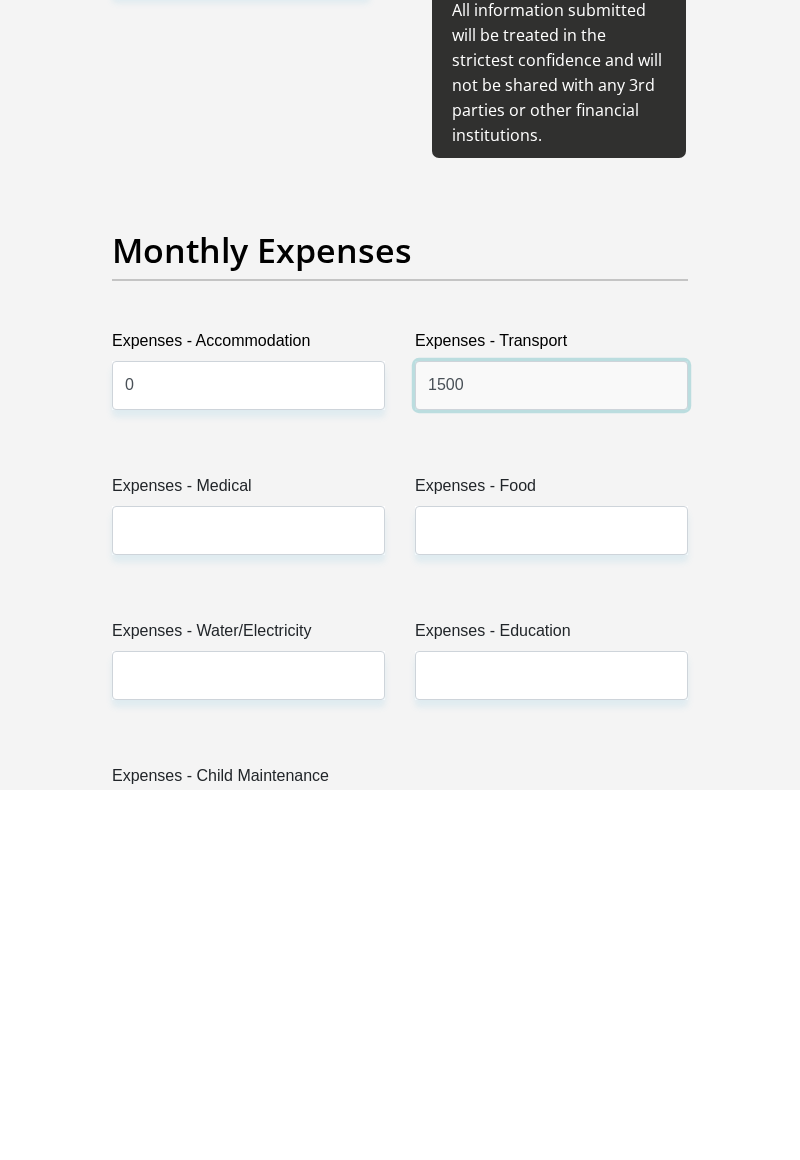 type on "1500" 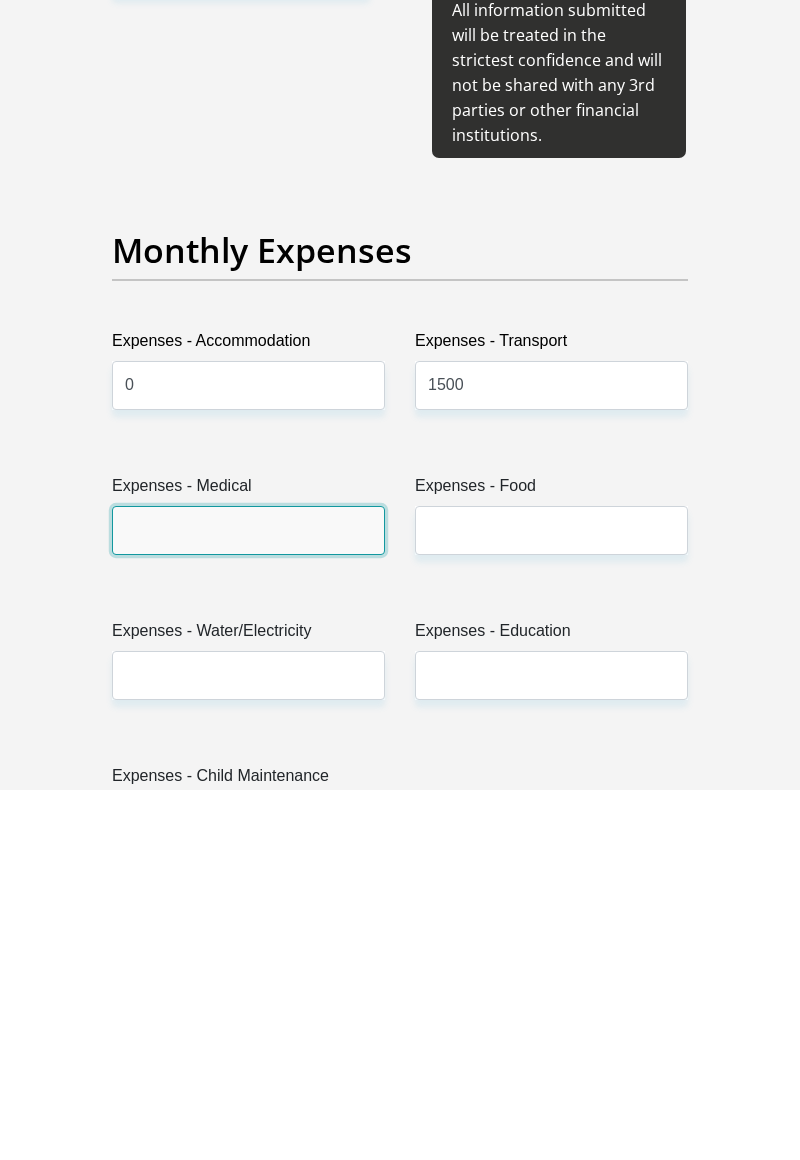 click on "Expenses - Medical" at bounding box center (248, 901) 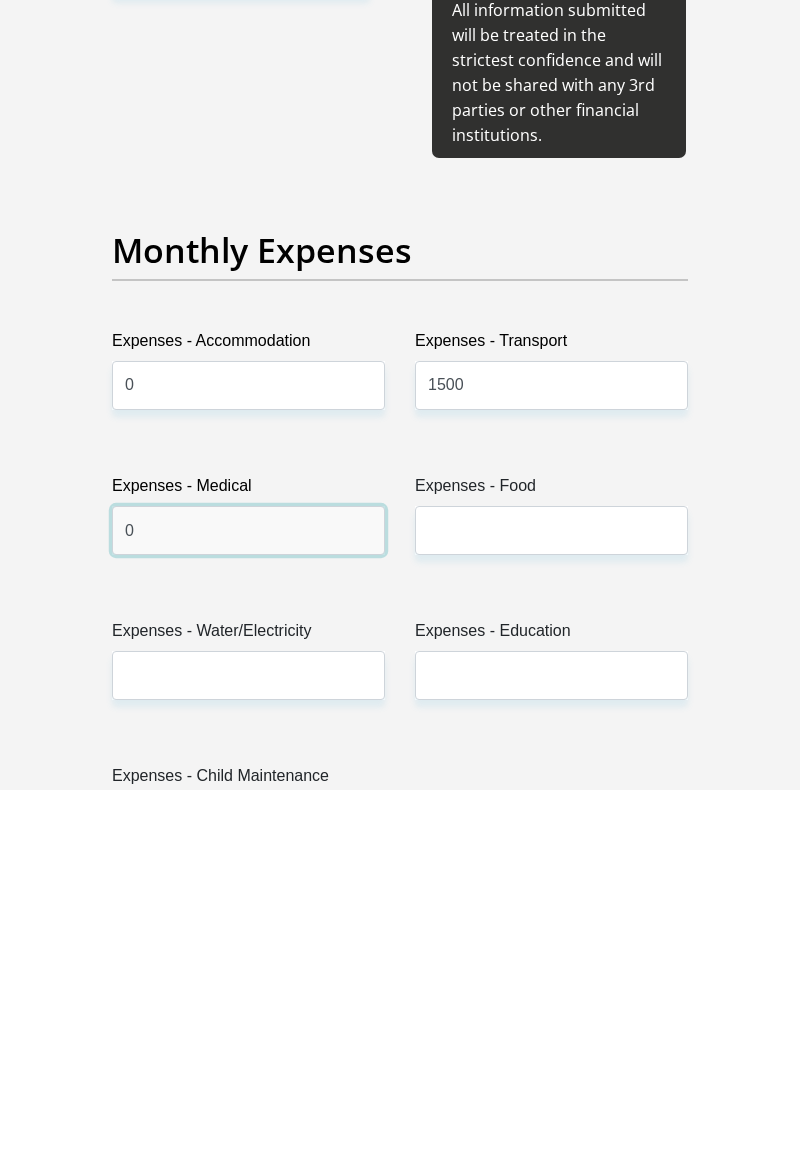 type on "0" 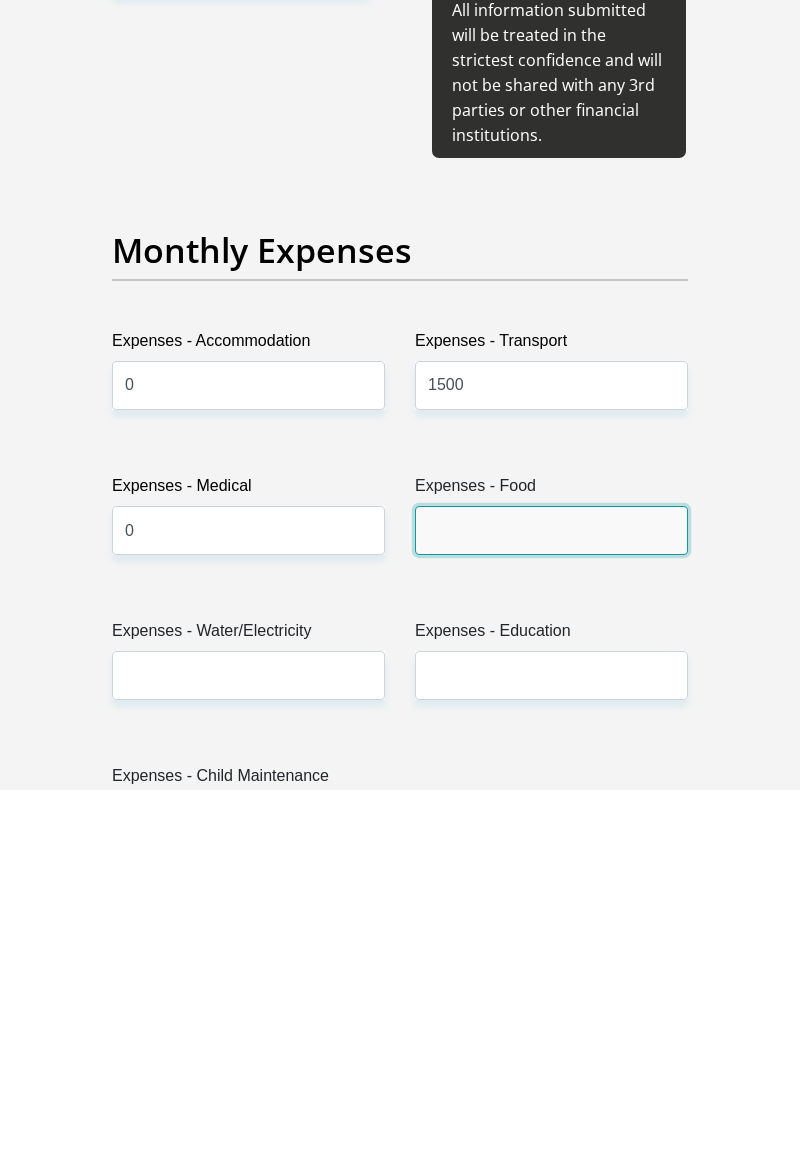 click on "Expenses - Food" at bounding box center [551, 901] 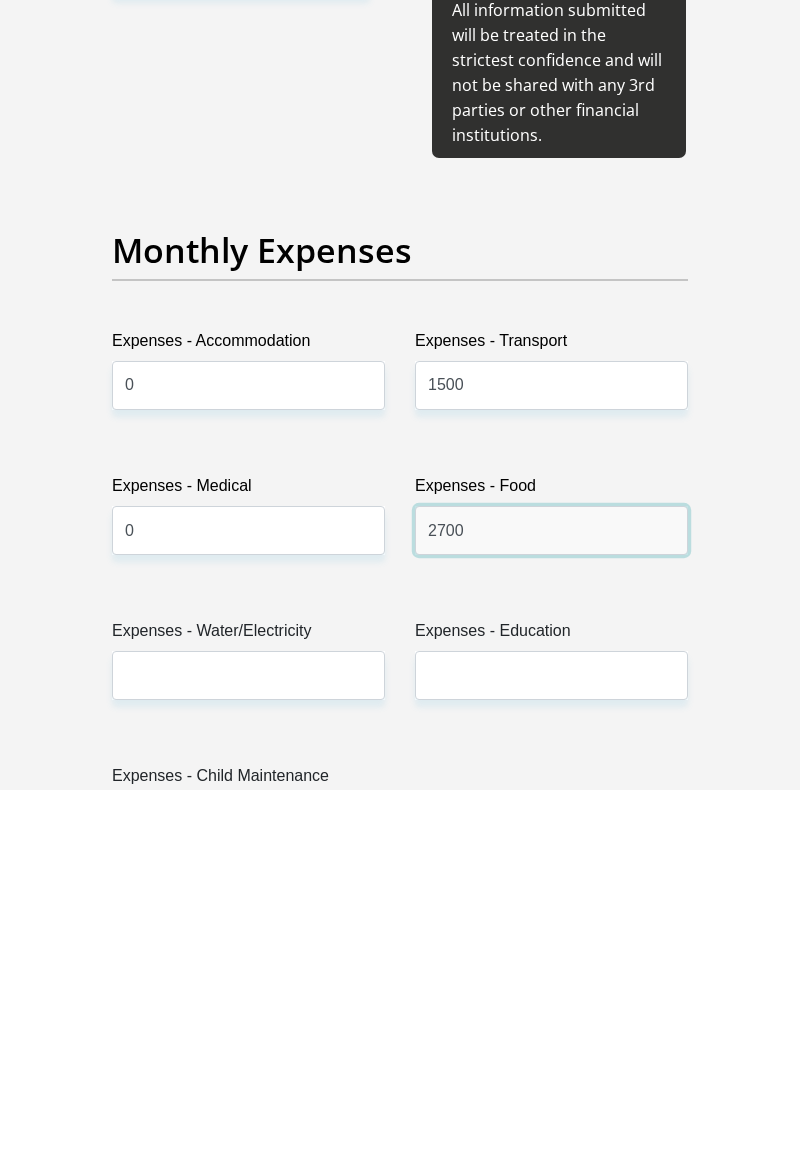 type on "2700" 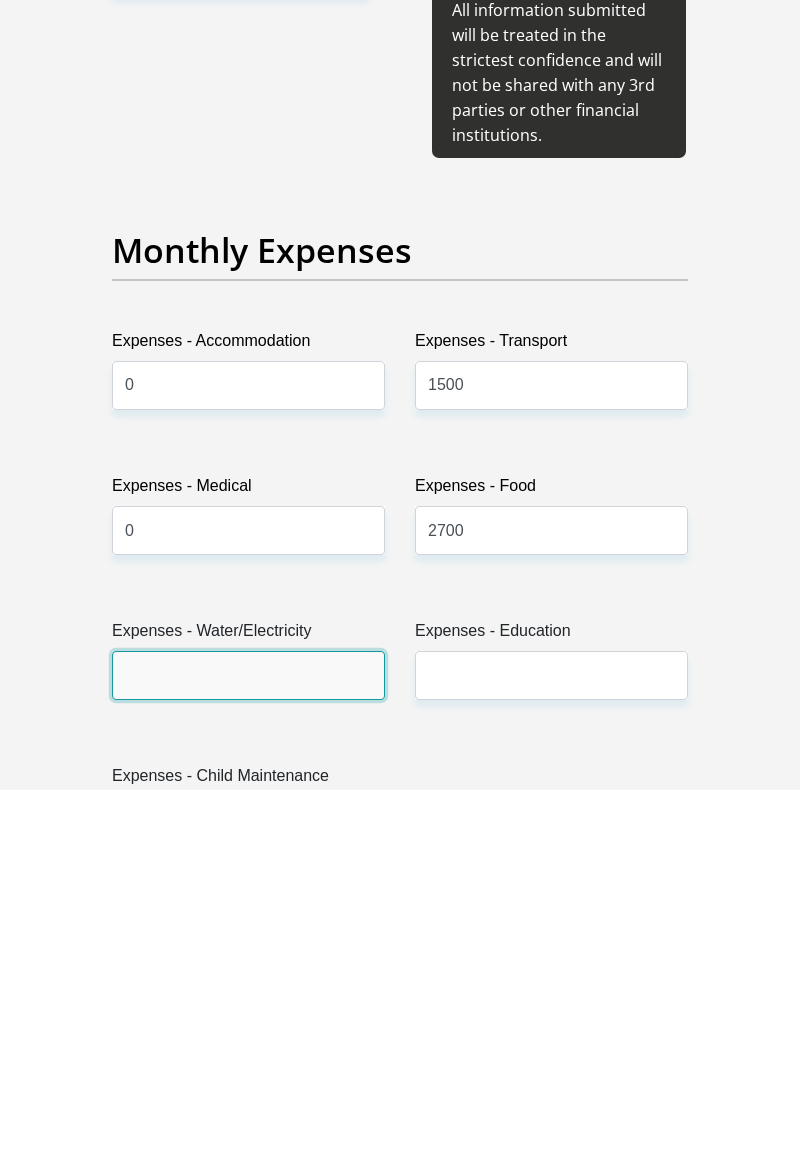 click on "Expenses - Water/Electricity" at bounding box center [248, 1046] 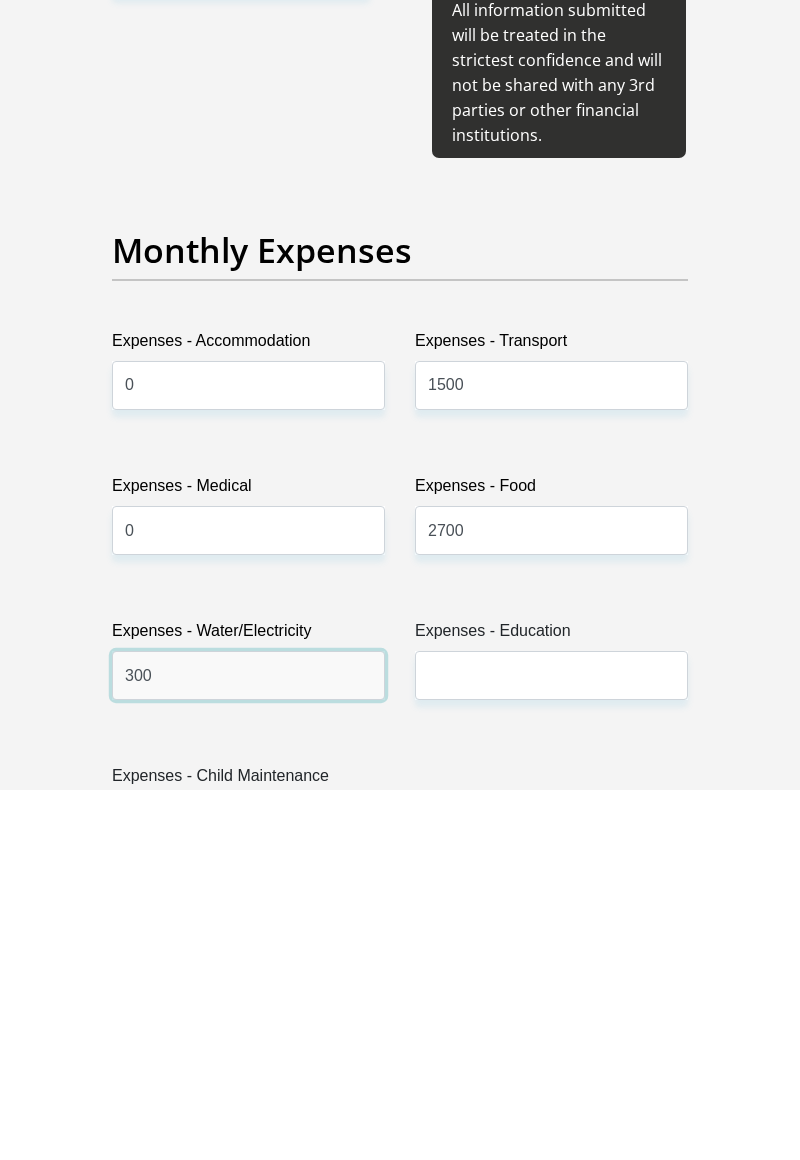 type on "300" 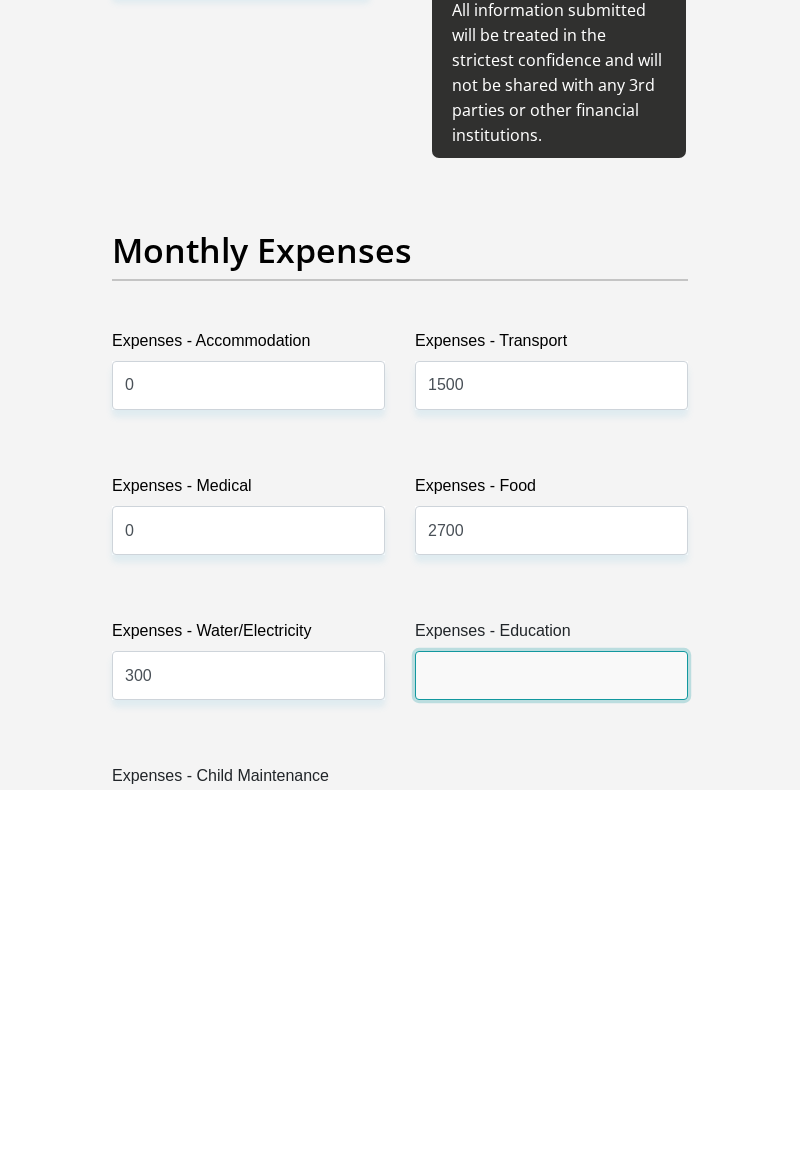 click on "Expenses - Education" at bounding box center (551, 1046) 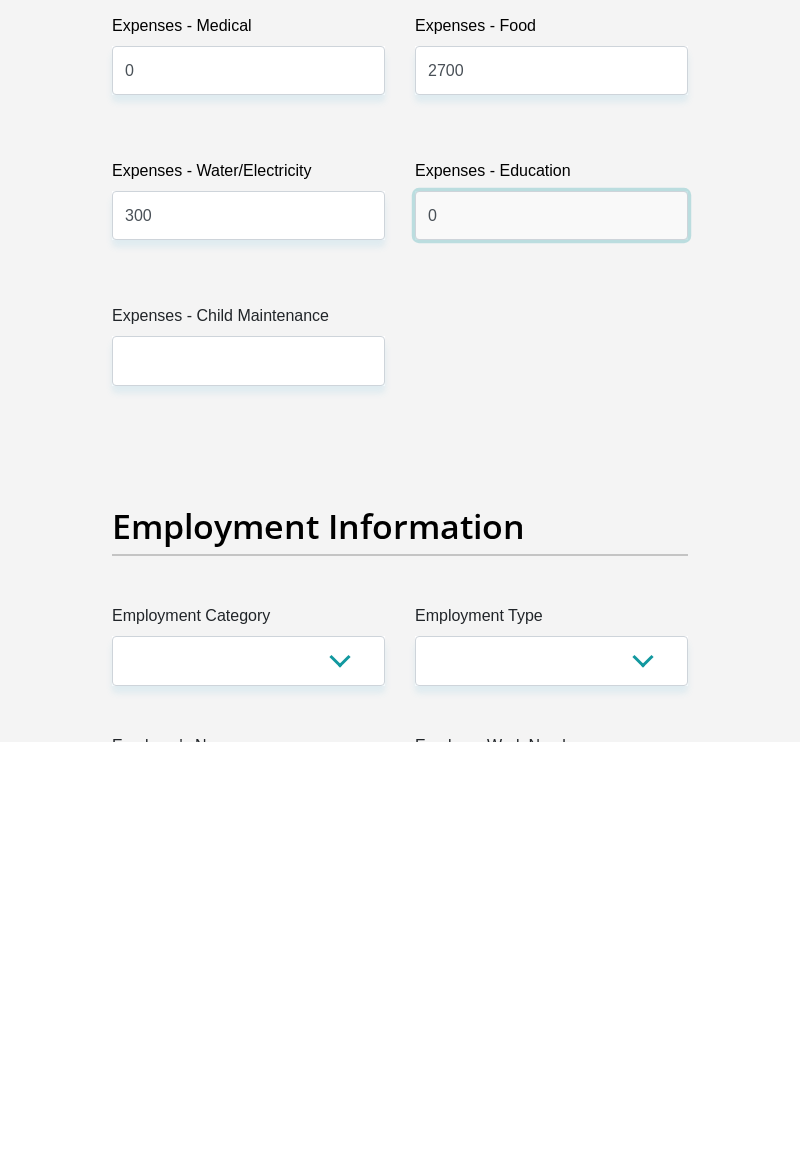scroll, scrollTop: 3048, scrollLeft: 0, axis: vertical 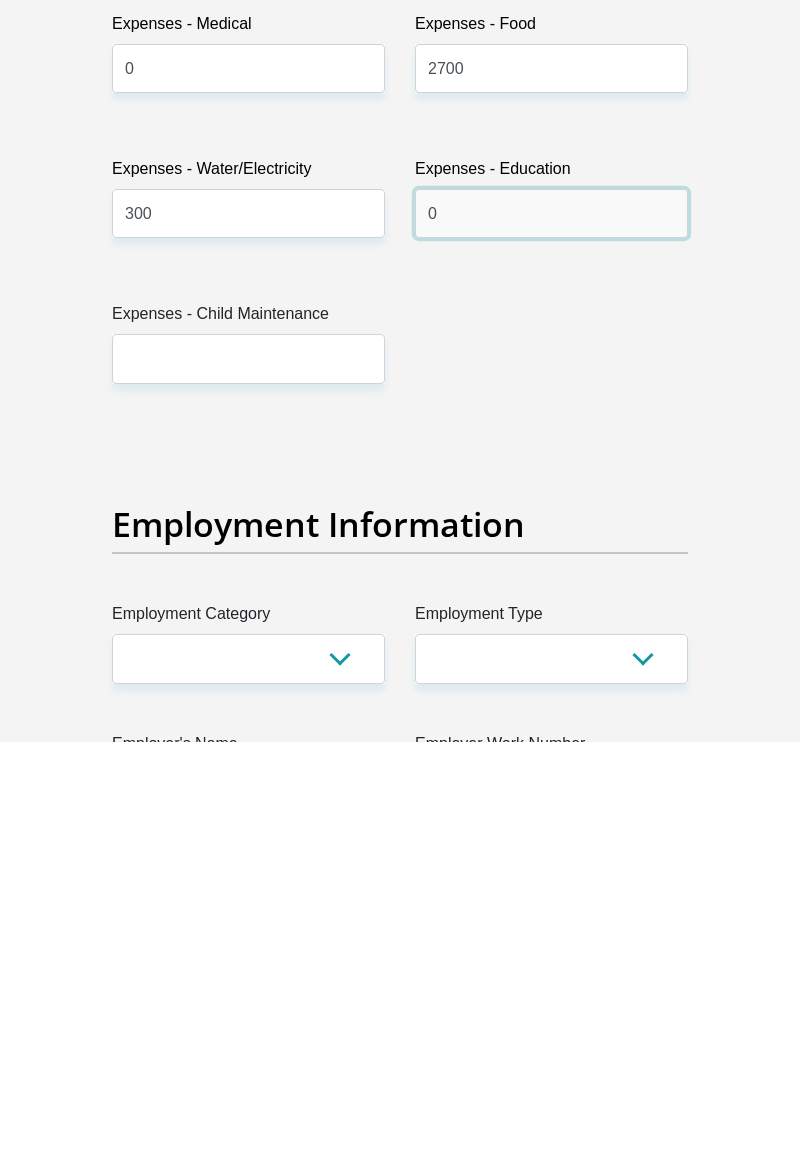type on "0" 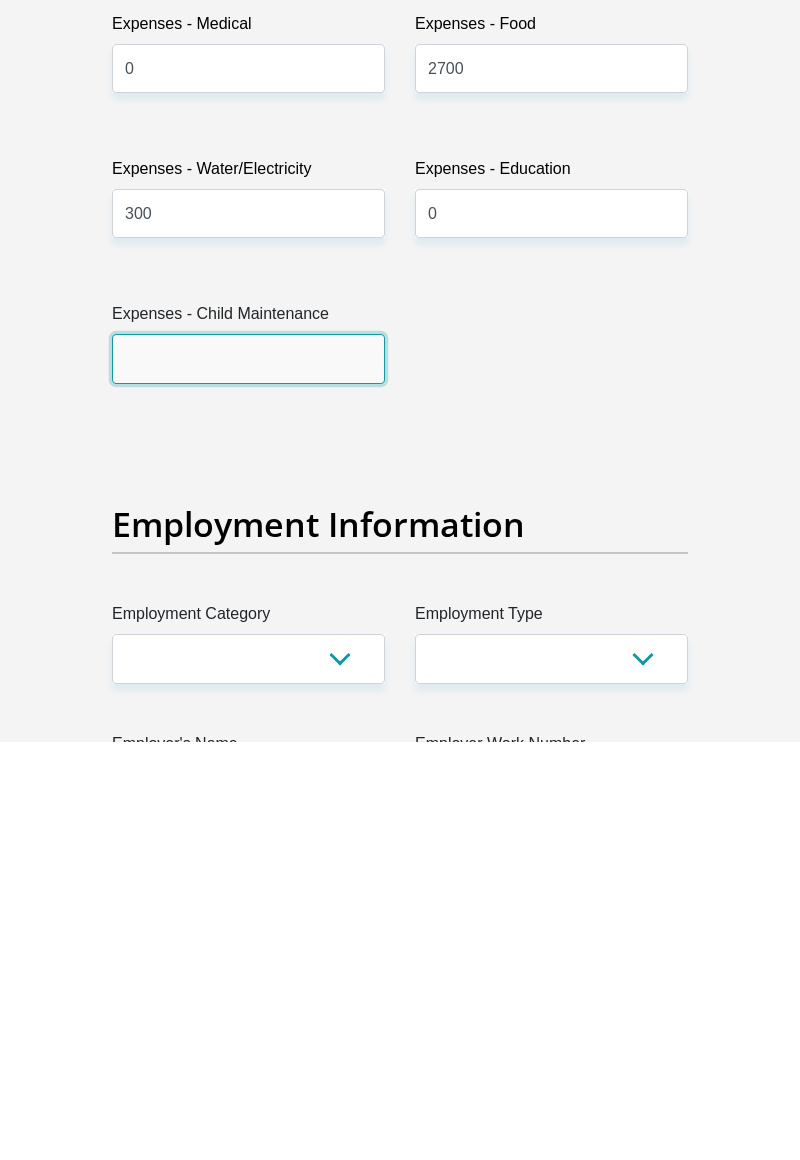 click on "Expenses - Child Maintenance" at bounding box center [248, 777] 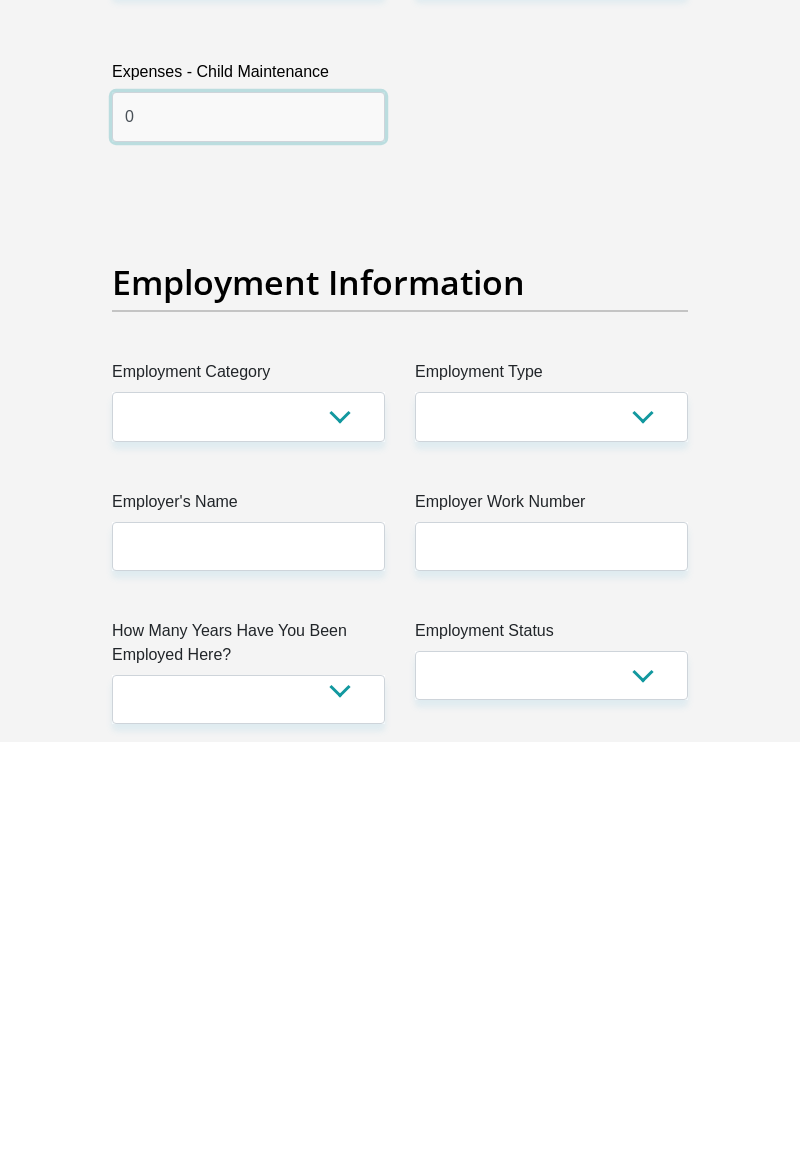 scroll, scrollTop: 3295, scrollLeft: 0, axis: vertical 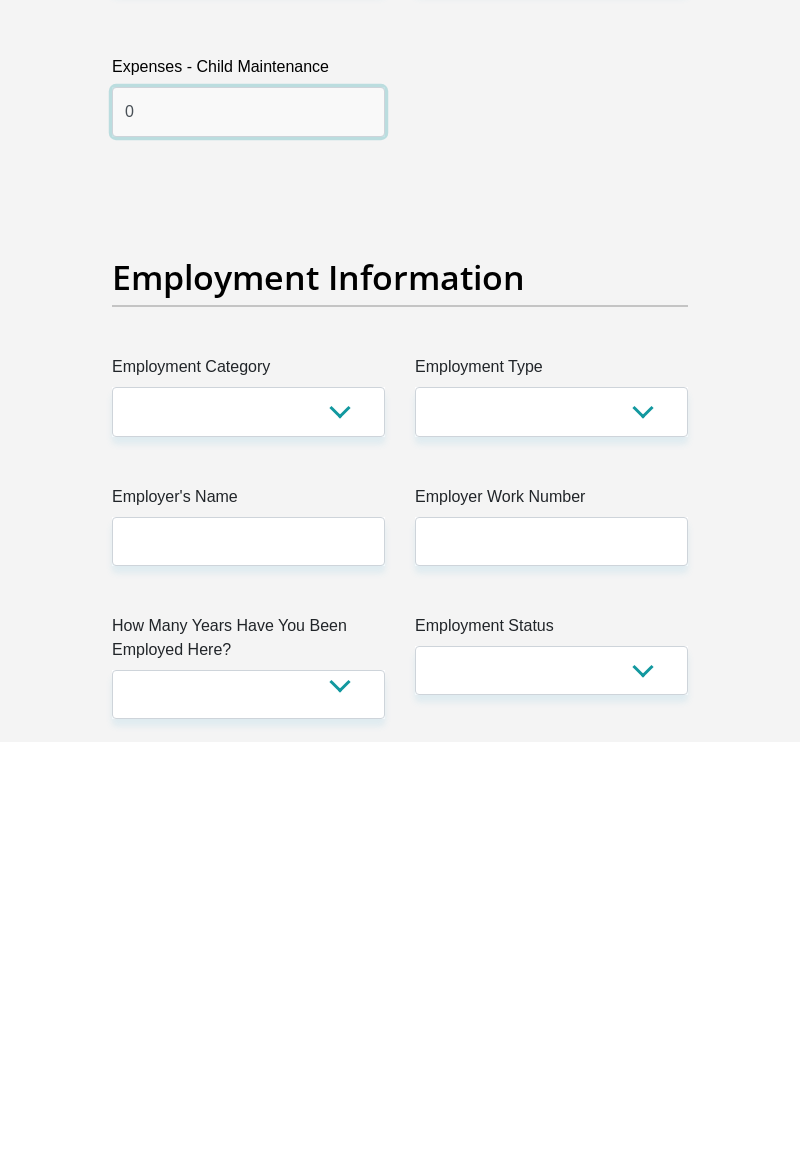 type on "0" 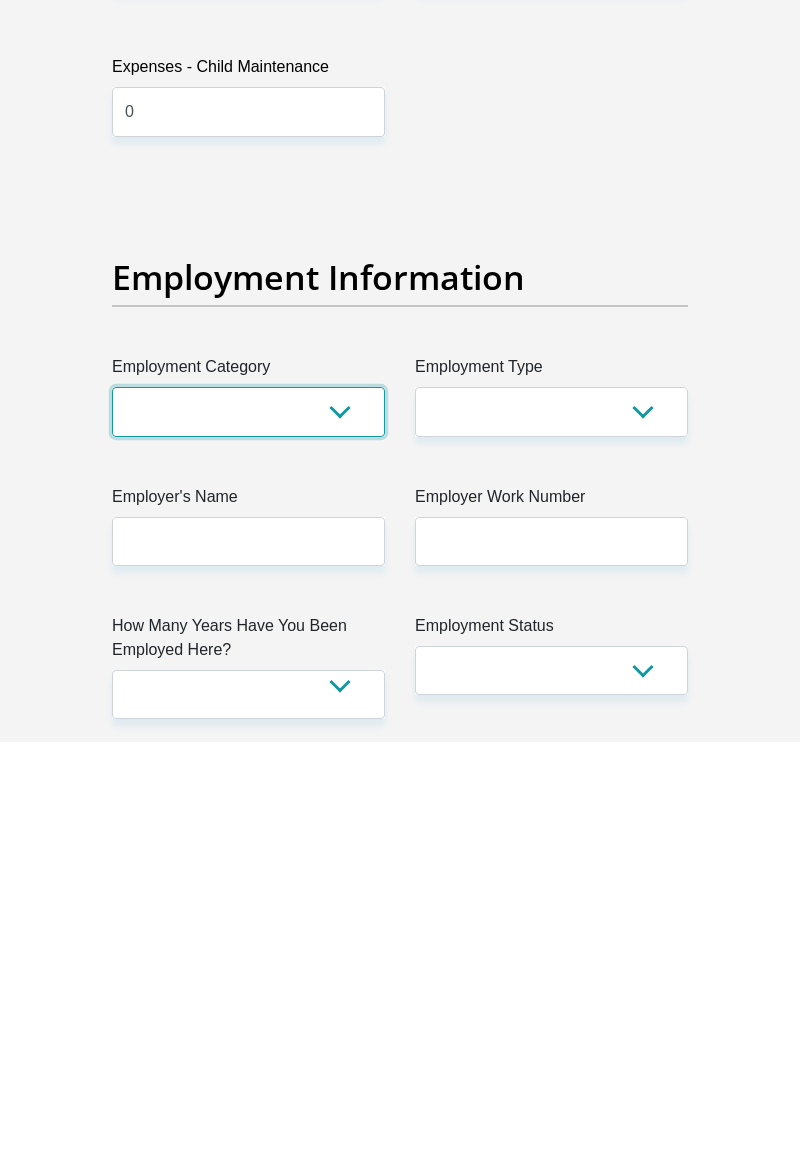 click on "AGRICULTURE
ALCOHOL & TOBACCO
CONSTRUCTION MATERIALS
METALLURGY
EQUIPMENT FOR RENEWABLE ENERGY
SPECIALIZED CONTRACTORS
CAR
GAMING (INCL. INTERNET
OTHER WHOLESALE
UNLICENSED PHARMACEUTICALS
CURRENCY EXCHANGE HOUSES
OTHER FINANCIAL INSTITUTIONS & INSURANCE
REAL ESTATE AGENTS
OIL & GAS
OTHER MATERIALS (E.G. IRON ORE)
PRECIOUS STONES & PRECIOUS METALS
POLITICAL ORGANIZATIONS
RELIGIOUS ORGANIZATIONS(NOT SECTS)
ACTI. HAVING BUSINESS DEAL WITH PUBLIC ADMINISTRATION
LAUNDROMATS" at bounding box center [248, 830] 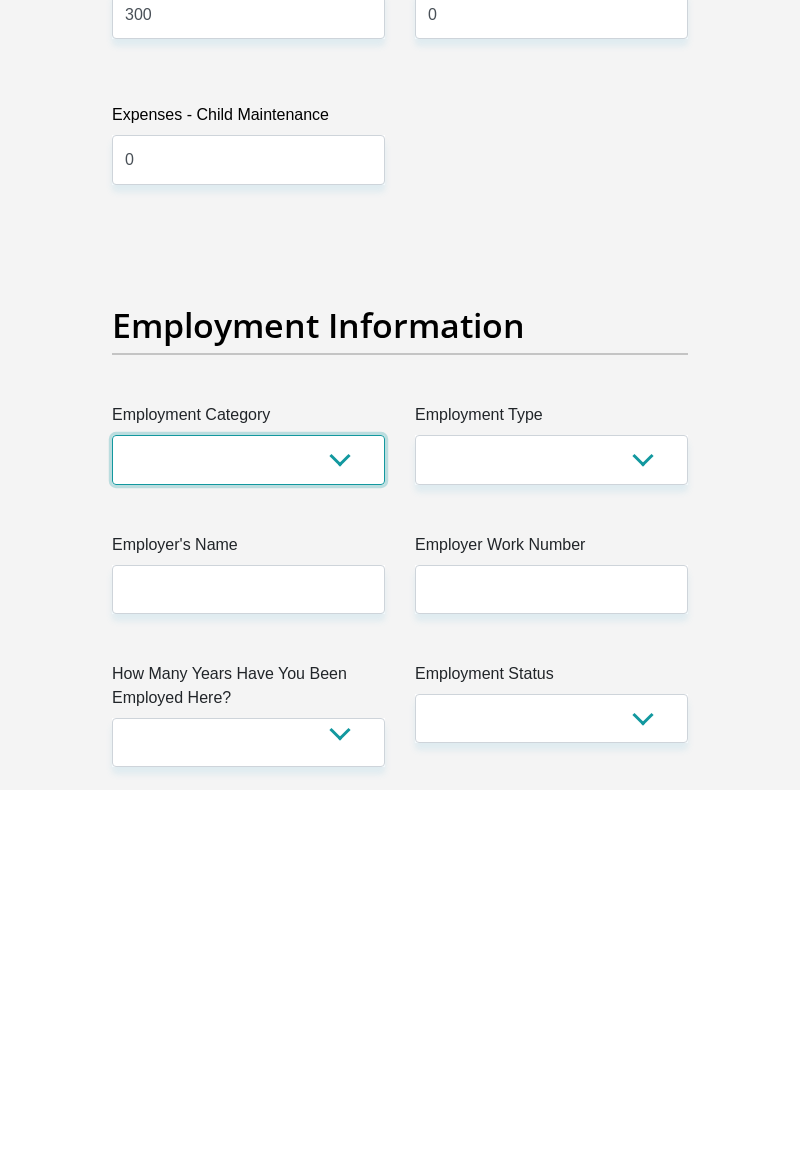 scroll, scrollTop: 3295, scrollLeft: 0, axis: vertical 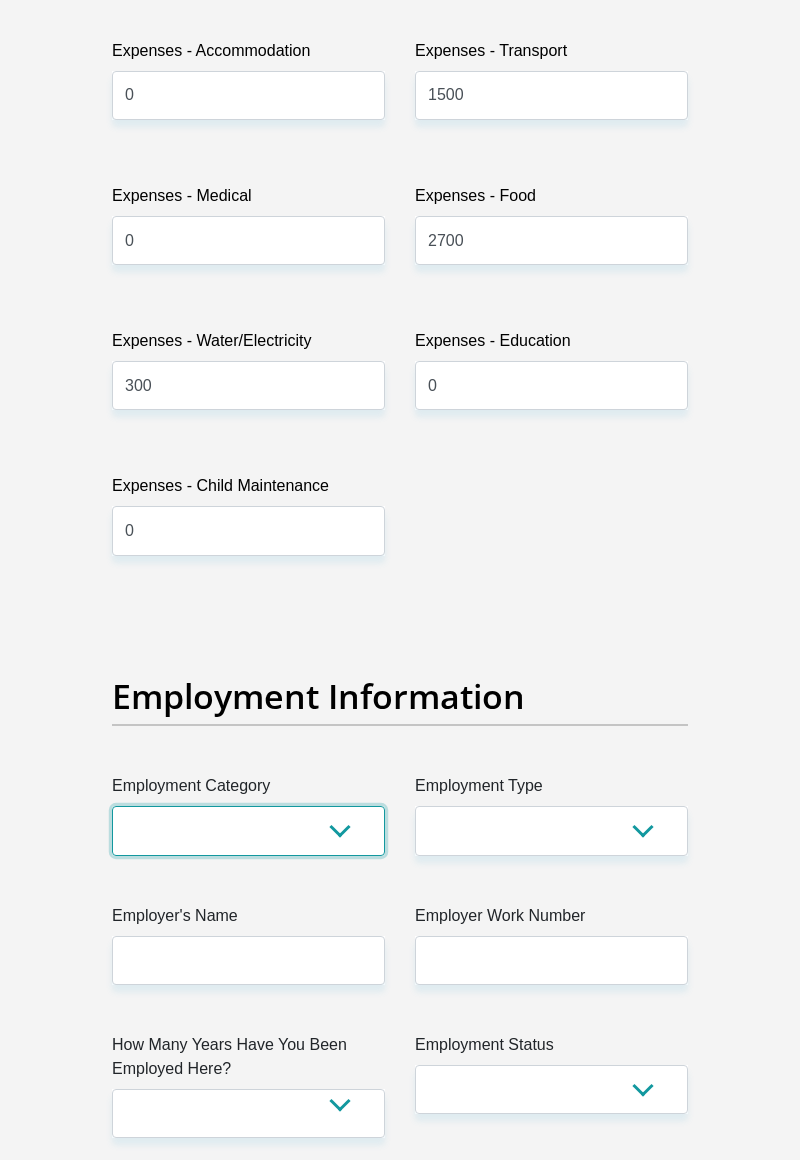 select on "24" 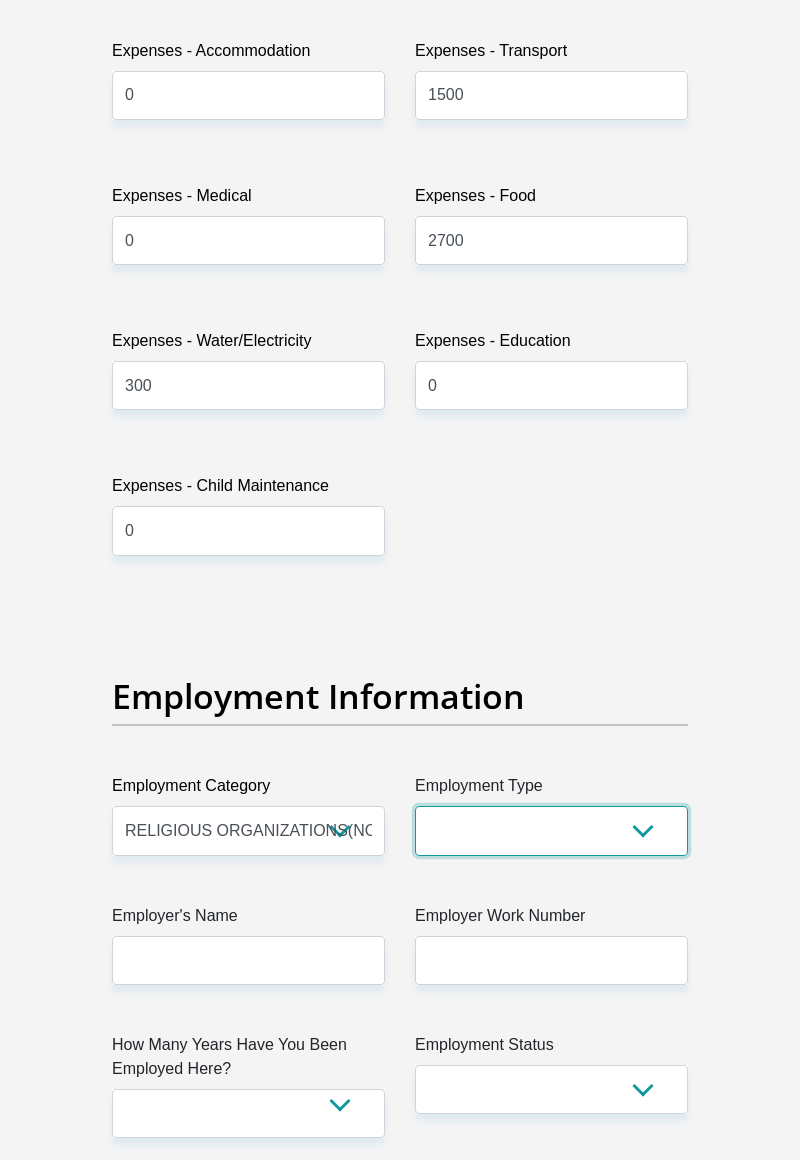 click on "College/Lecturer
Craft Seller
Creative
Driver
Executive
Farmer
Forces - Non Commissioned
Forces - Officer
Hawker
Housewife
Labourer
Licenced Professional
Manager
Miner
Non Licenced Professional
Office Staff/Clerk
Outside Worker
Pensioner
Permanent Teacher
Production/Manufacturing
Sales
Self-Employed
Semi-Professional Worker
Service Industry  Social Worker  Student" at bounding box center (551, 830) 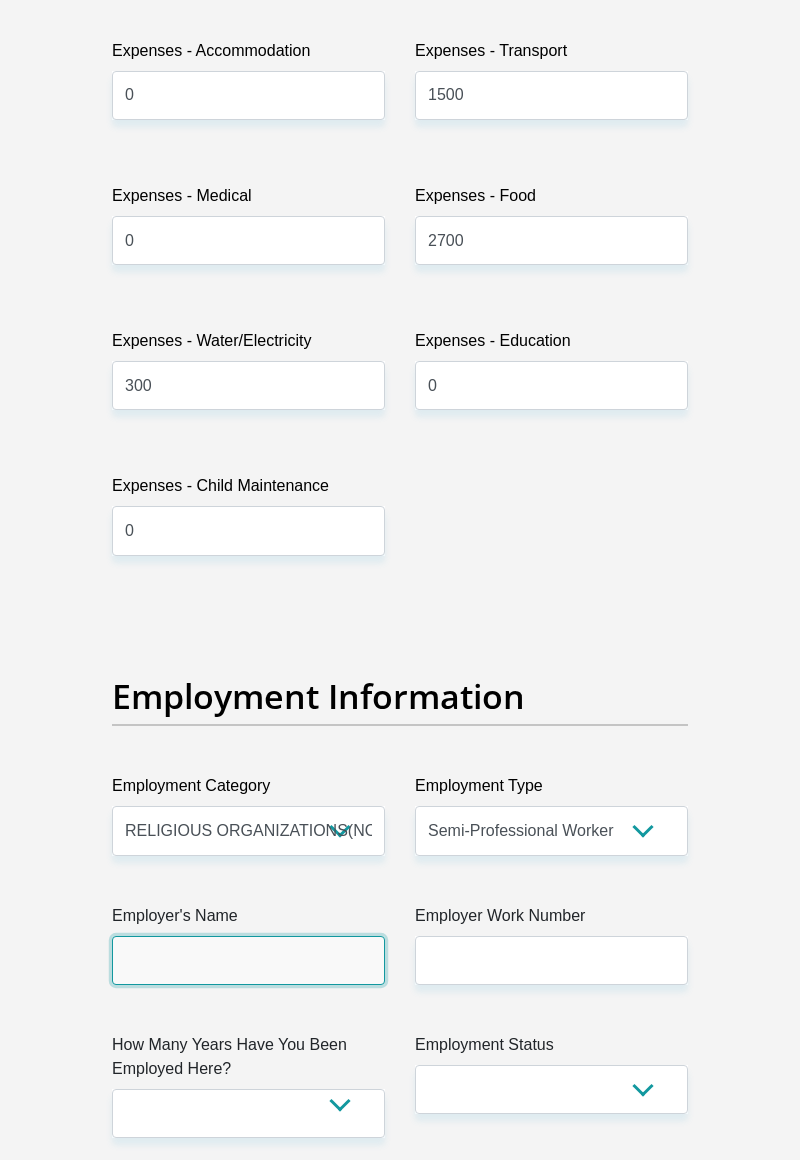 click on "Employer's Name" at bounding box center [248, 960] 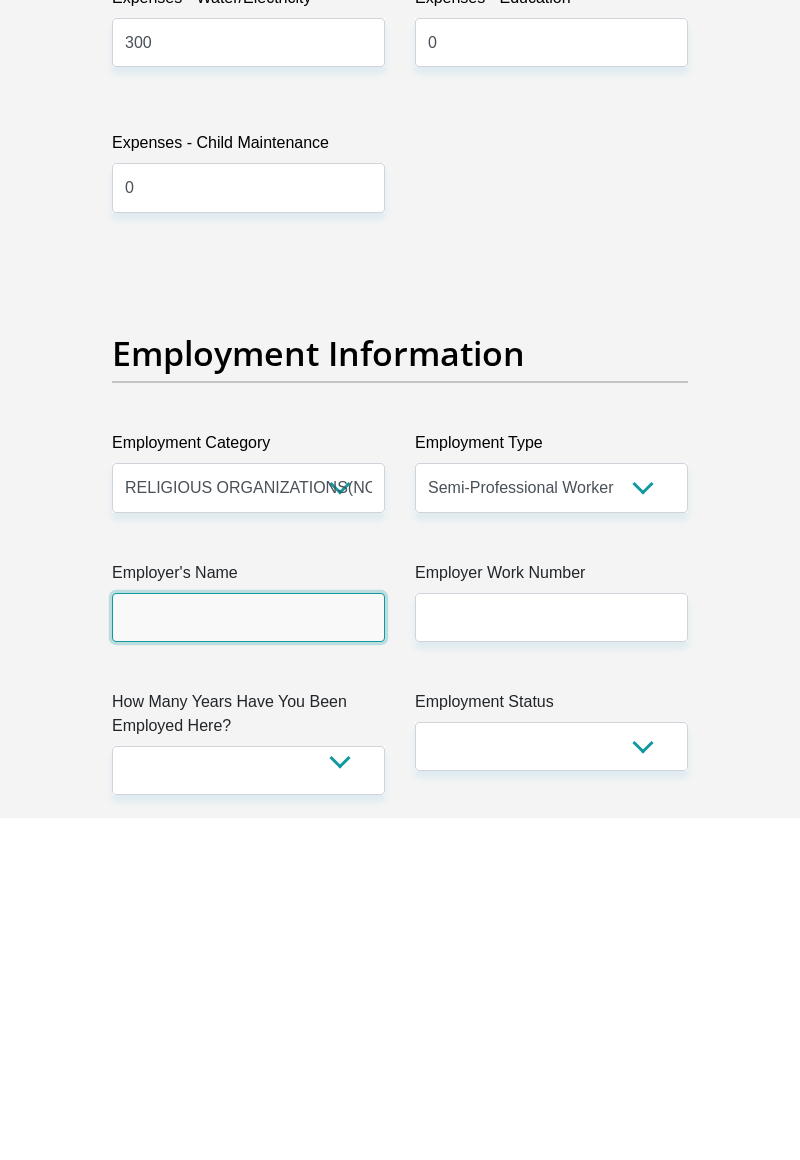 scroll, scrollTop: 3468, scrollLeft: 0, axis: vertical 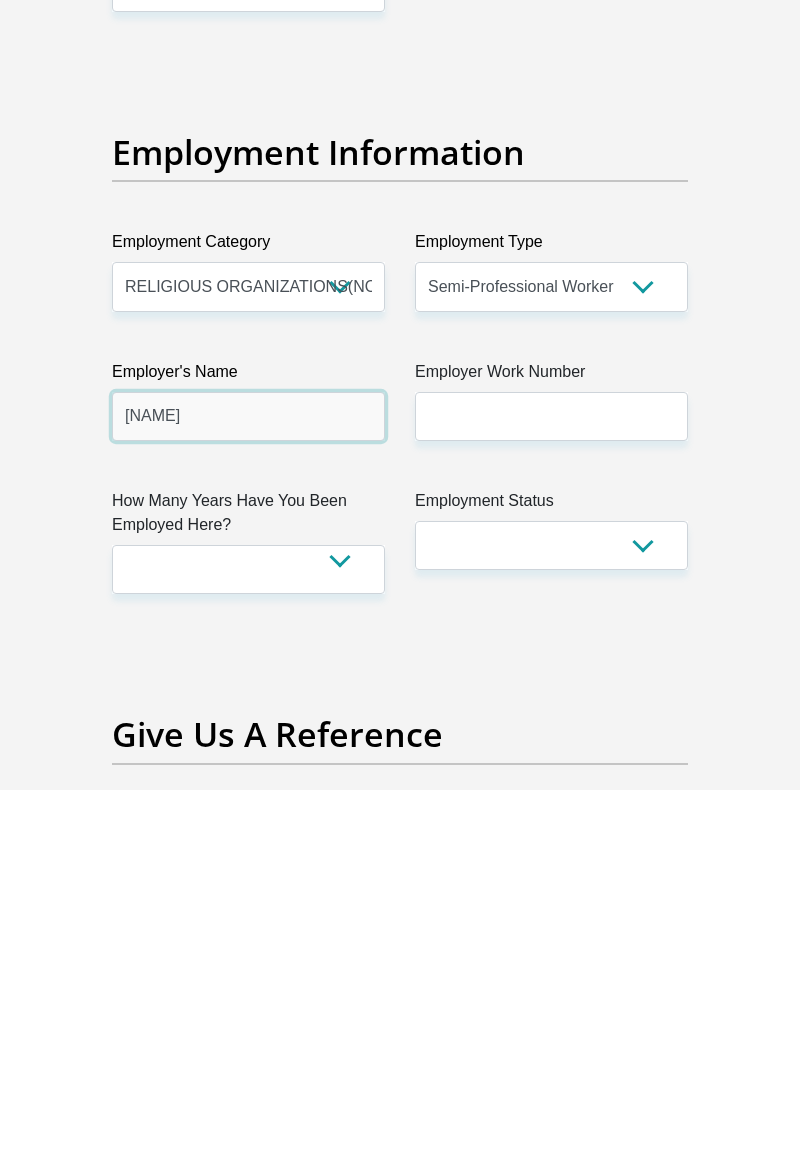 type on "Onebigfamily" 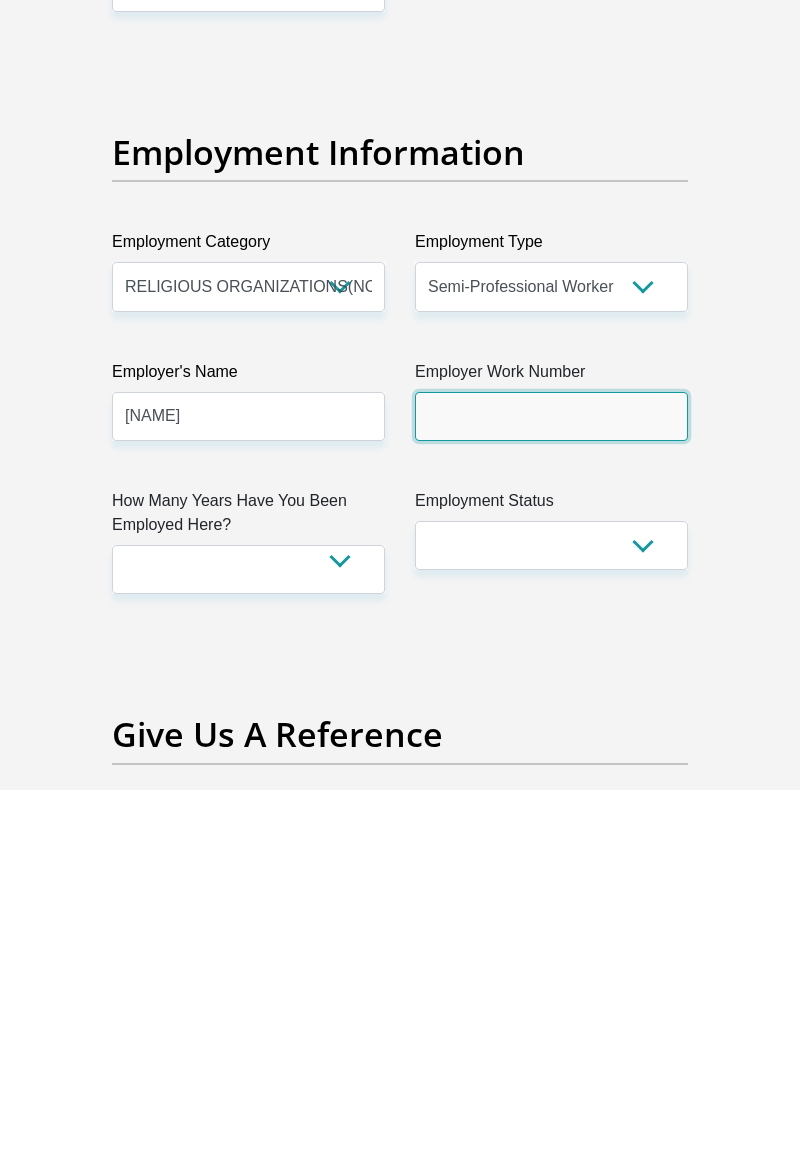 click on "Employer Work Number" at bounding box center (551, 787) 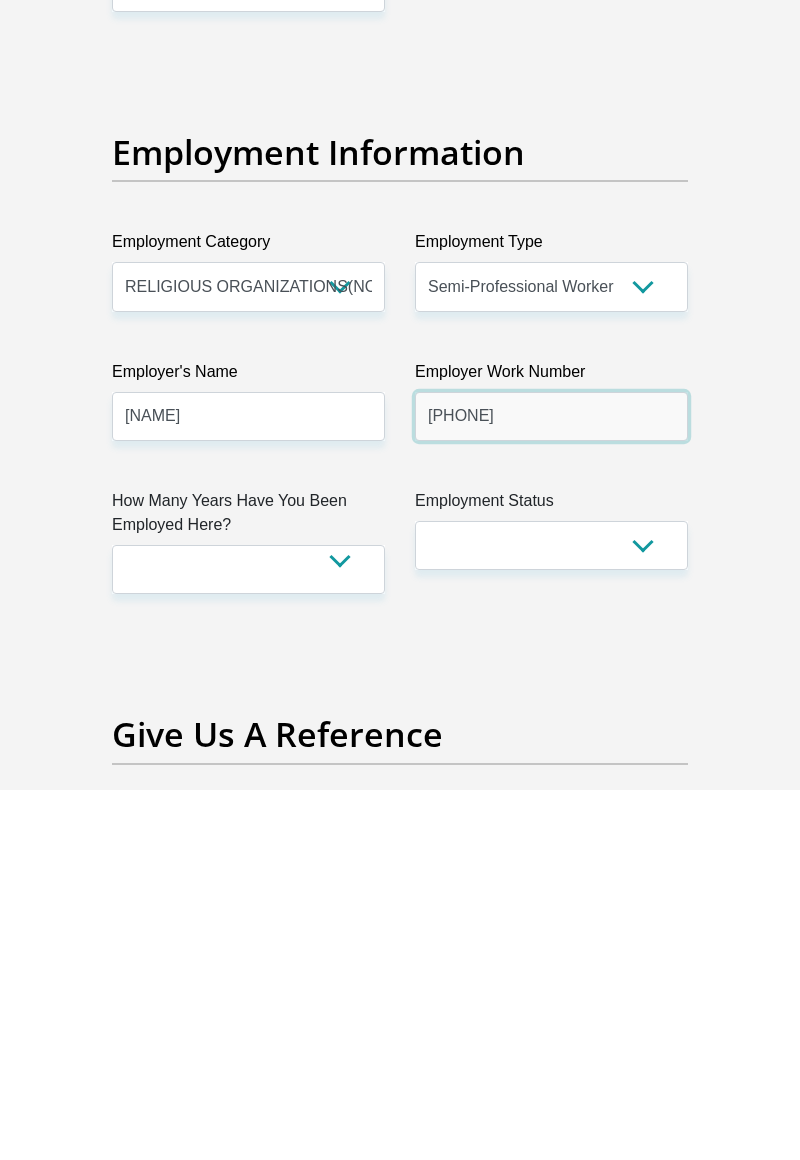 type on "0695405230" 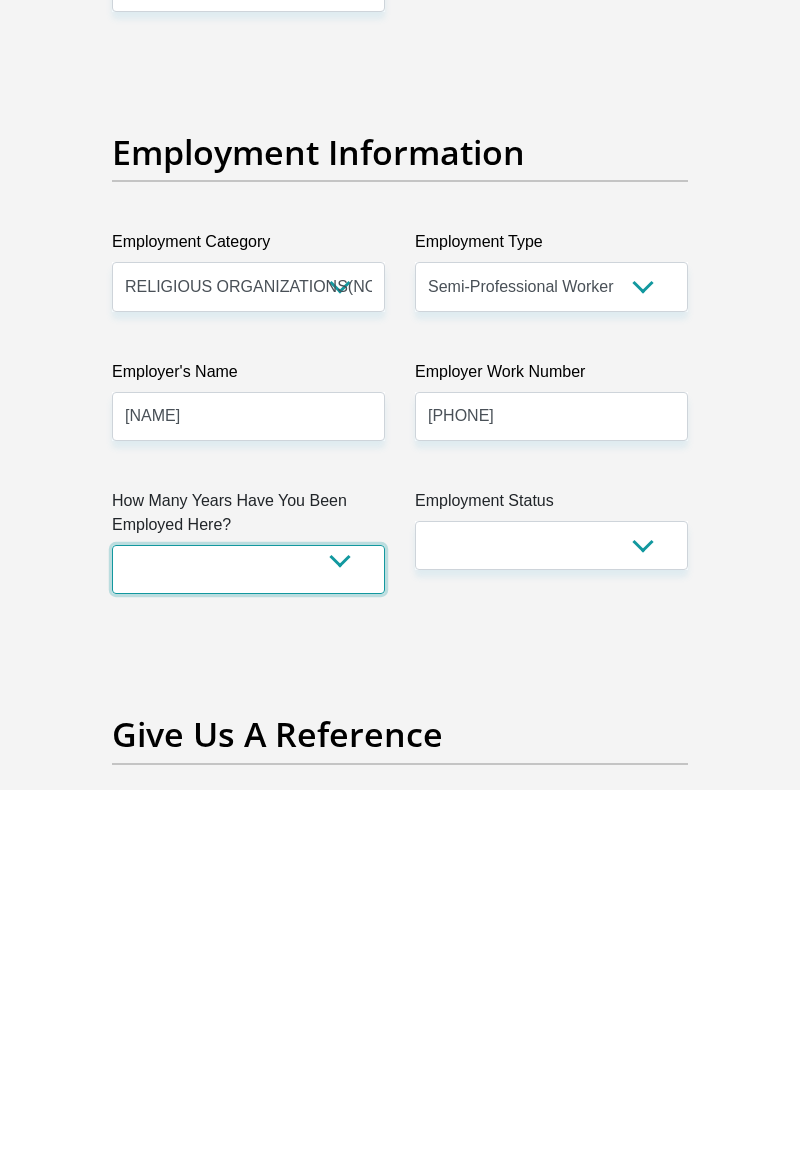 click on "less than 1 year
1-3 years
3-5 years
5+ years" at bounding box center [248, 940] 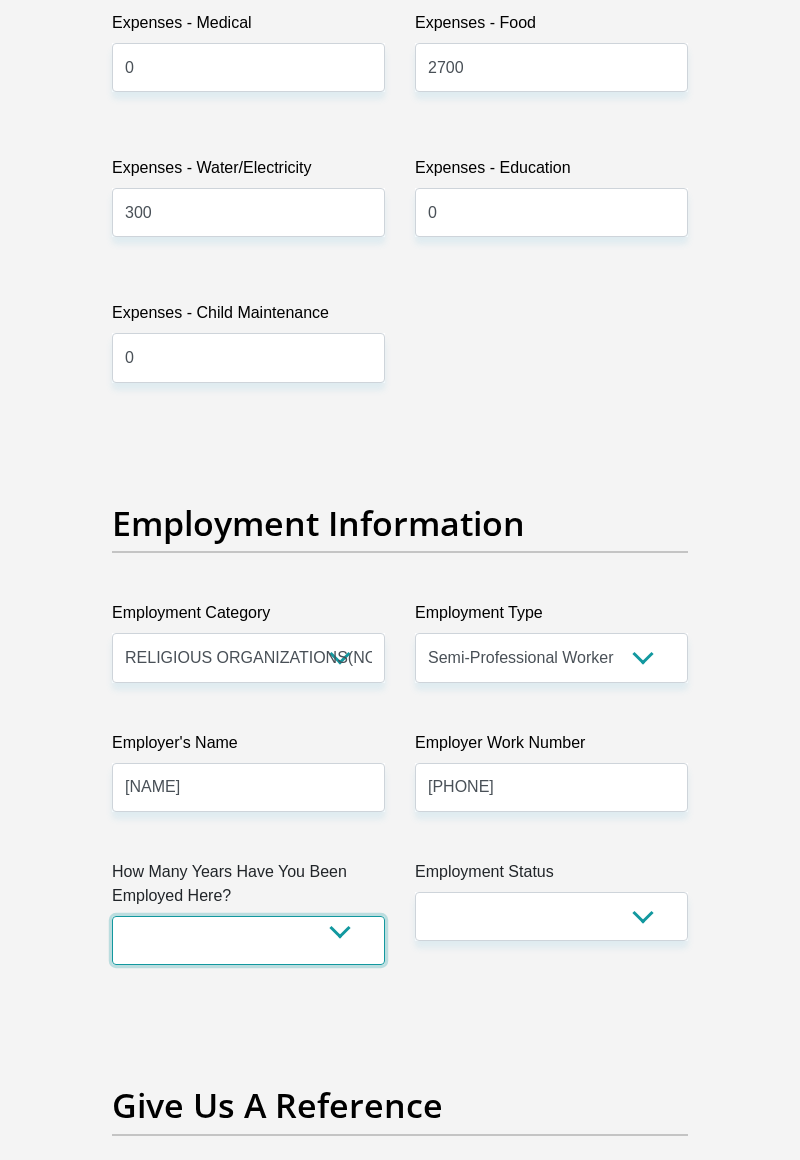 select on "60" 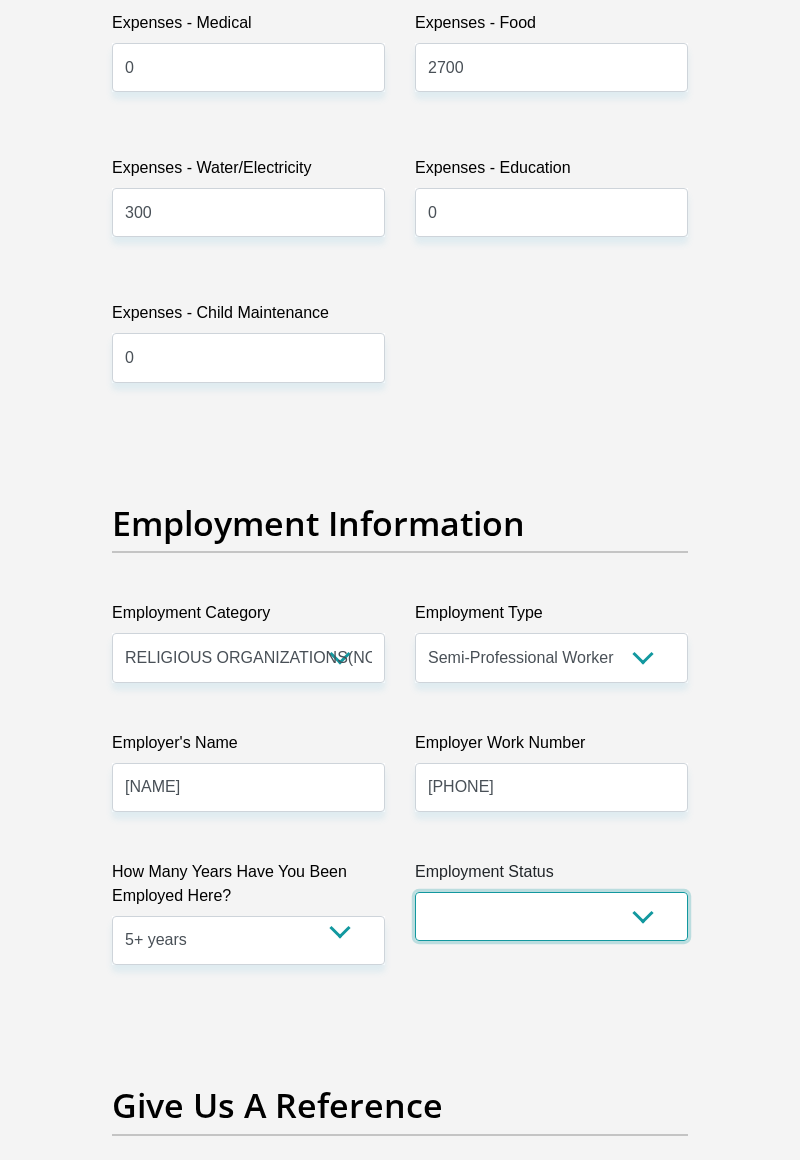 click on "Permanent/Full-time
Part-time/Casual
Contract Worker
Self-Employed
Housewife
Retired
Student
Medically Boarded
Disability
Unemployed" at bounding box center (551, 916) 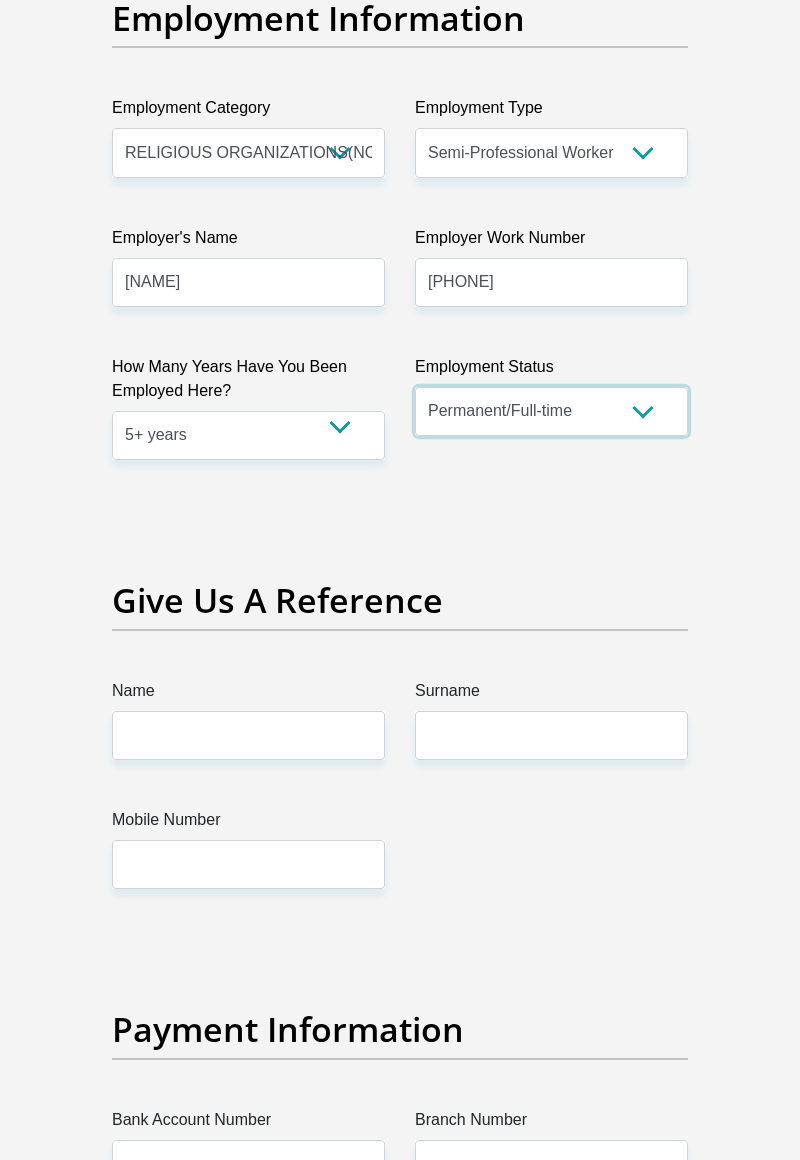 scroll, scrollTop: 3976, scrollLeft: 0, axis: vertical 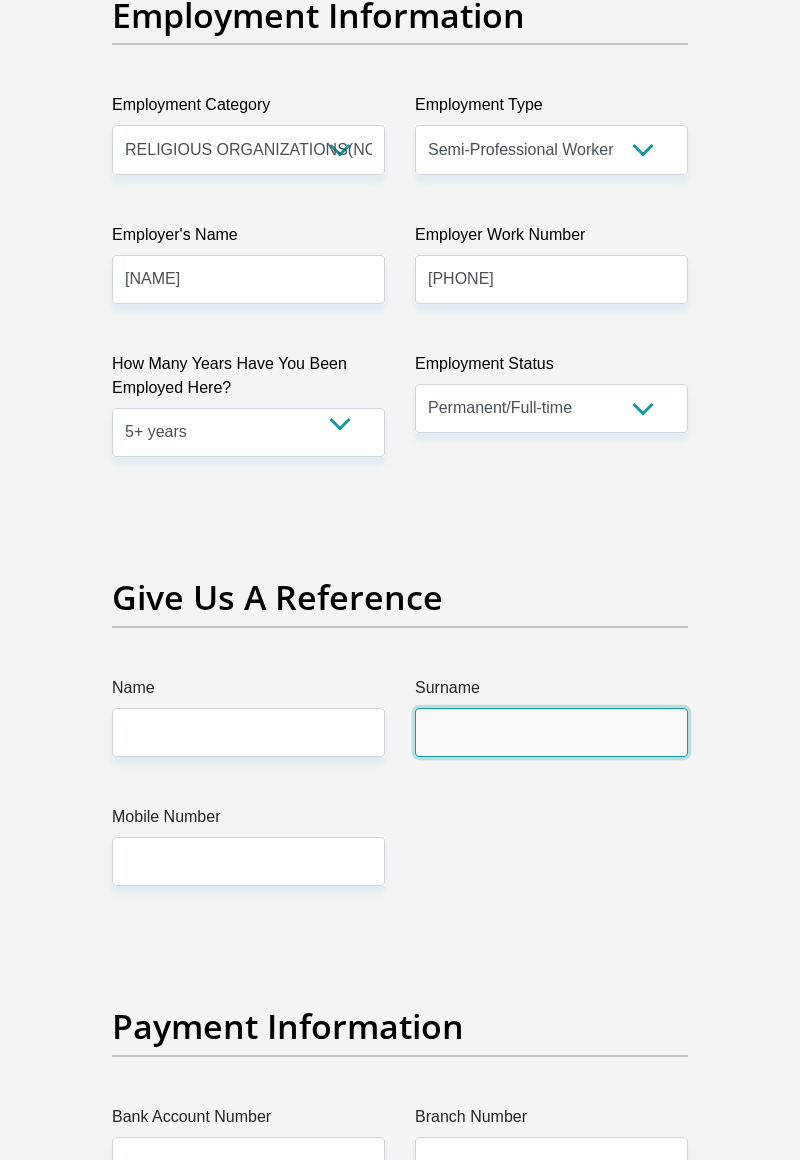 click on "Surname" at bounding box center [551, 732] 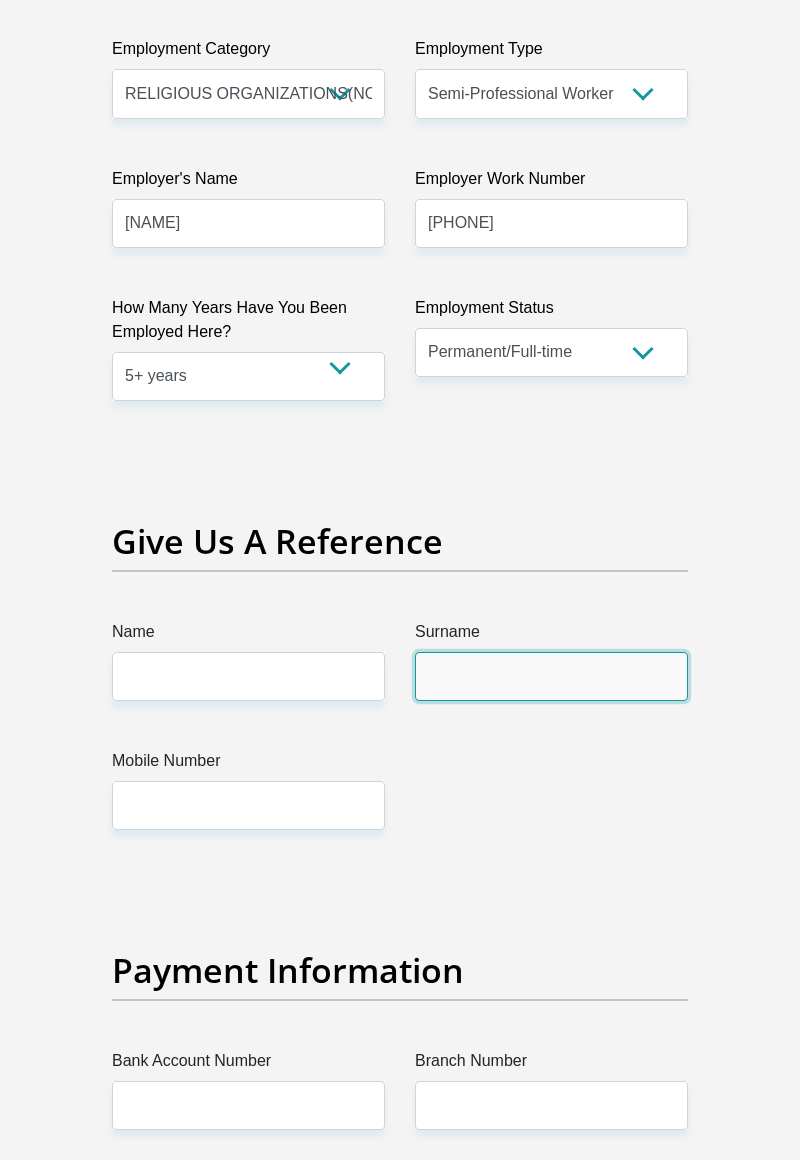 scroll, scrollTop: 4072, scrollLeft: 0, axis: vertical 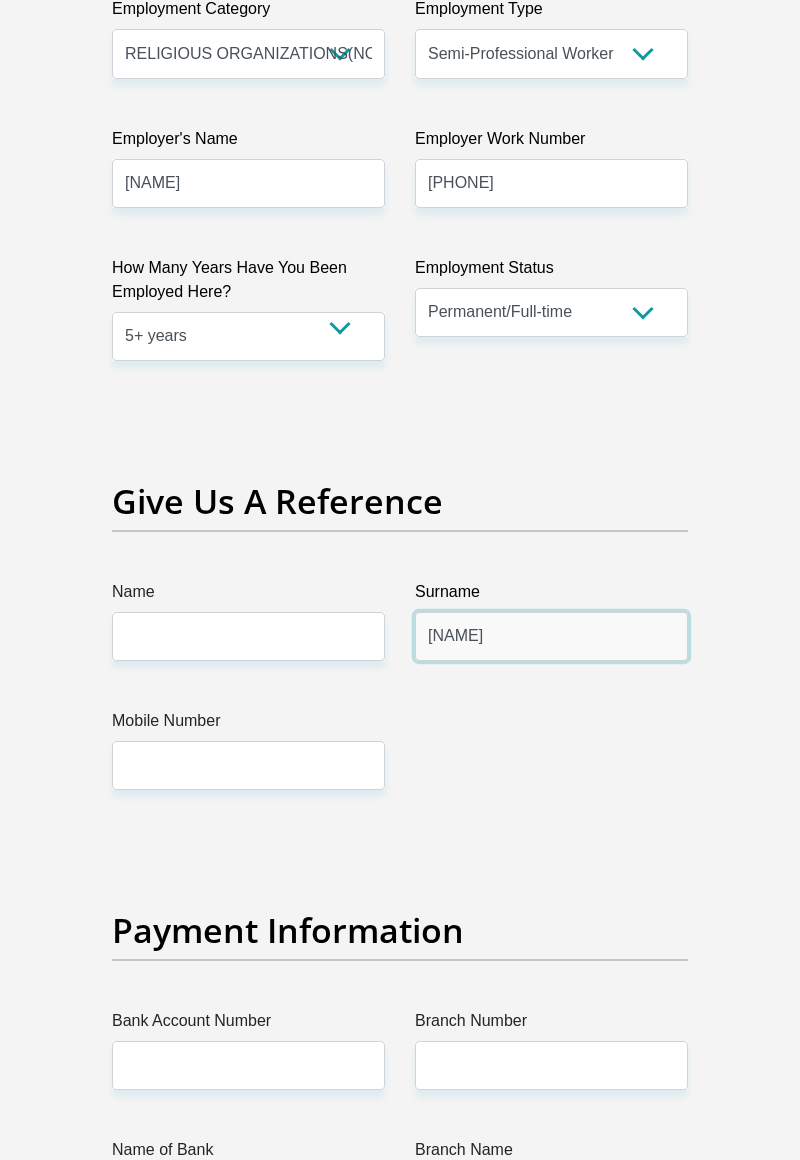type on "Khozam" 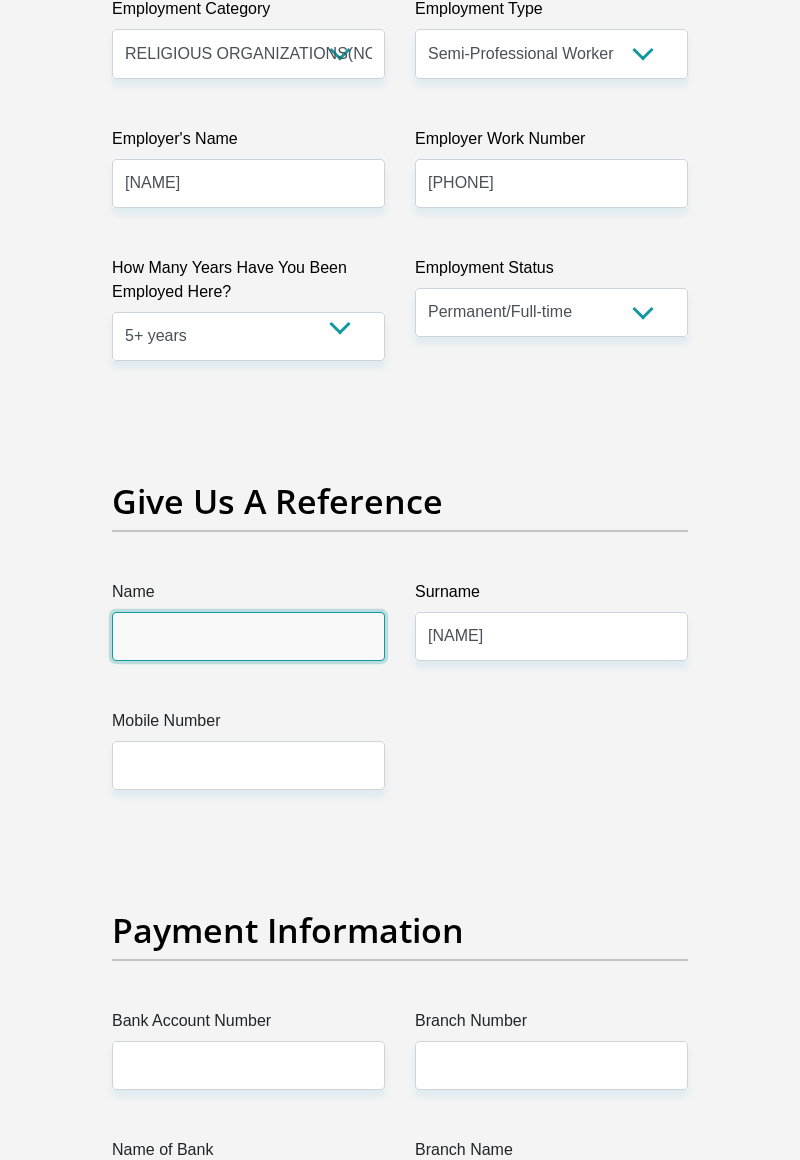 click on "Name" at bounding box center [248, 636] 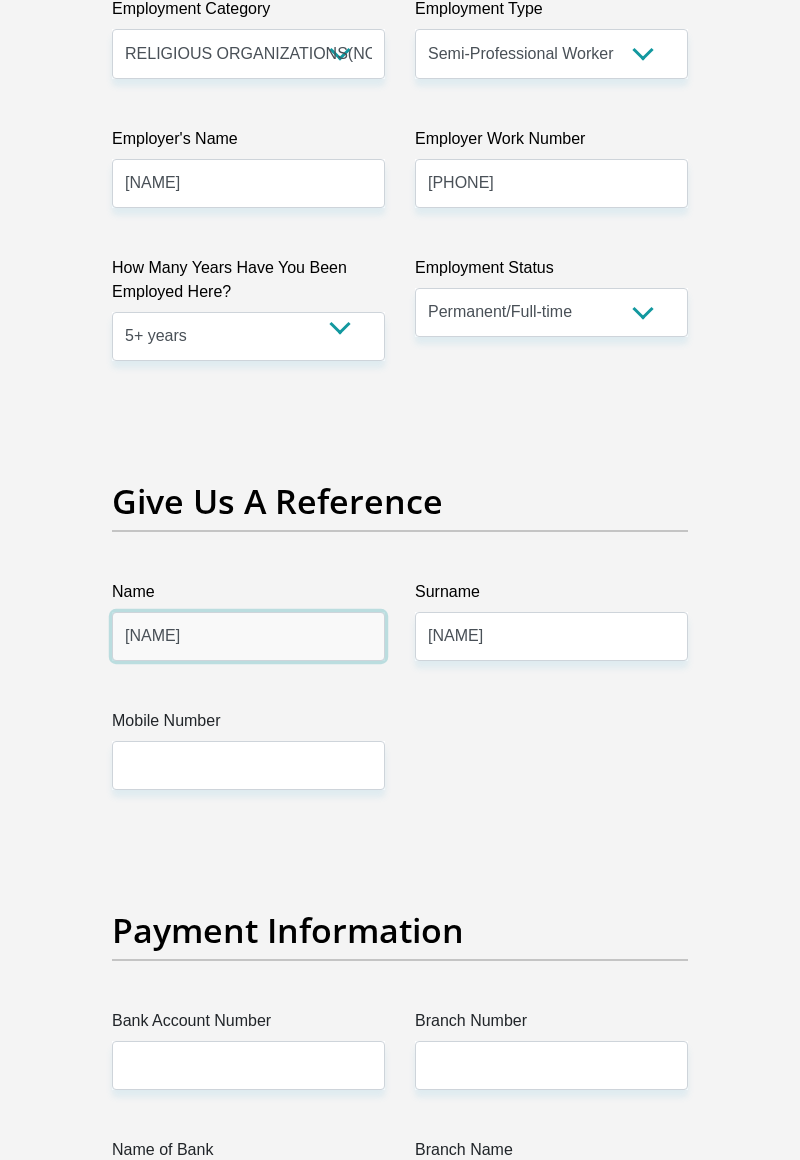 type on "Breo" 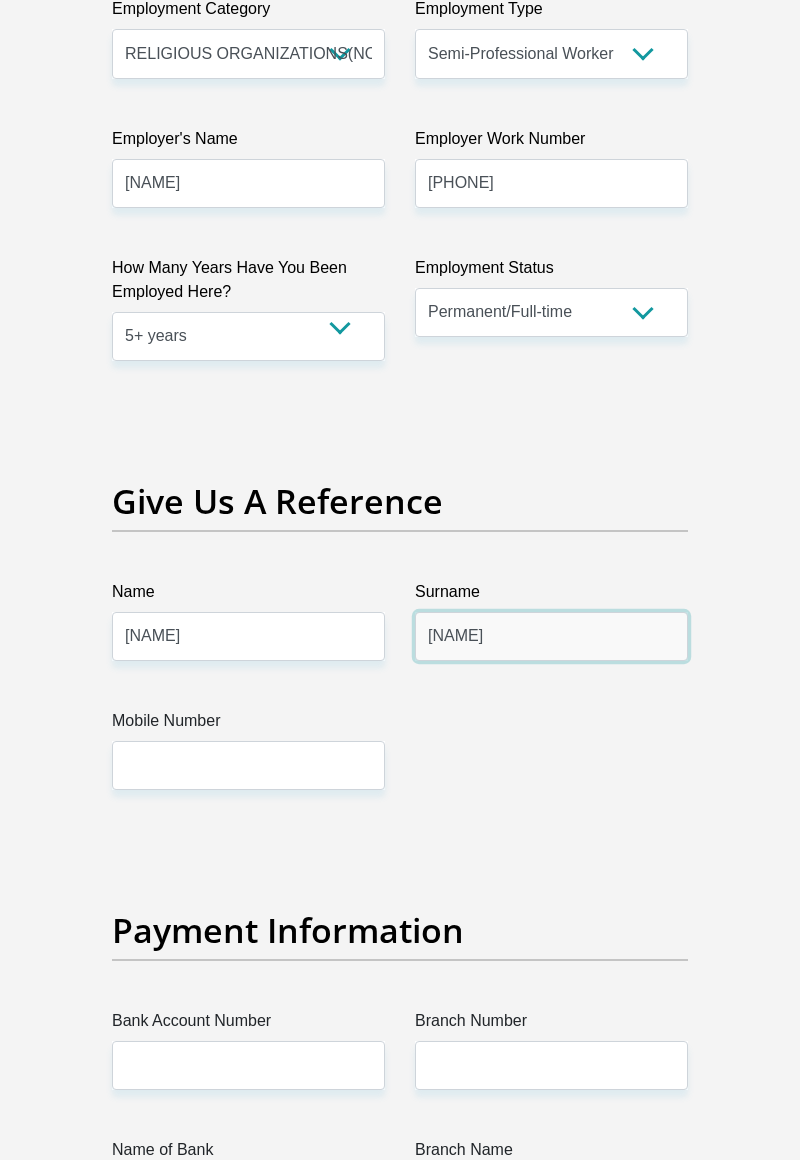 click on "Khozam" at bounding box center [551, 636] 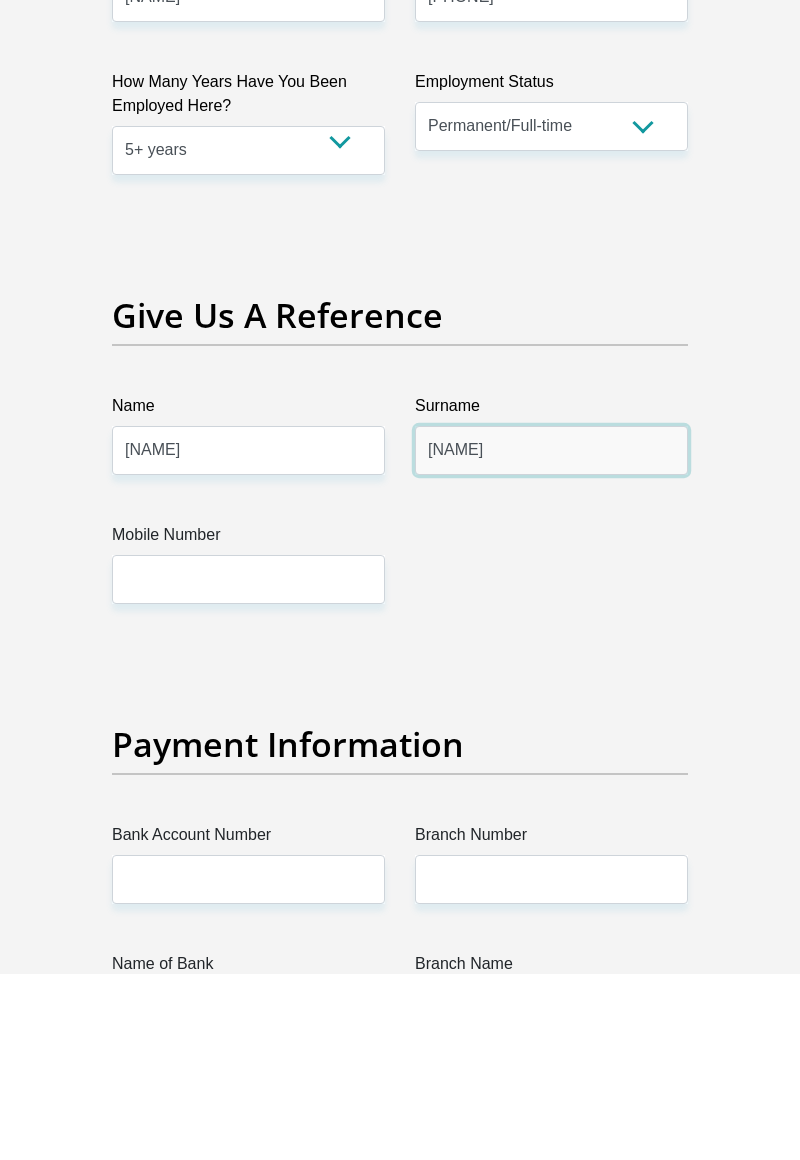scroll, scrollTop: 4072, scrollLeft: 0, axis: vertical 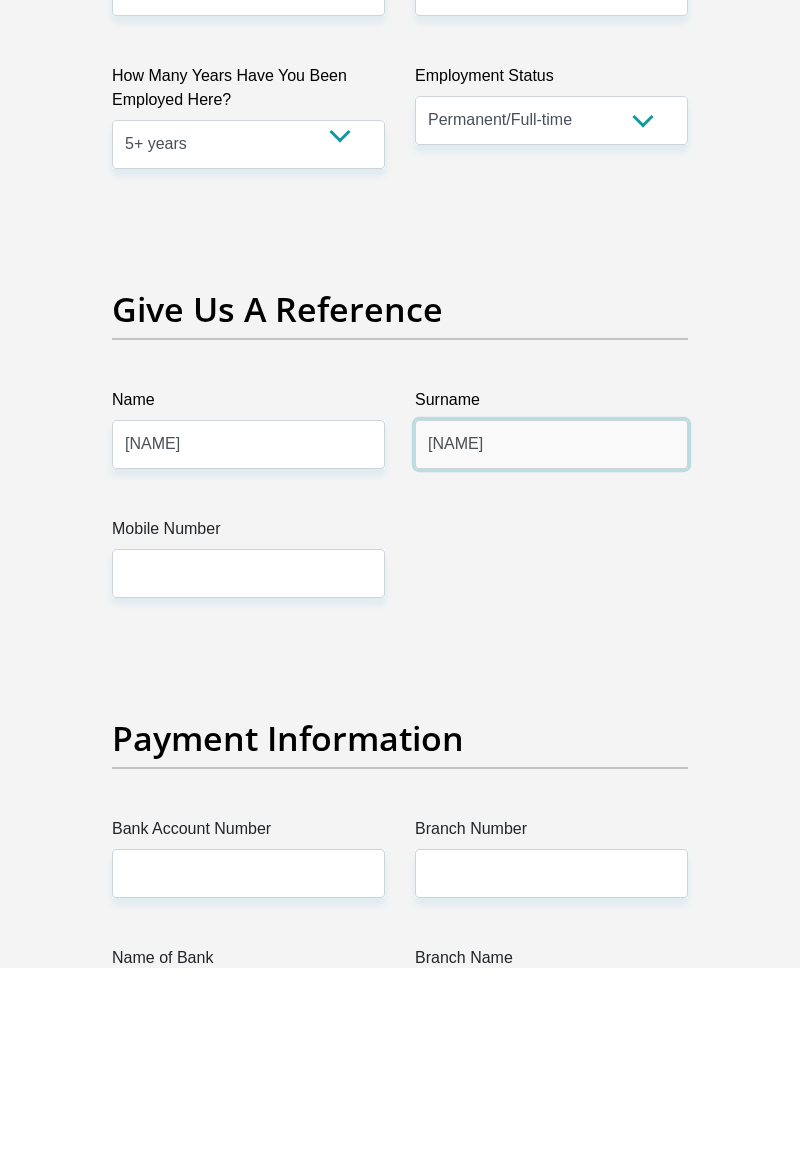 type on "Khoza" 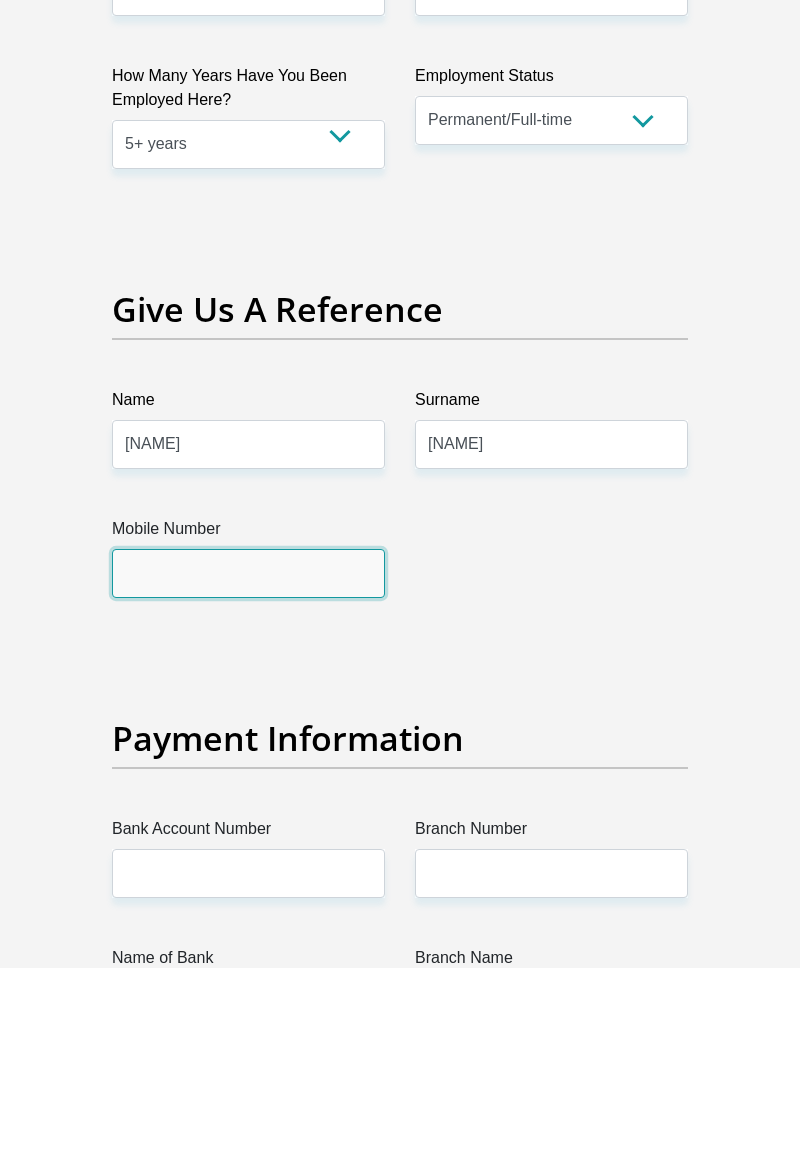 click on "Mobile Number" at bounding box center [248, 765] 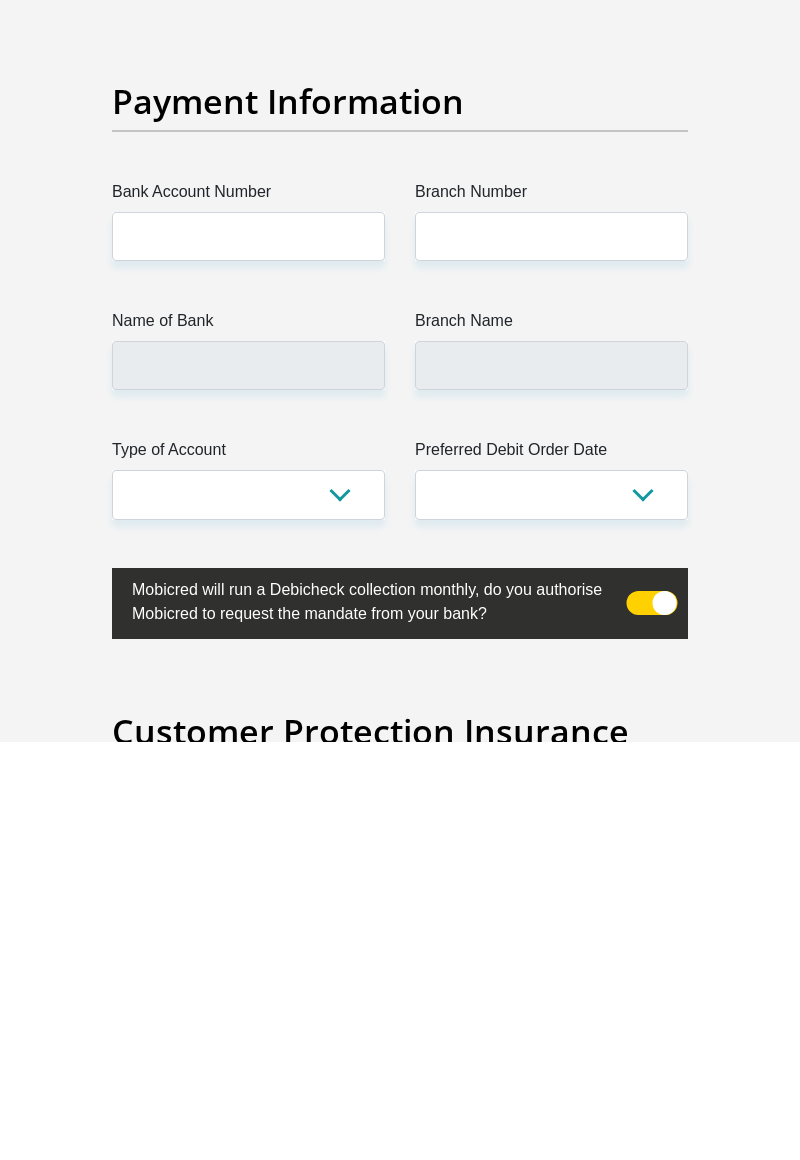 scroll, scrollTop: 4490, scrollLeft: 0, axis: vertical 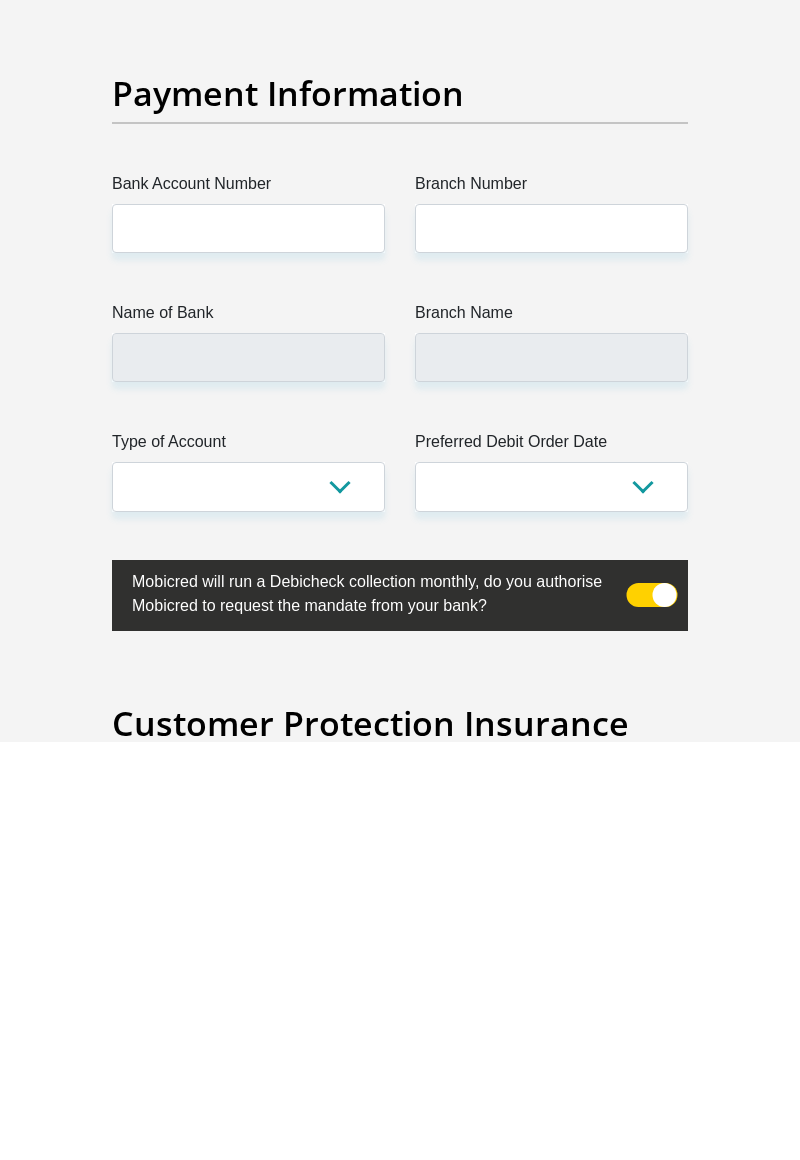 type on "0835404149" 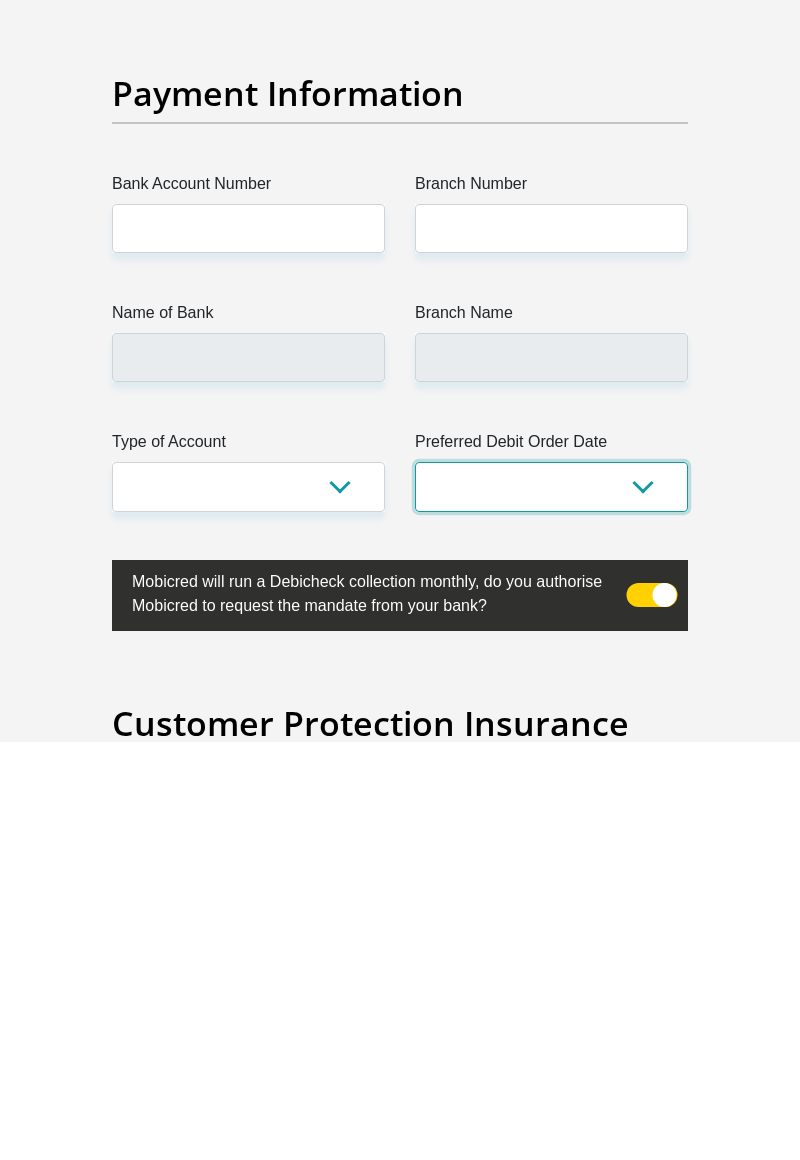 click on "1st
2nd
3rd
4th
5th
7th
18th
19th
20th
21st
22nd
23rd
24th
25th
26th
27th
28th
29th
30th" at bounding box center (551, 905) 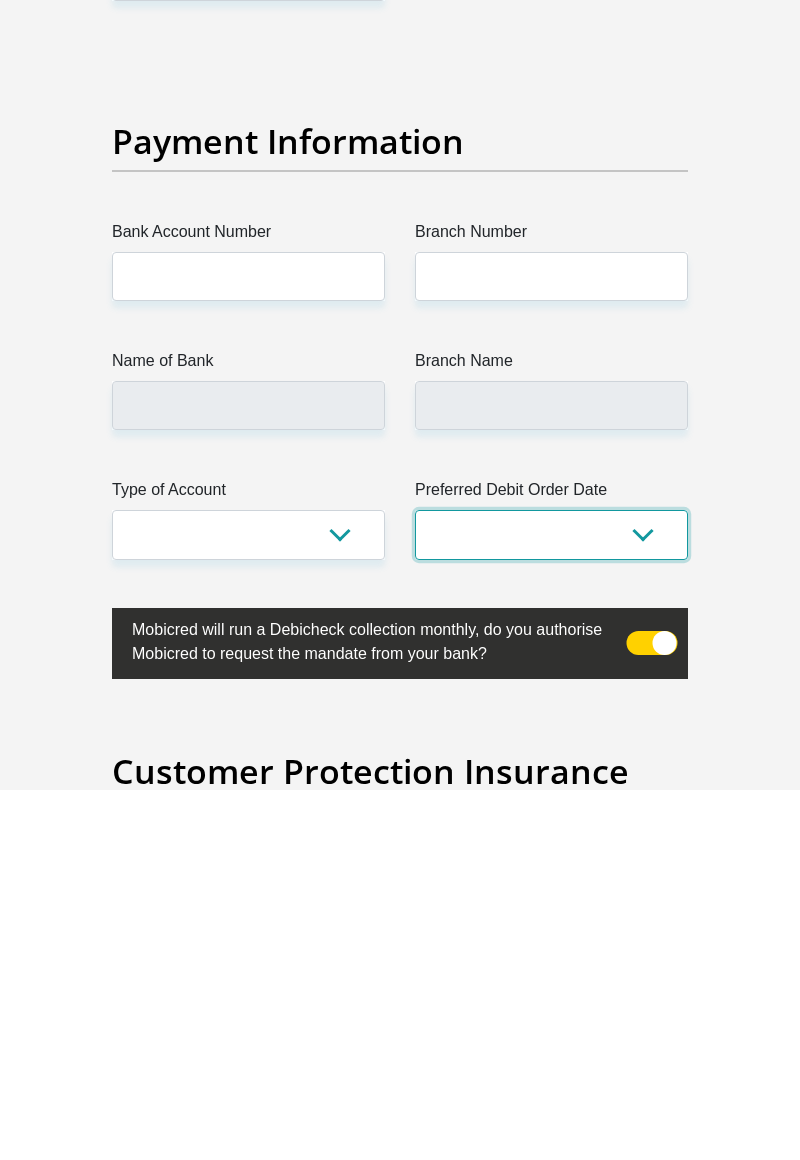scroll, scrollTop: 4490, scrollLeft: 0, axis: vertical 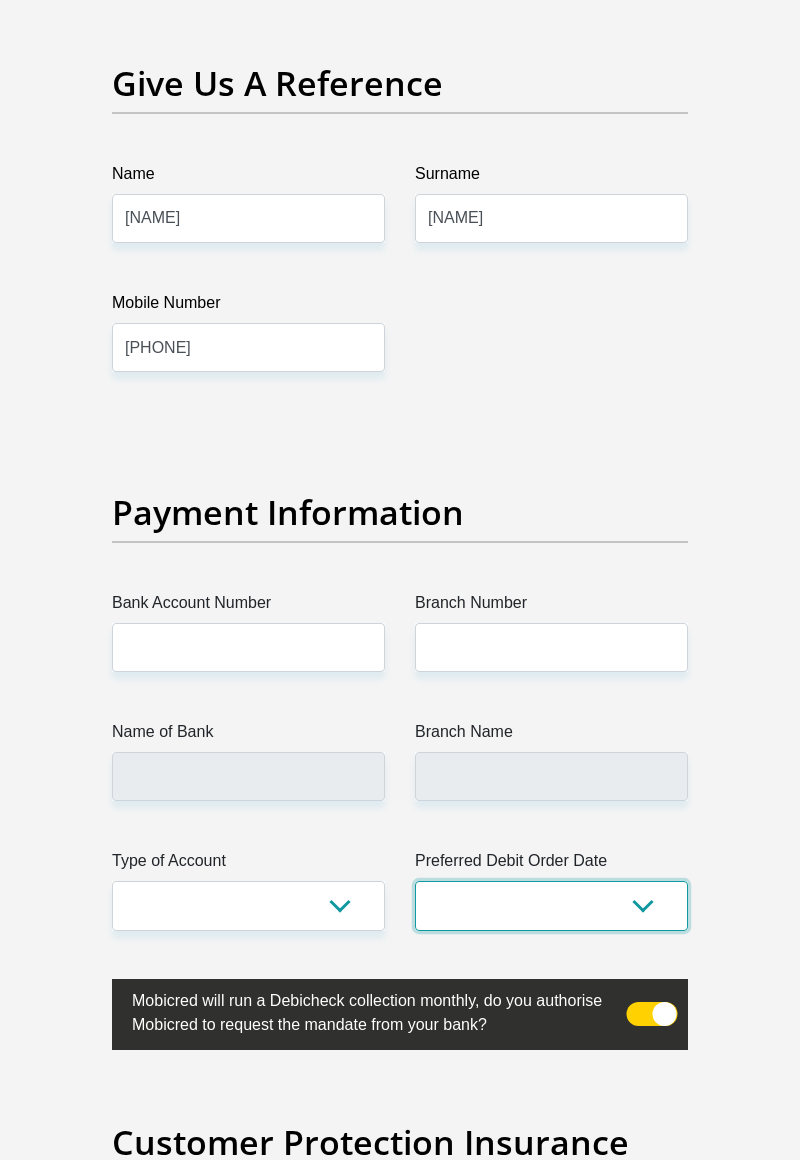 select on "27" 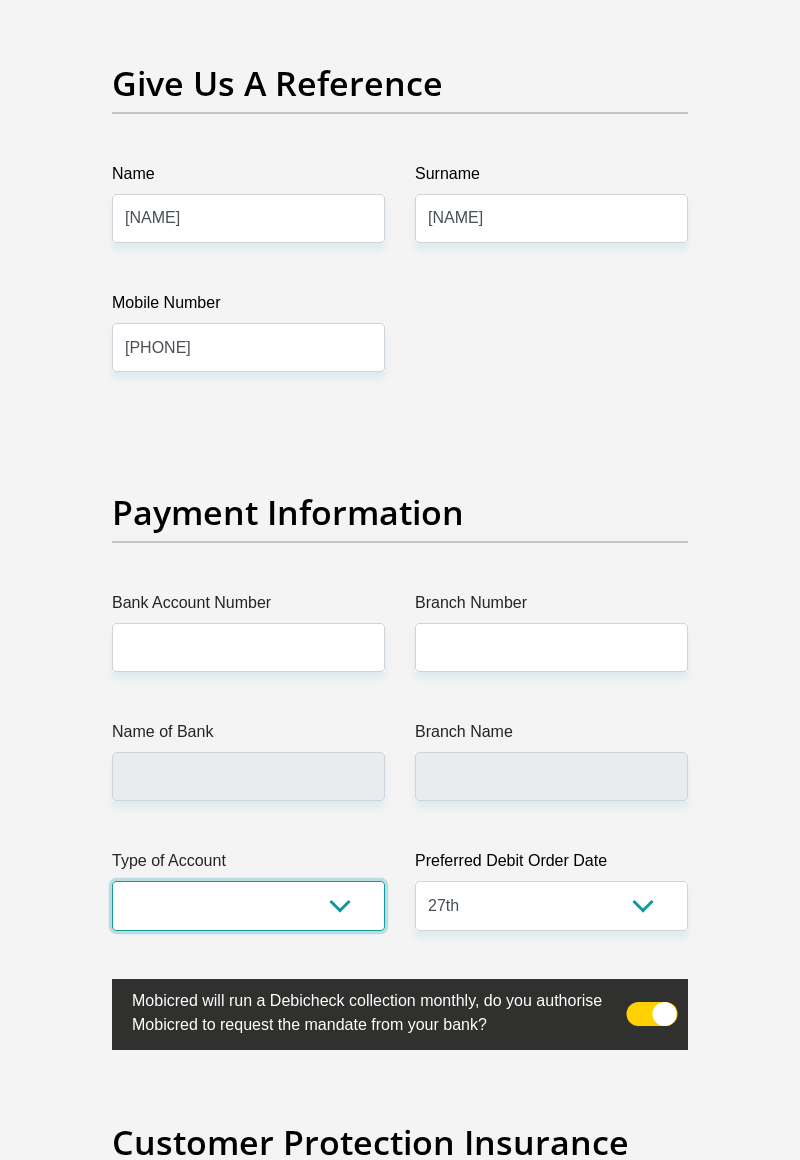 click on "Cheque
Savings" at bounding box center [248, 905] 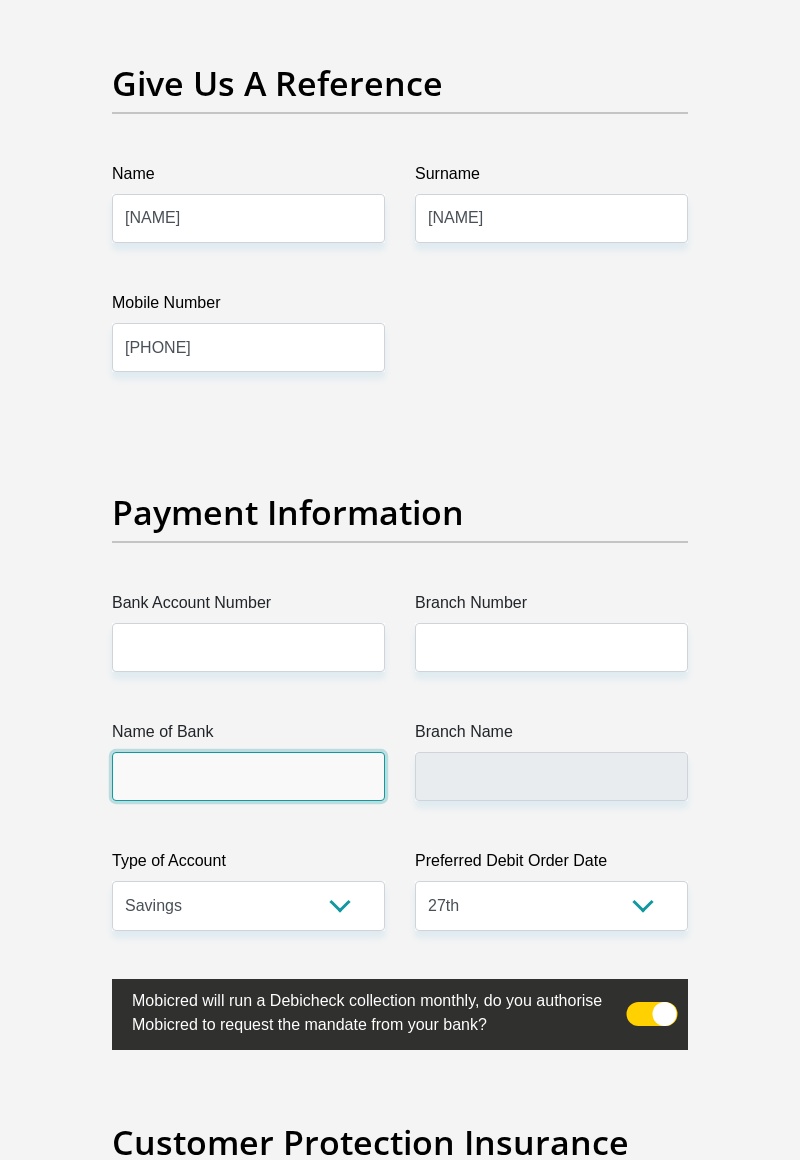 click on "Name of Bank" at bounding box center (248, 776) 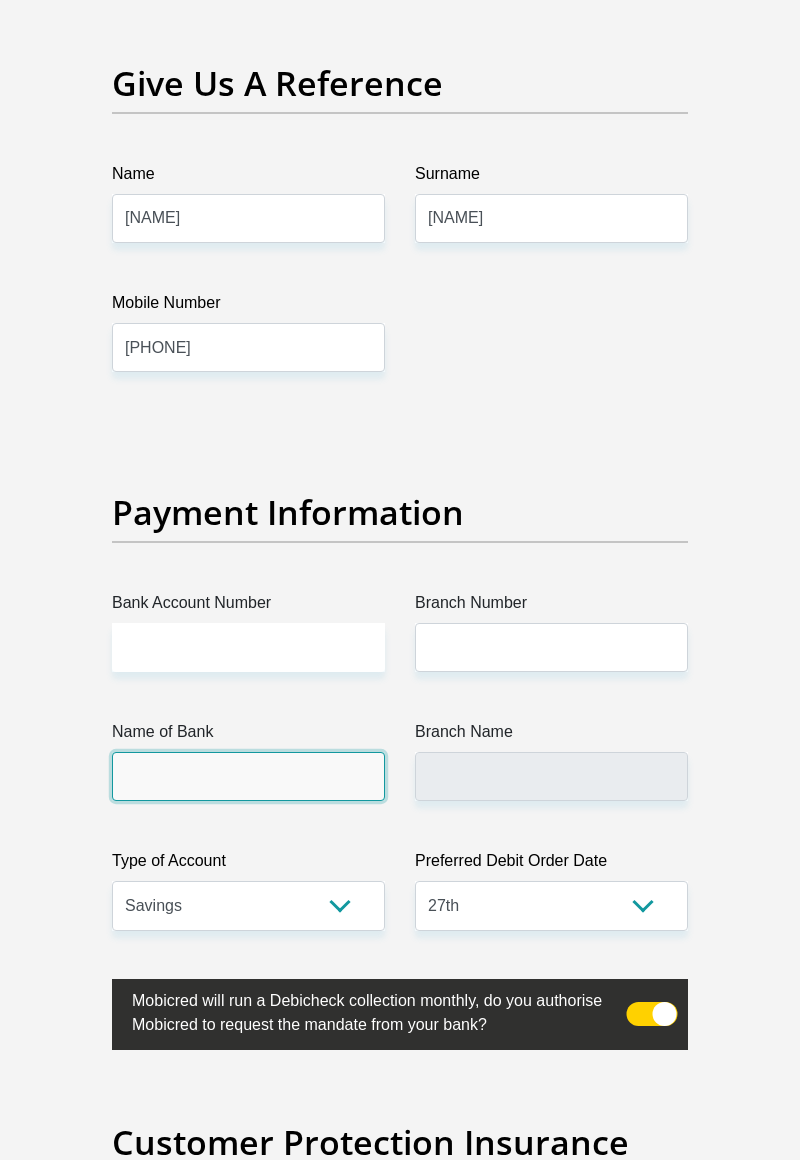 click on "Name of Bank" at bounding box center [248, 776] 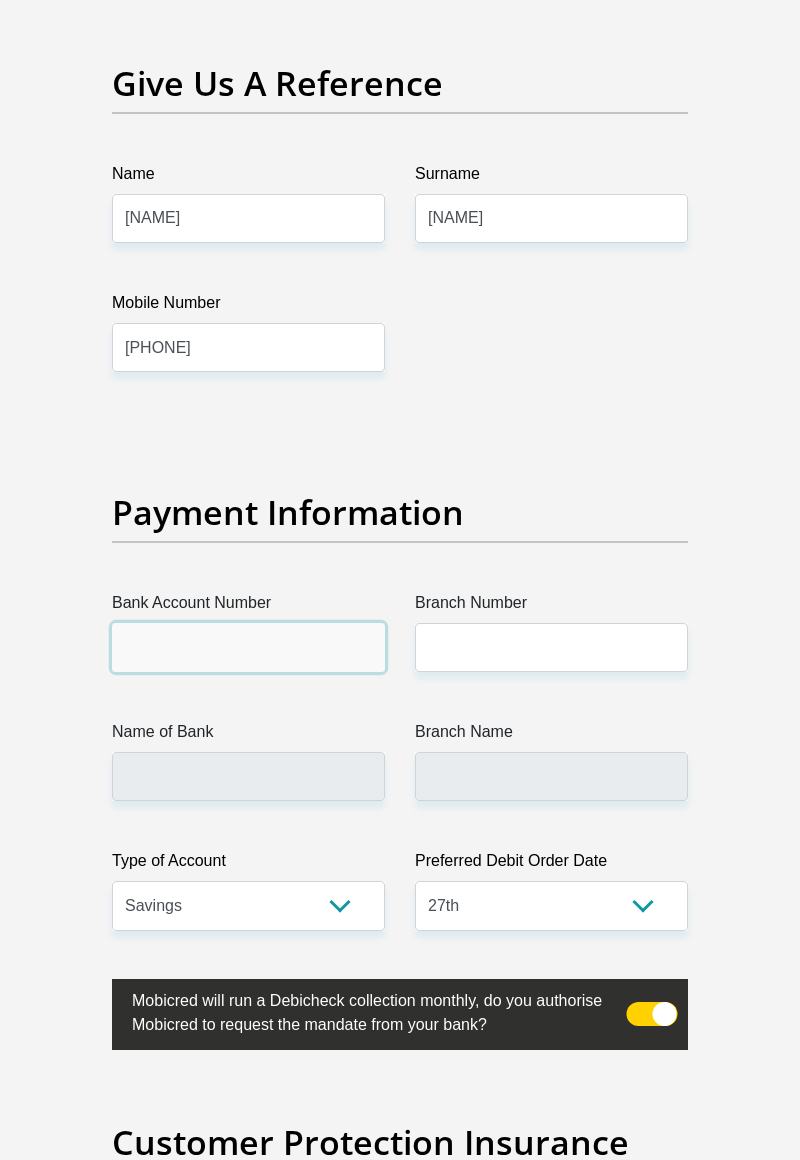 click on "Bank Account Number" at bounding box center [248, 647] 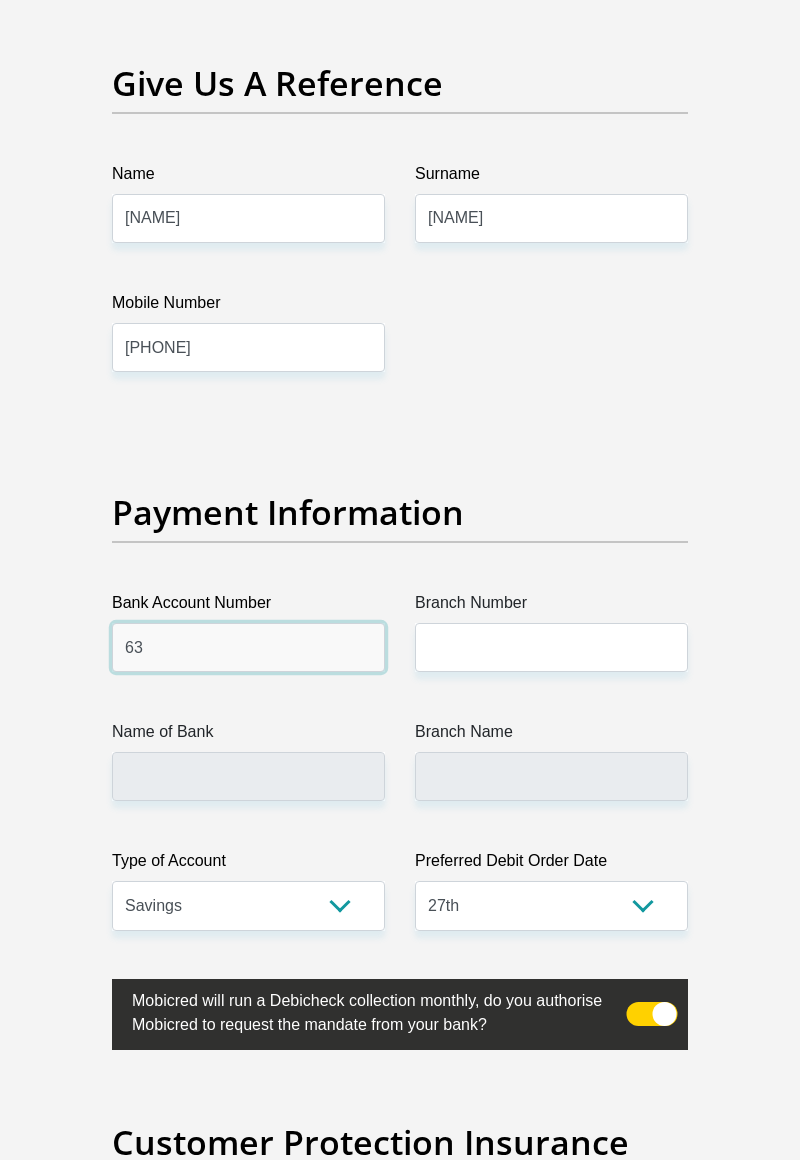 type on "6" 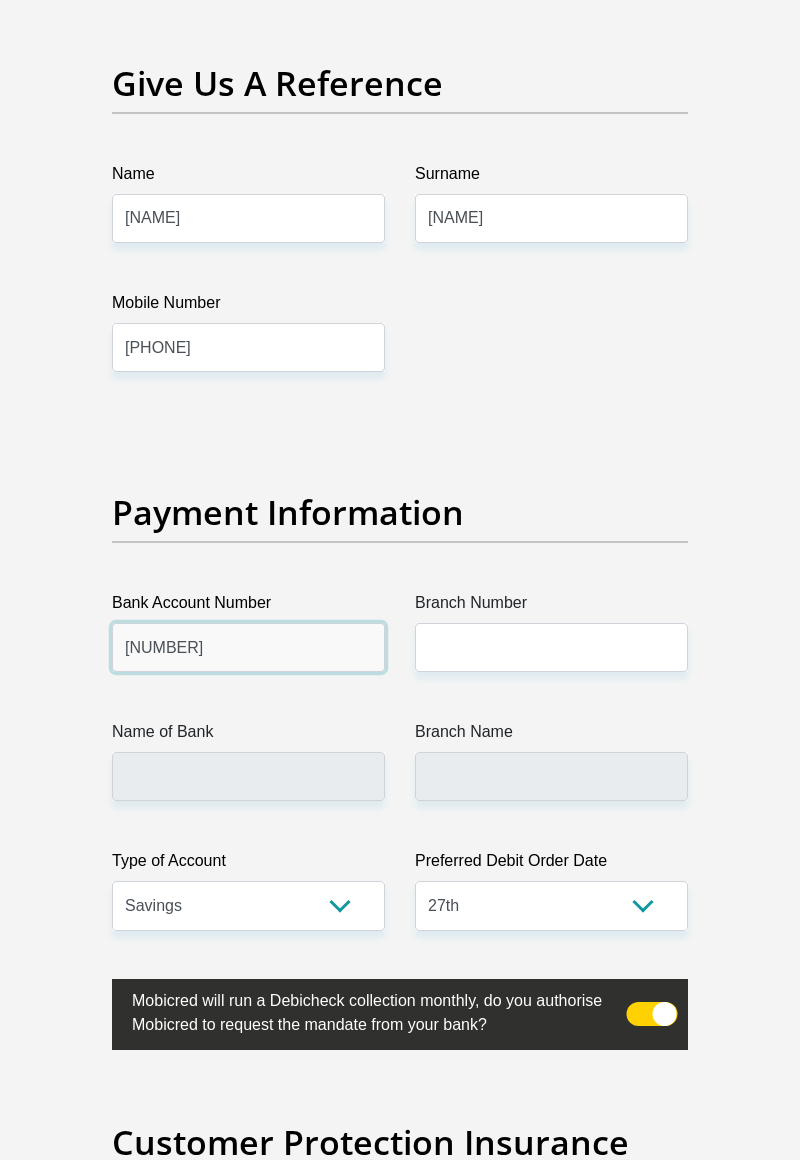 type on "1715448918" 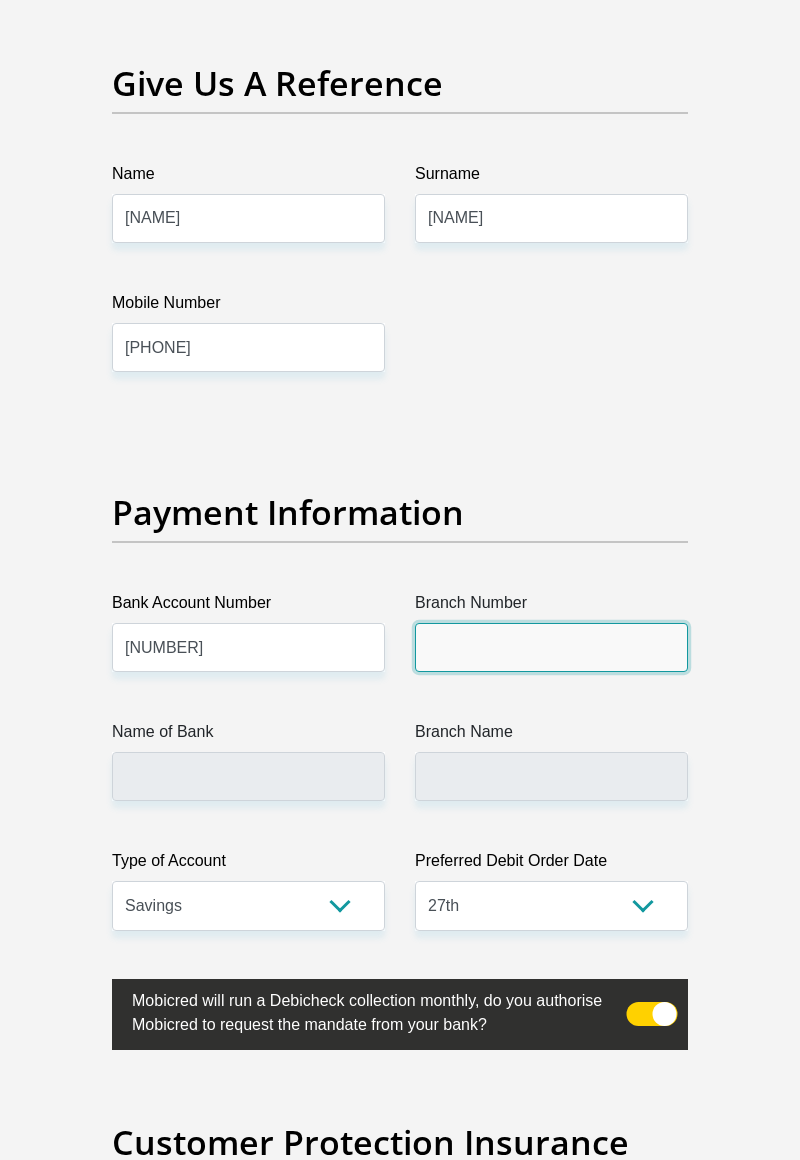 click on "Branch Number" at bounding box center [551, 647] 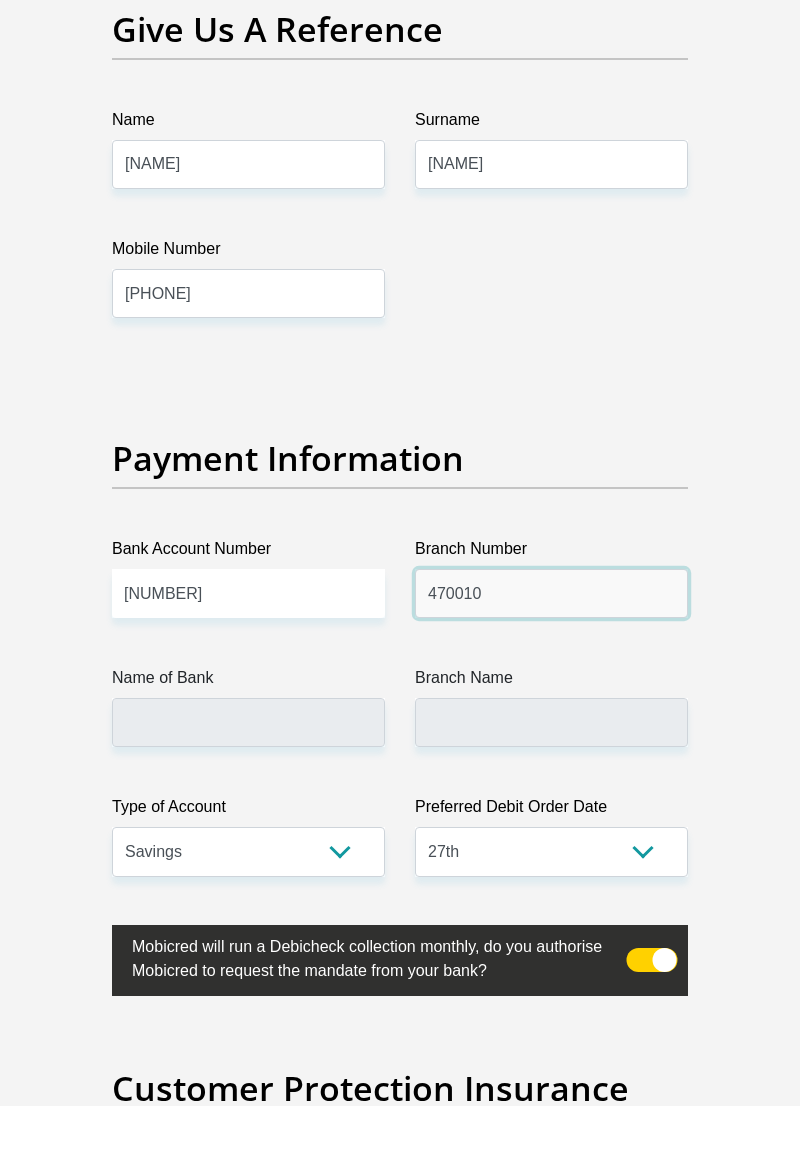 scroll, scrollTop: 4490, scrollLeft: 0, axis: vertical 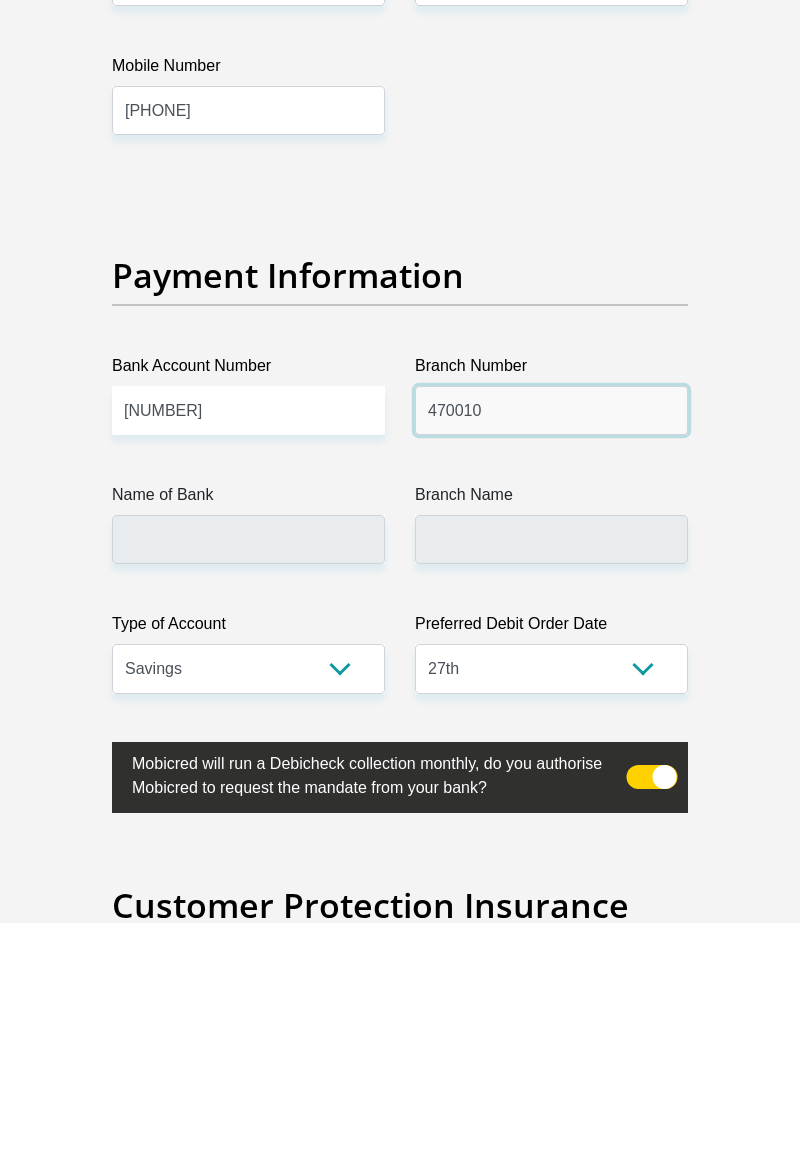 type on "470010" 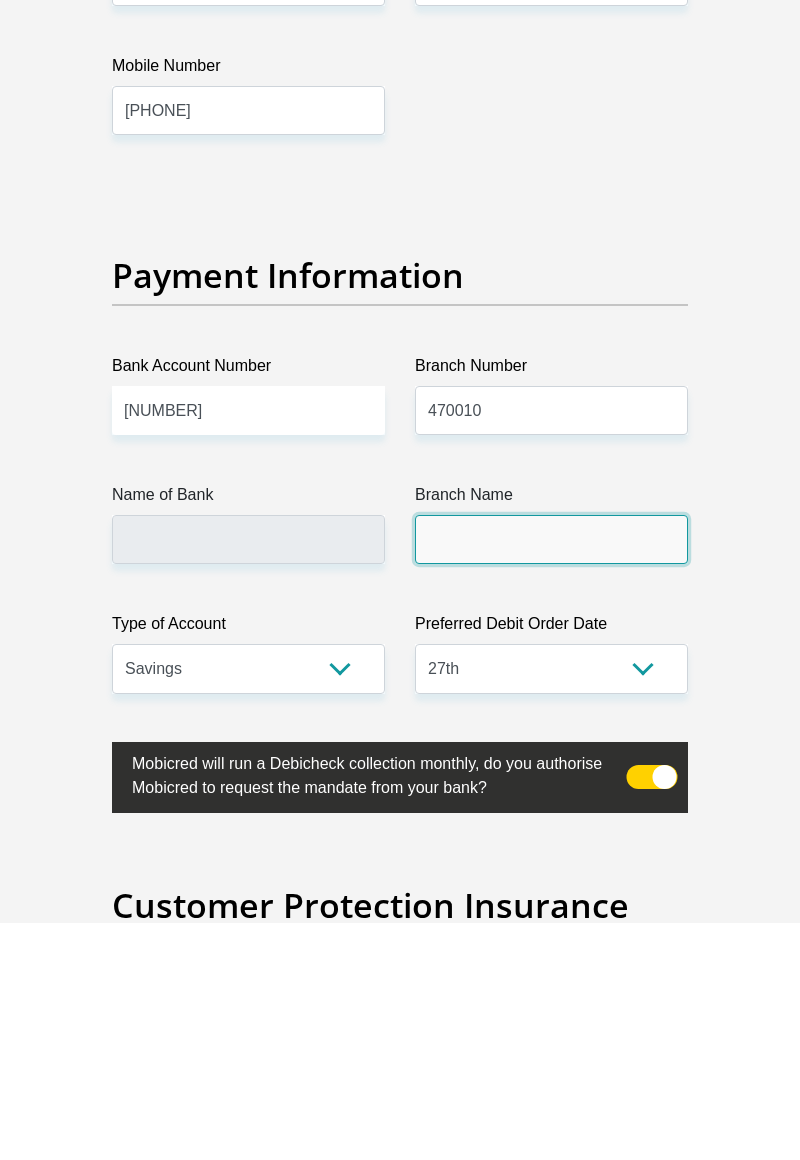 click on "Branch Name" at bounding box center (551, 776) 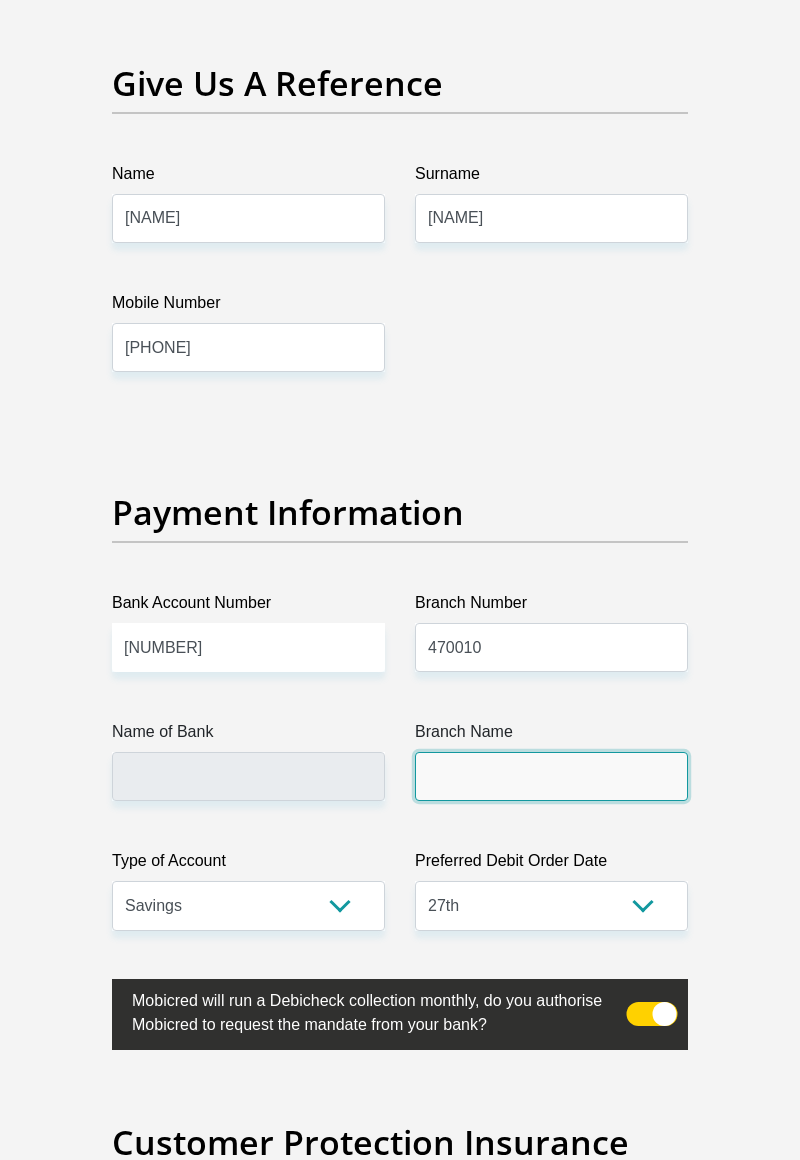 type on "CAPITEC BANK LIMITED" 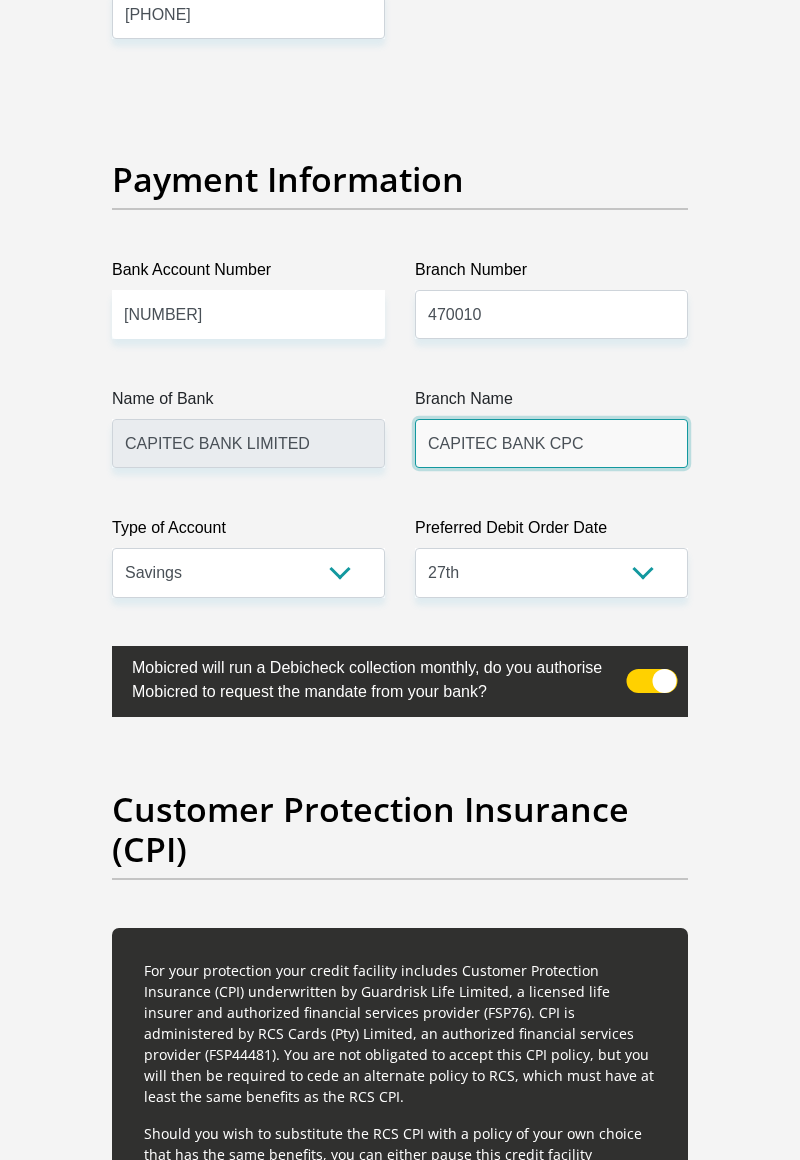 scroll, scrollTop: 4824, scrollLeft: 0, axis: vertical 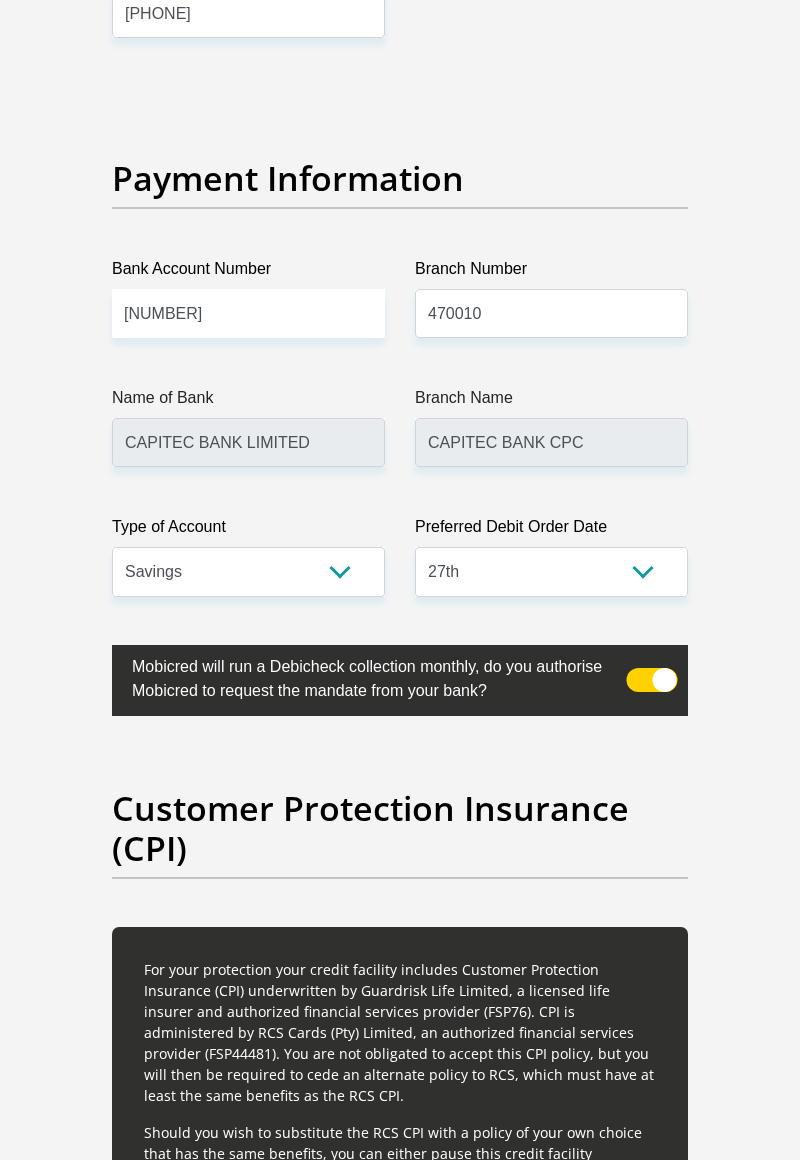 click on "For your protection your credit facility includes Customer Protection Insurance (CPI) underwritten by Guardrisk Life Limited,
a licensed life insurer and authorized financial services provider (FSP76). CPI is administered by RCS Cards (Pty) Limited,
an authorized financial services provider (FSP44481). You are not obligated to accept this CPI policy,
but you will then be required to cede an alternate policy to RCS, which must have at least the same benefits as the RCS CPI.
CPI will provide the following cover:
Death – covers your outstanding account balance
Permanent Disability - covers your outstanding account balance
Loss of Income – covers up to 12 months’ account instalments
Temporary Disability - covers up to 12 months’ account instalments
Premiums are calculated at R4,50 per R1,000 of your outstanding balance HERE" at bounding box center (400, 1504) 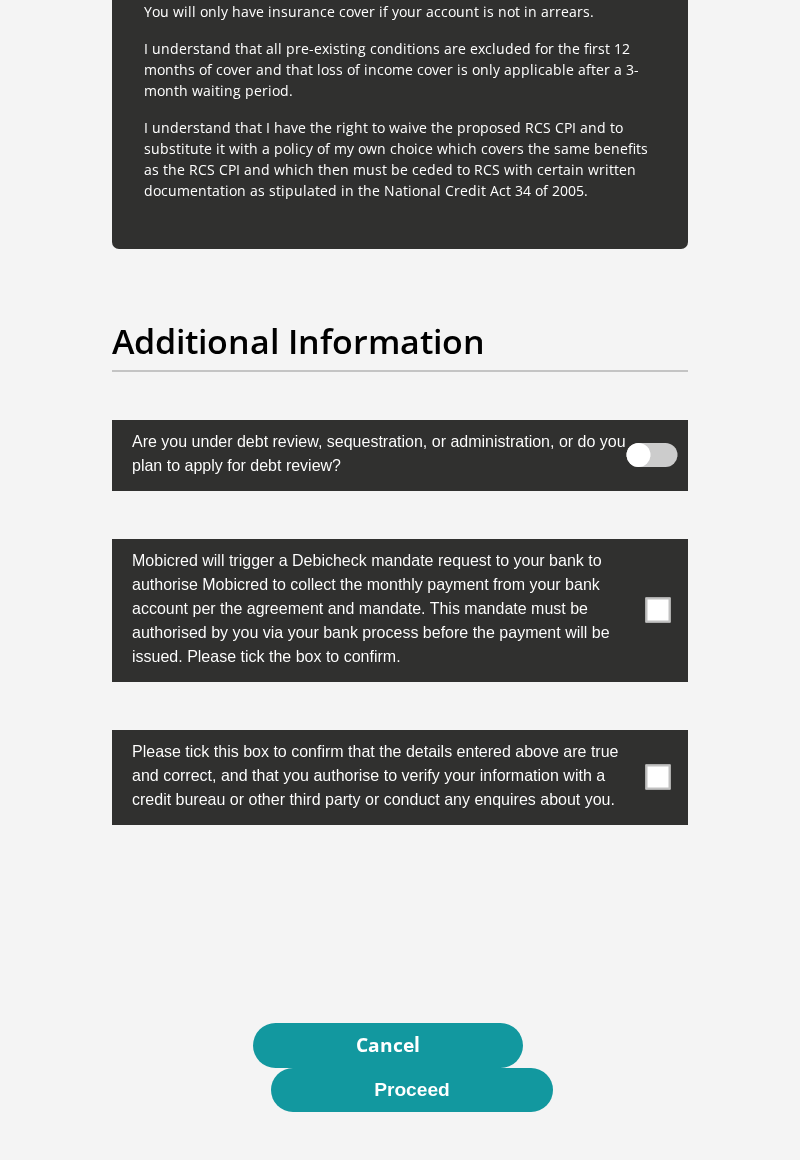 scroll, scrollTop: 6720, scrollLeft: 0, axis: vertical 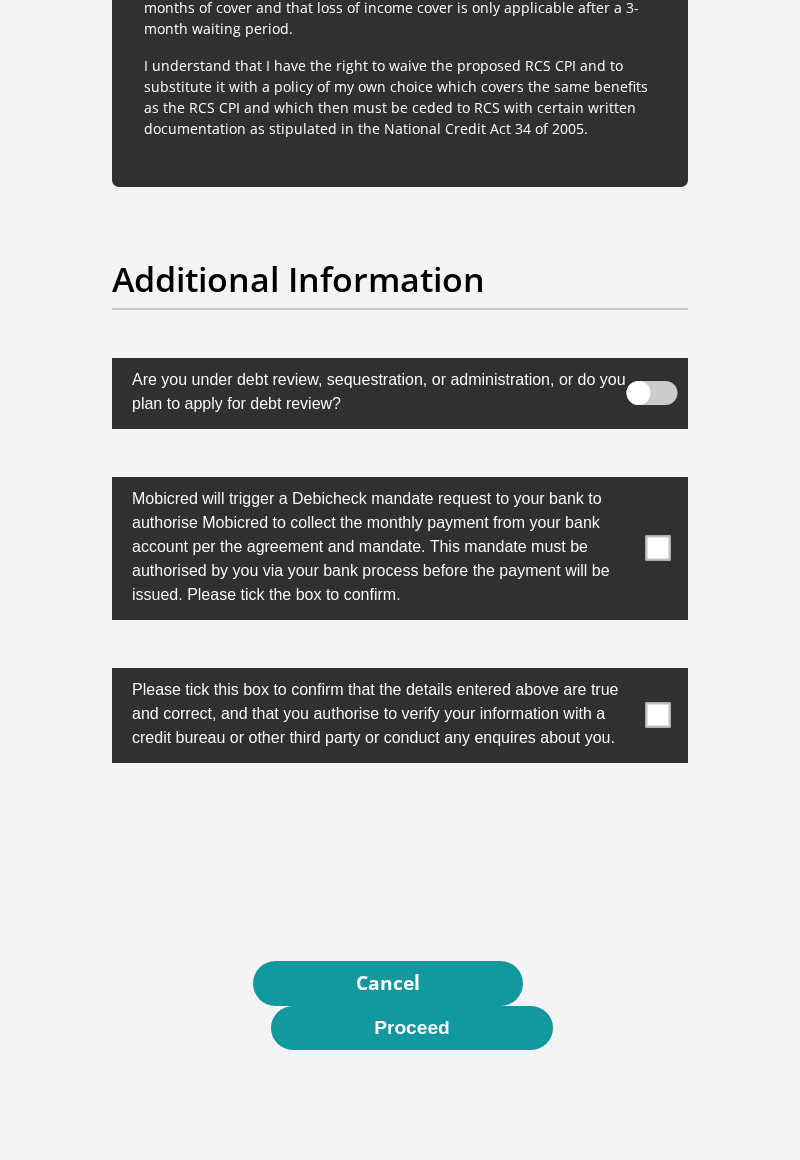 click on "Proceed" at bounding box center (412, 1028) 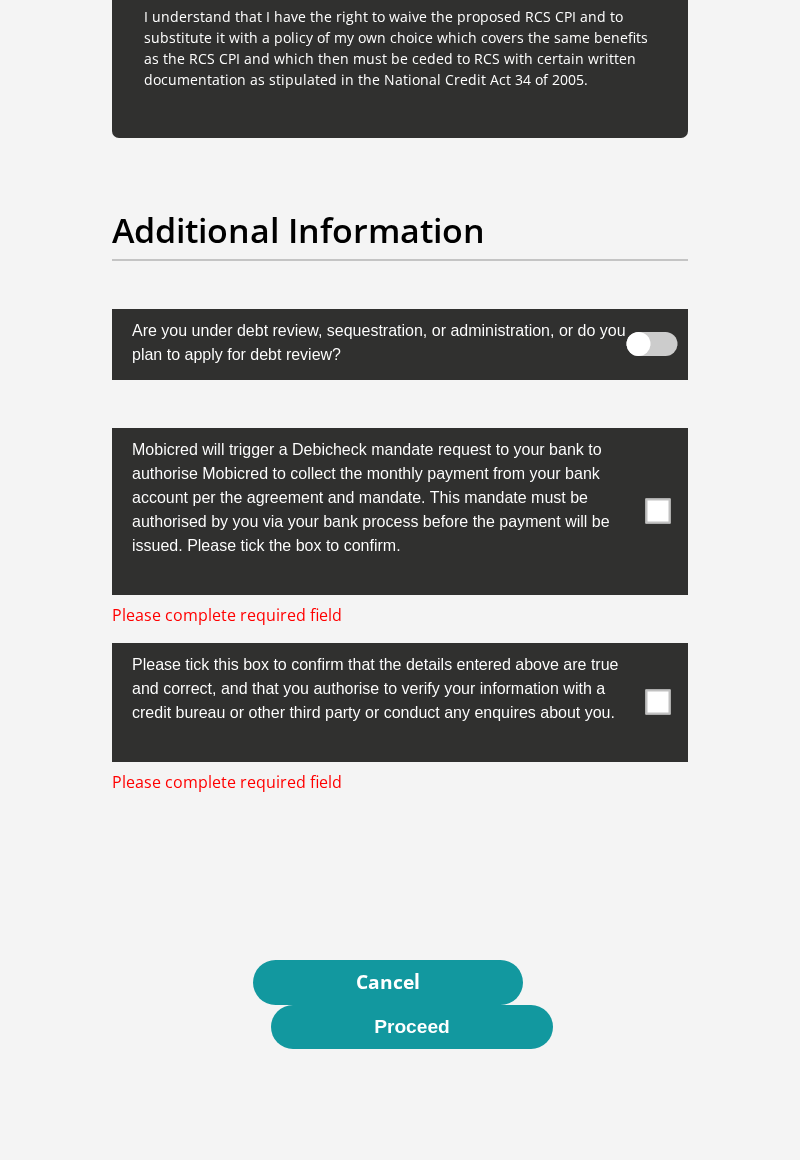 scroll, scrollTop: 6768, scrollLeft: 0, axis: vertical 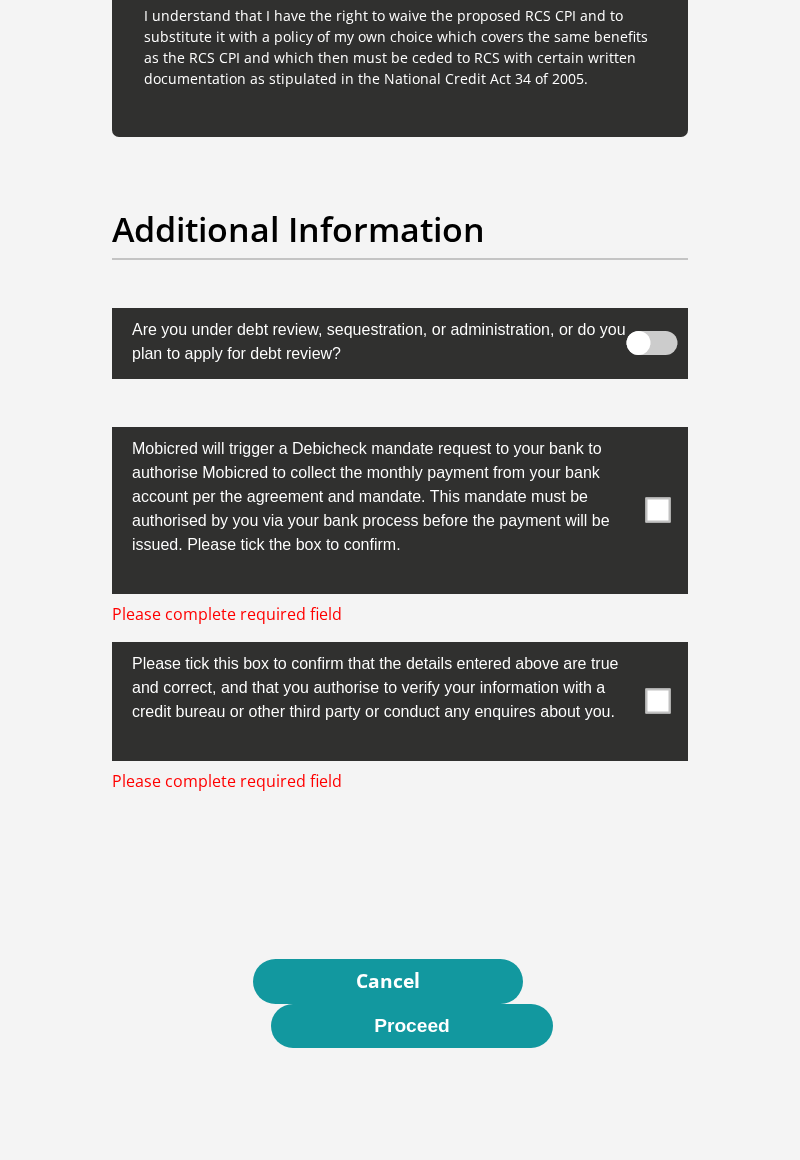 click at bounding box center [400, 701] 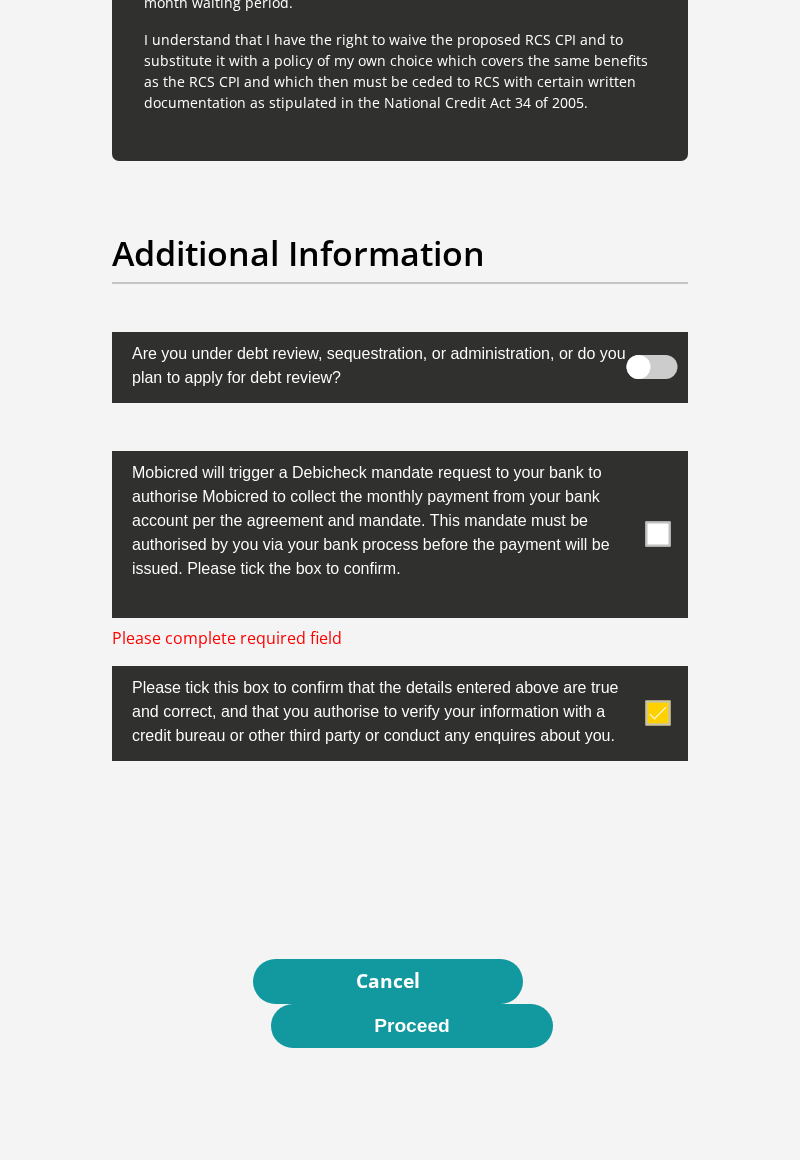 click at bounding box center (658, 534) 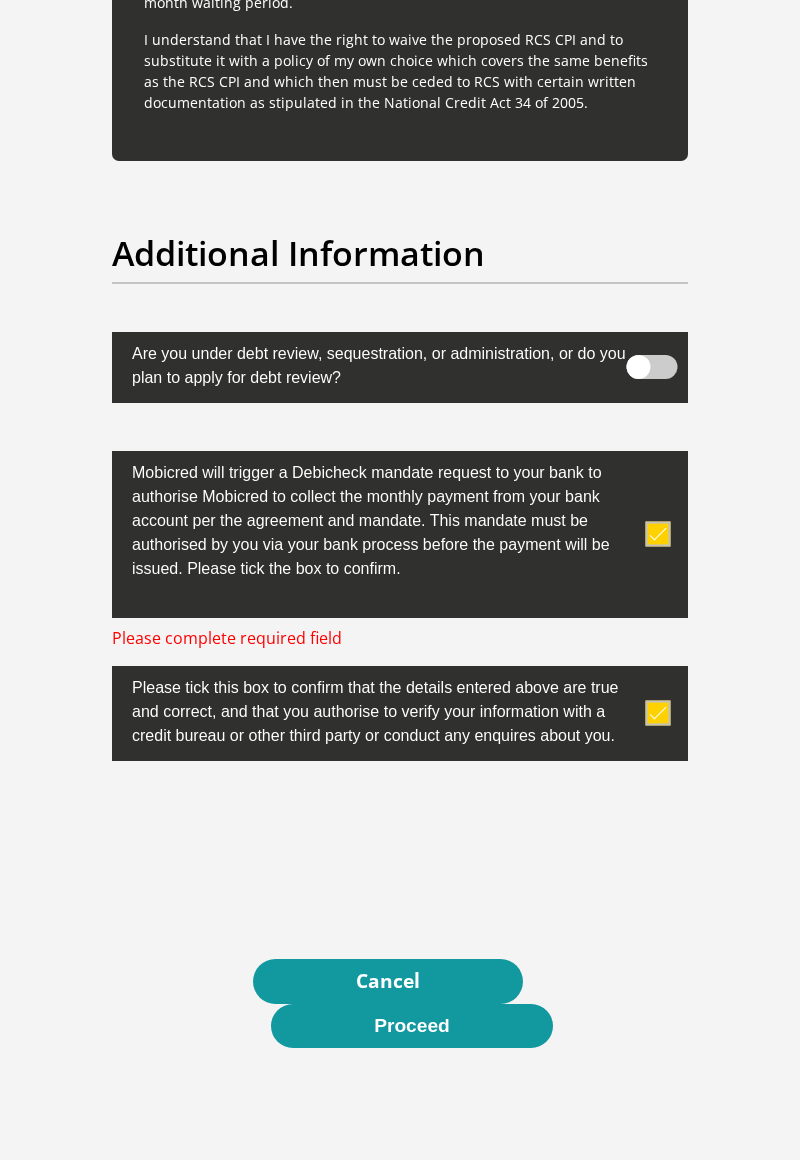 scroll, scrollTop: 6720, scrollLeft: 0, axis: vertical 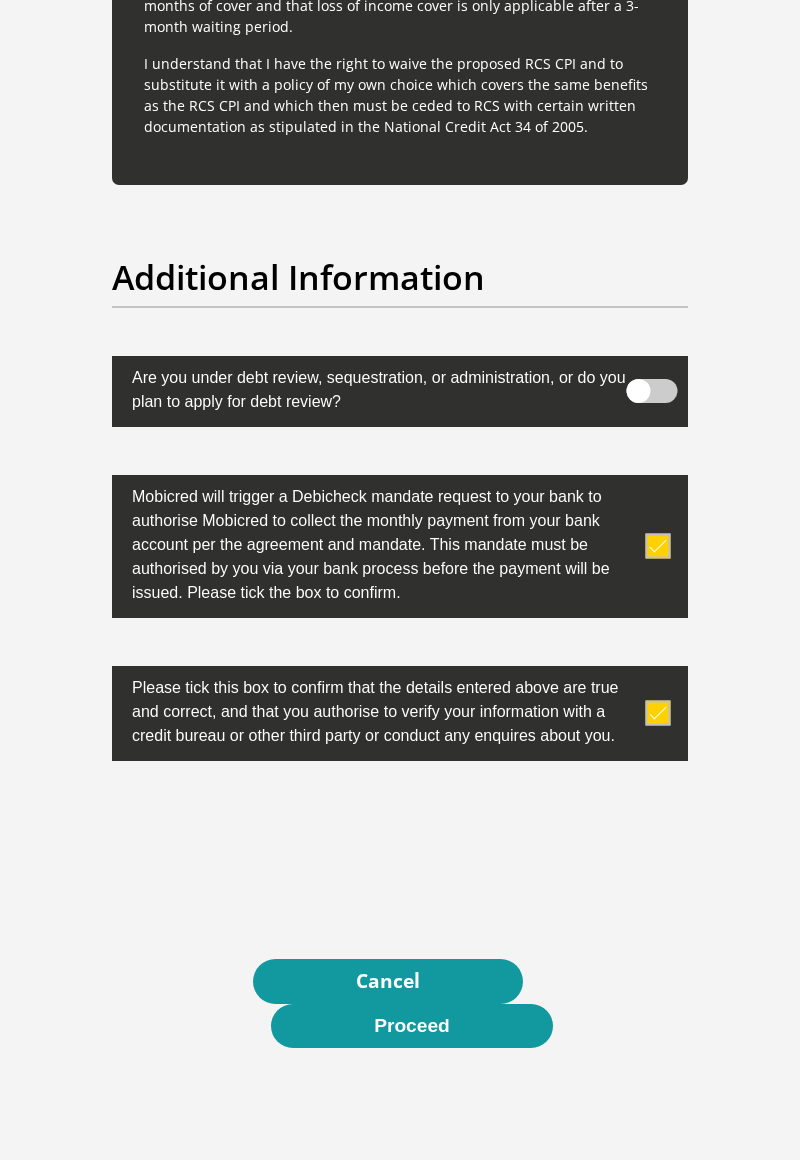 click on "Proceed" at bounding box center (412, 1026) 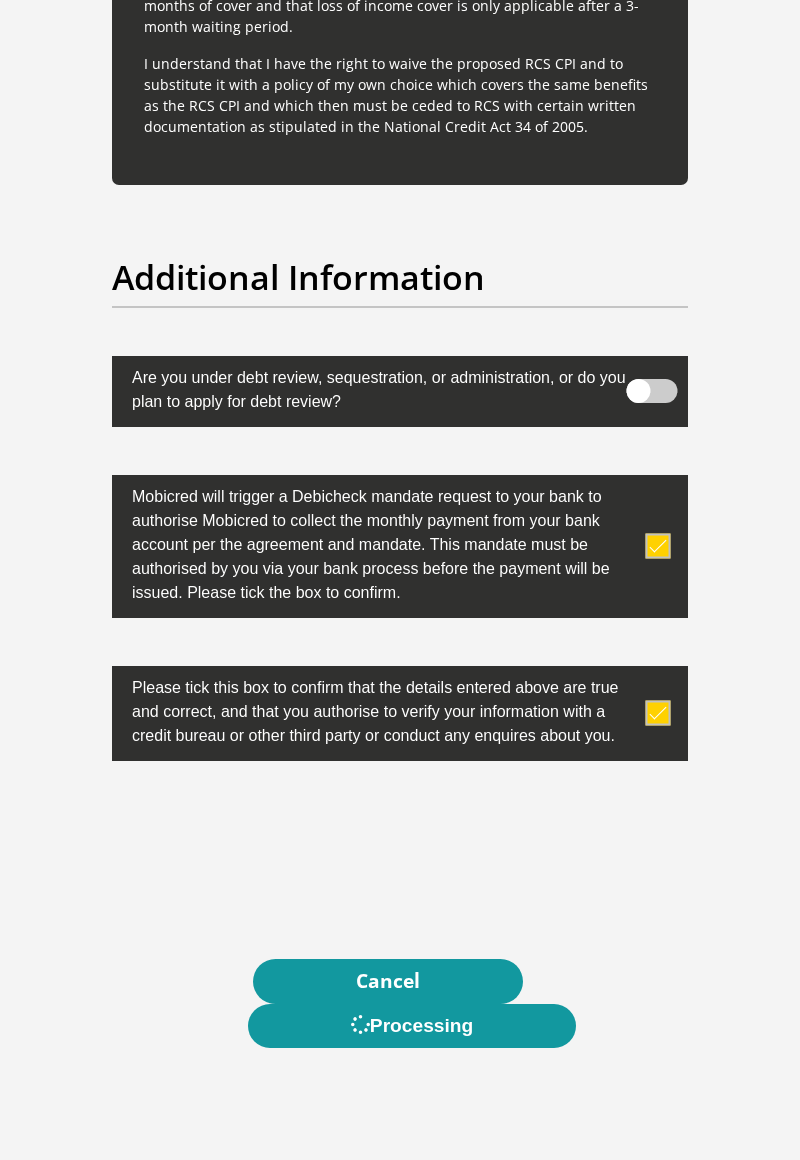 scroll, scrollTop: 6752, scrollLeft: 0, axis: vertical 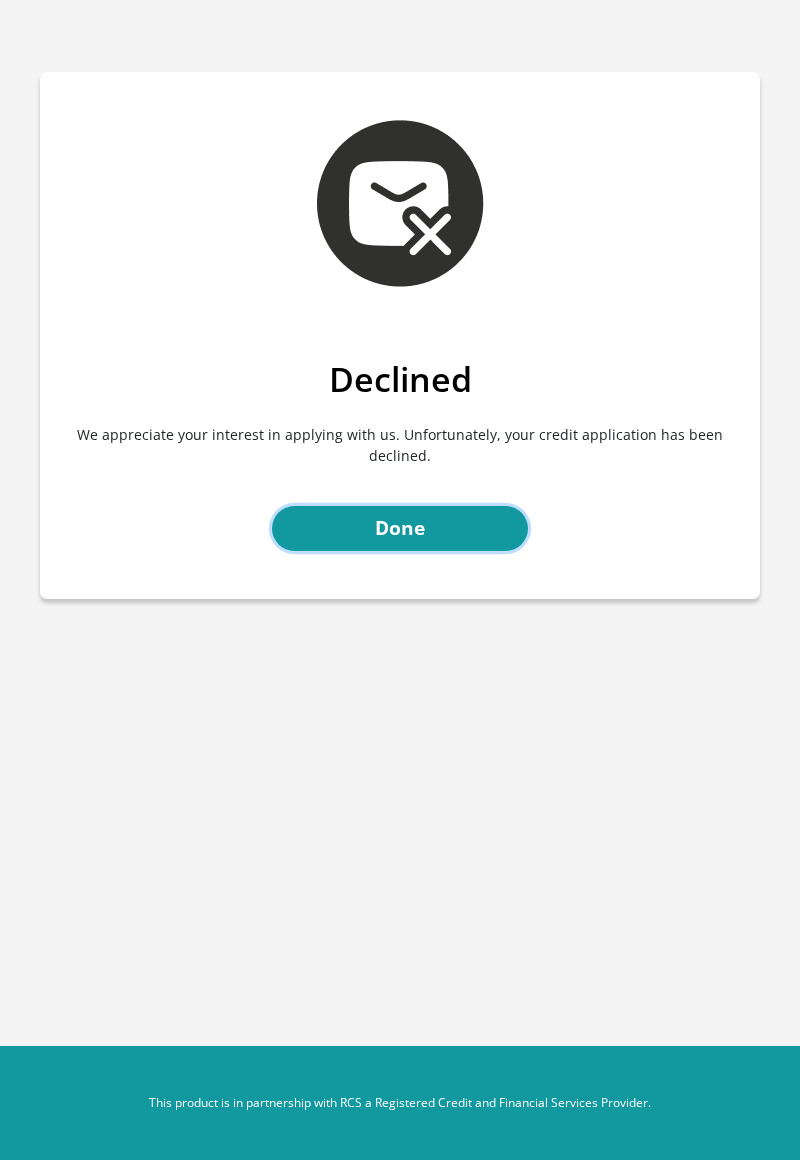 click on "Done" at bounding box center [400, 528] 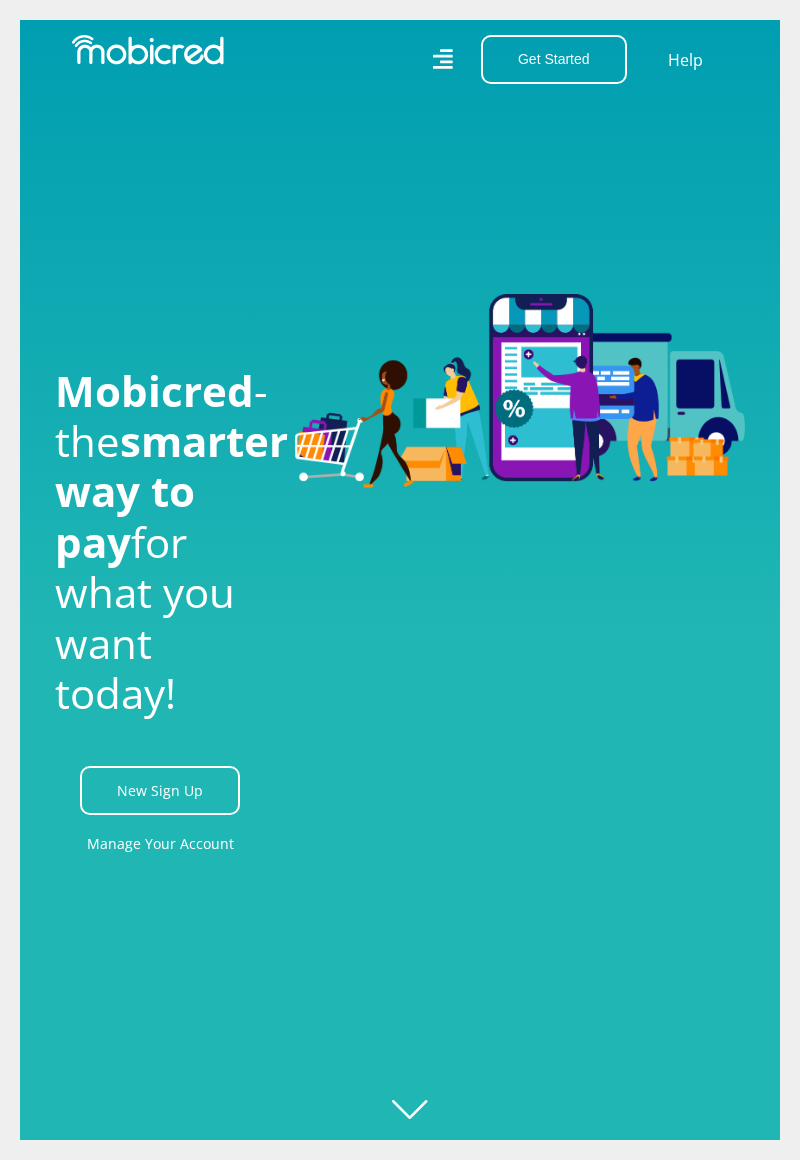 scroll, scrollTop: 0, scrollLeft: 0, axis: both 